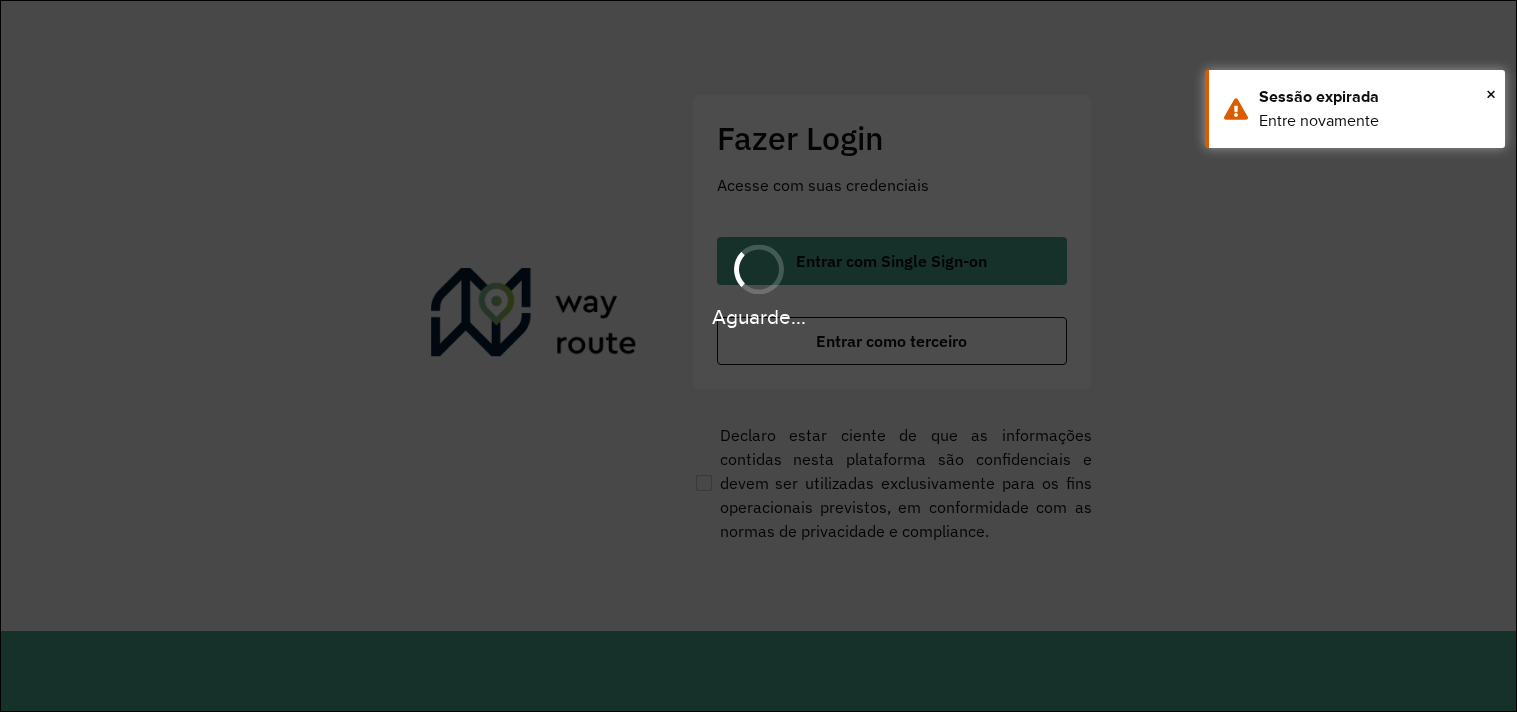 scroll, scrollTop: 0, scrollLeft: 0, axis: both 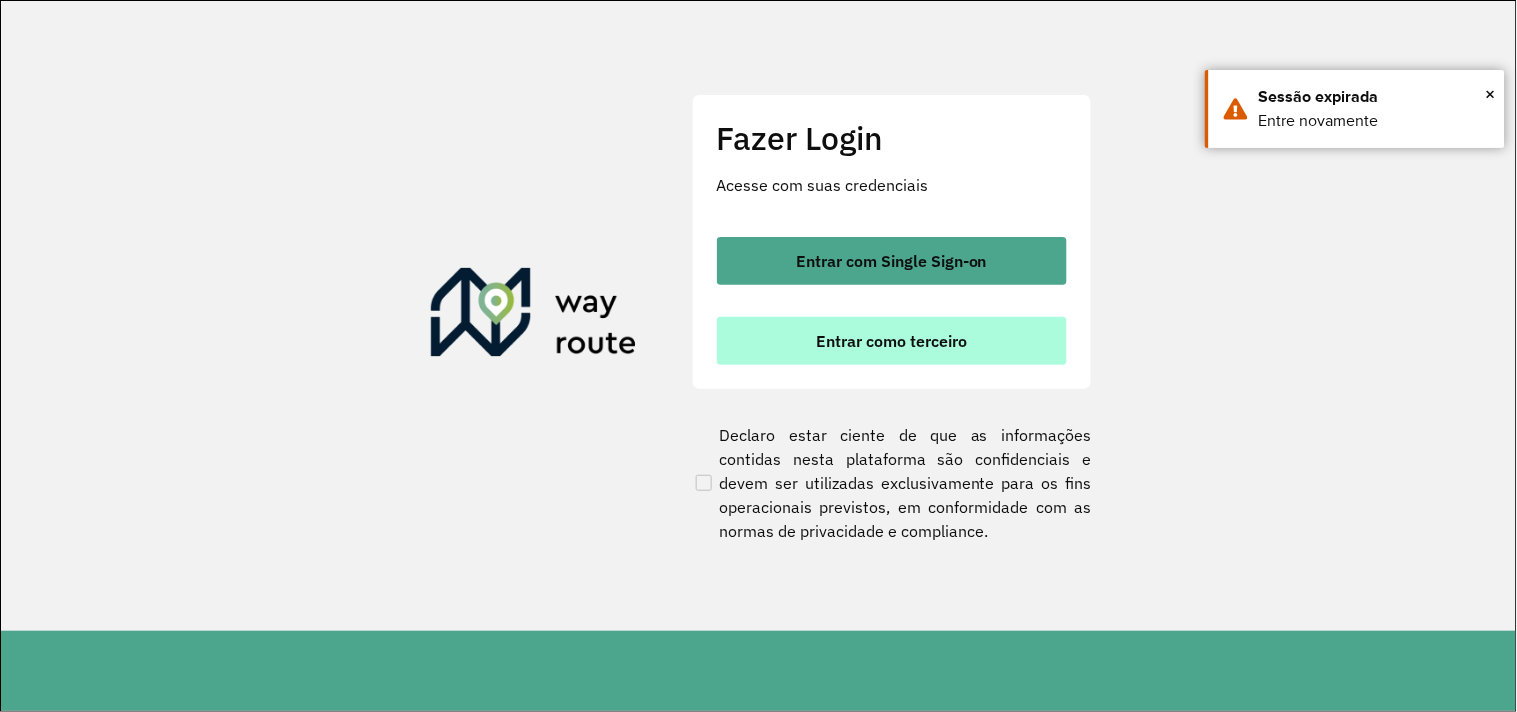 click on "Entrar como terceiro" at bounding box center (891, 341) 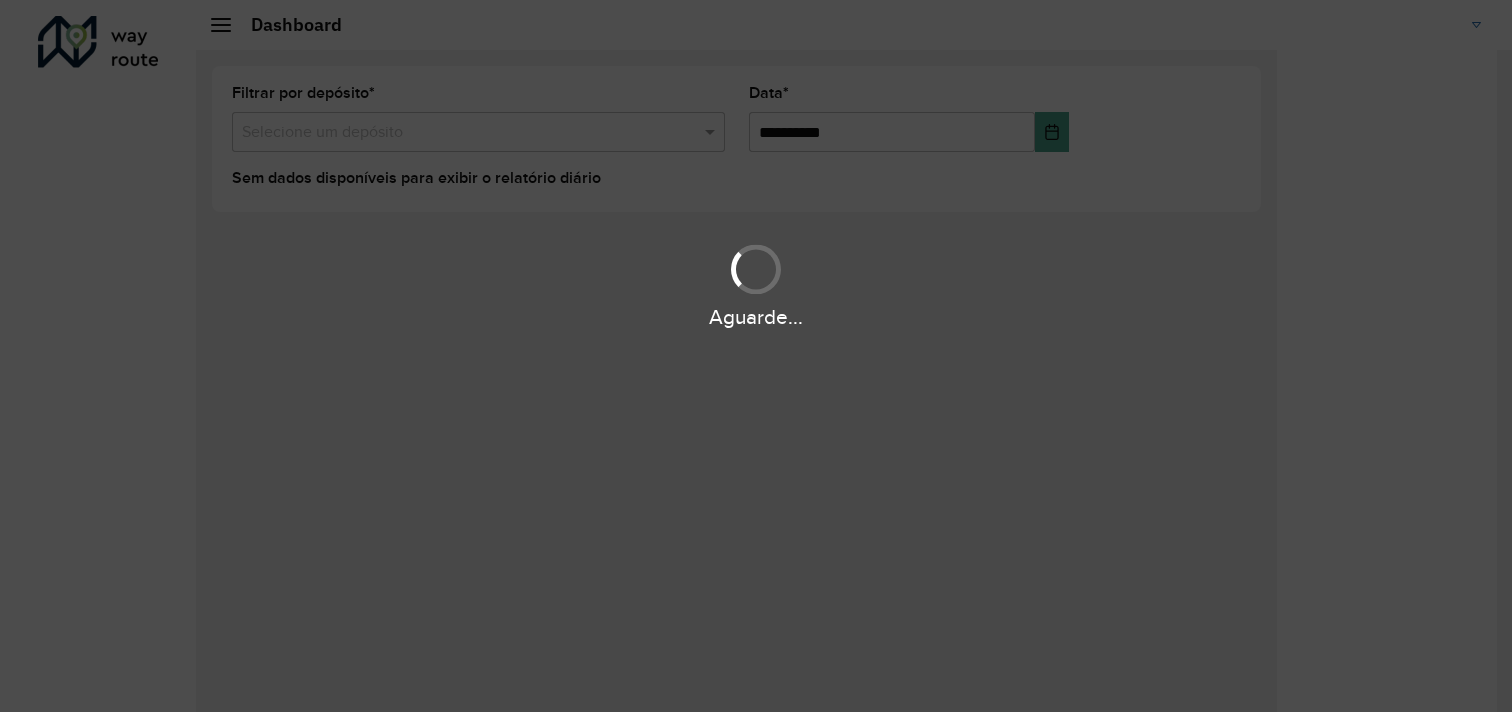 scroll, scrollTop: 0, scrollLeft: 0, axis: both 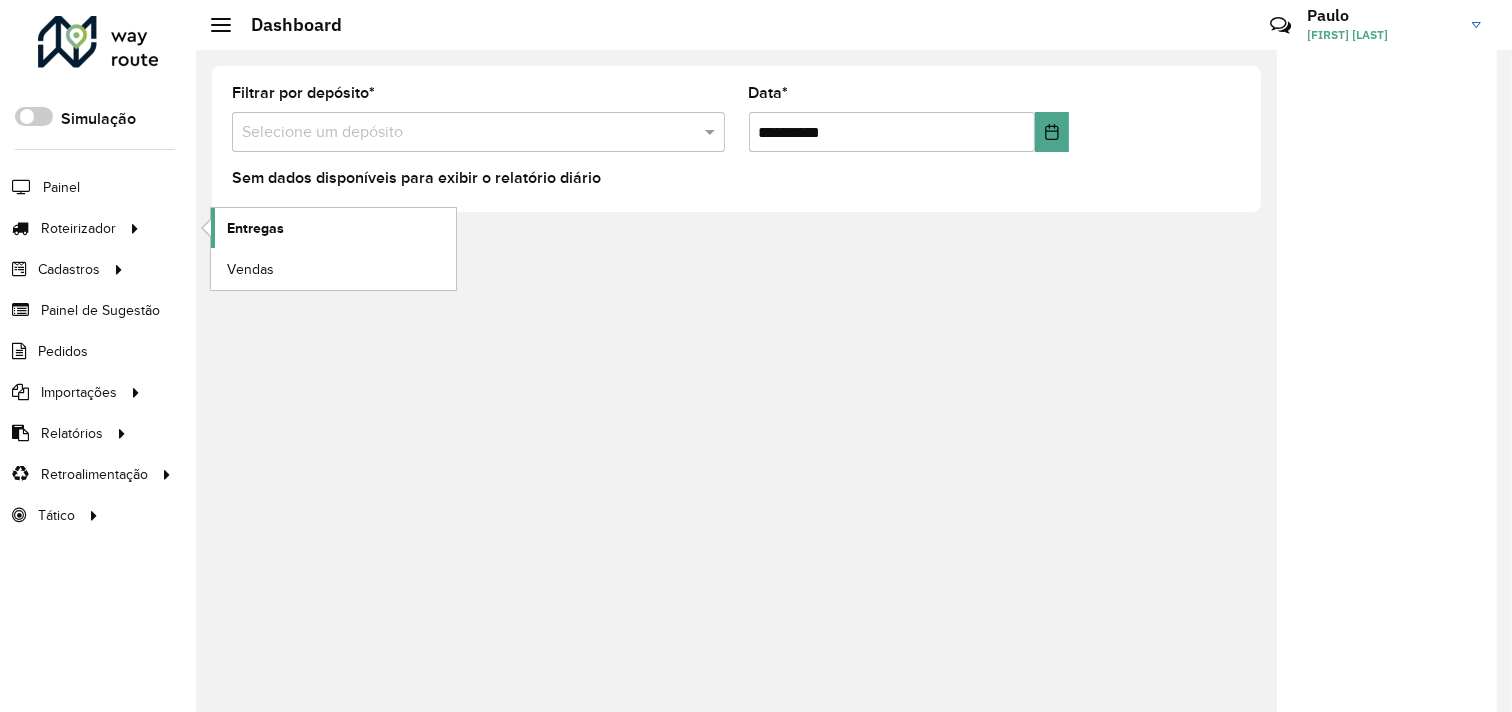 click on "Entregas" 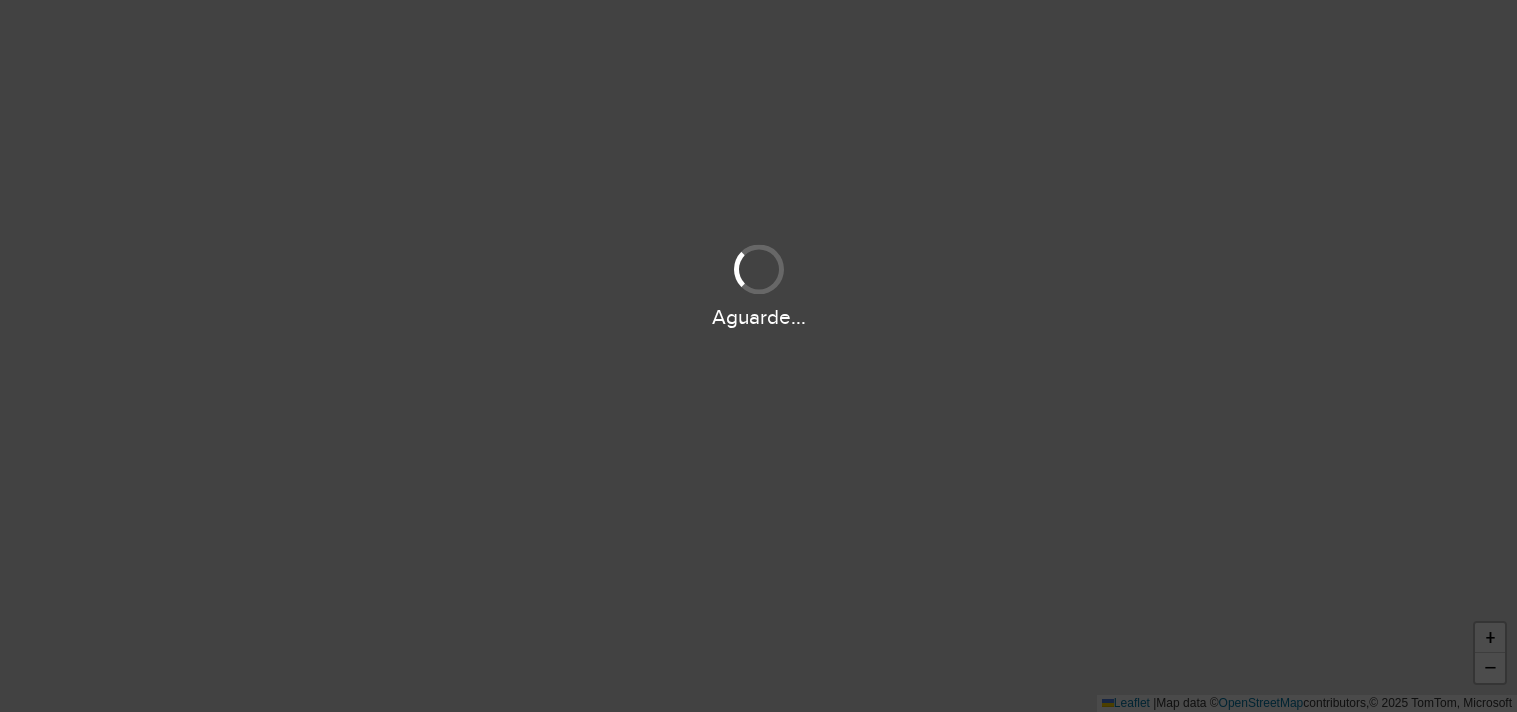 scroll, scrollTop: 0, scrollLeft: 0, axis: both 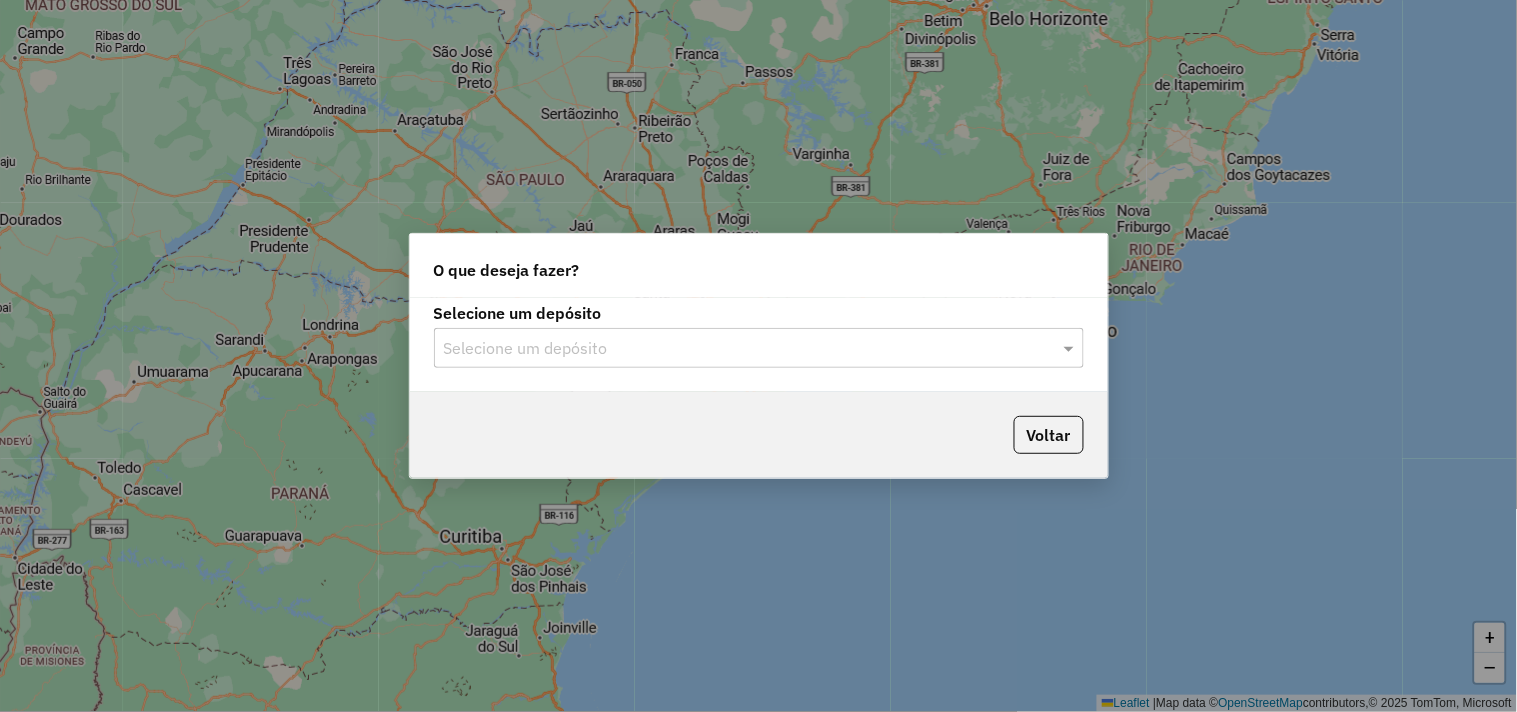 click 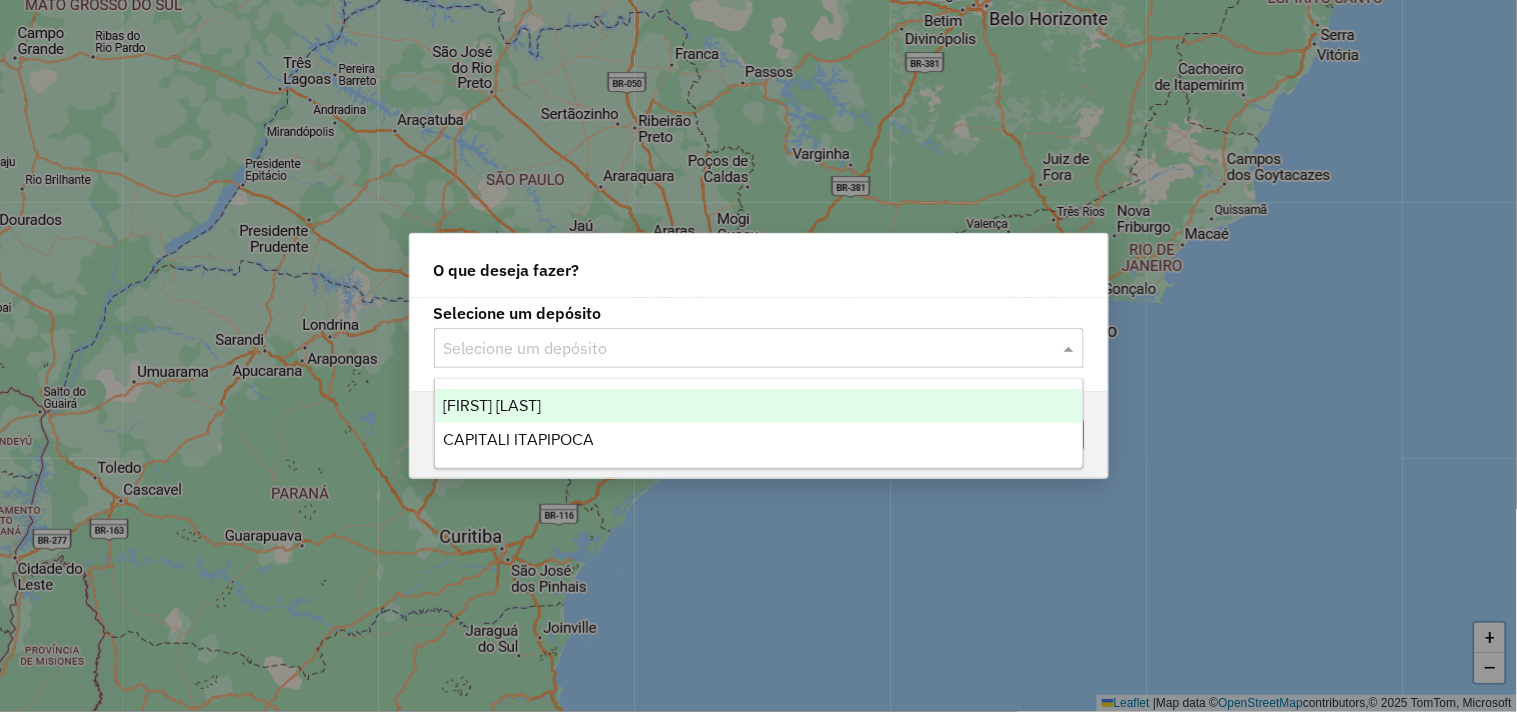 click on "CAPITALI CRUZ" at bounding box center (759, 406) 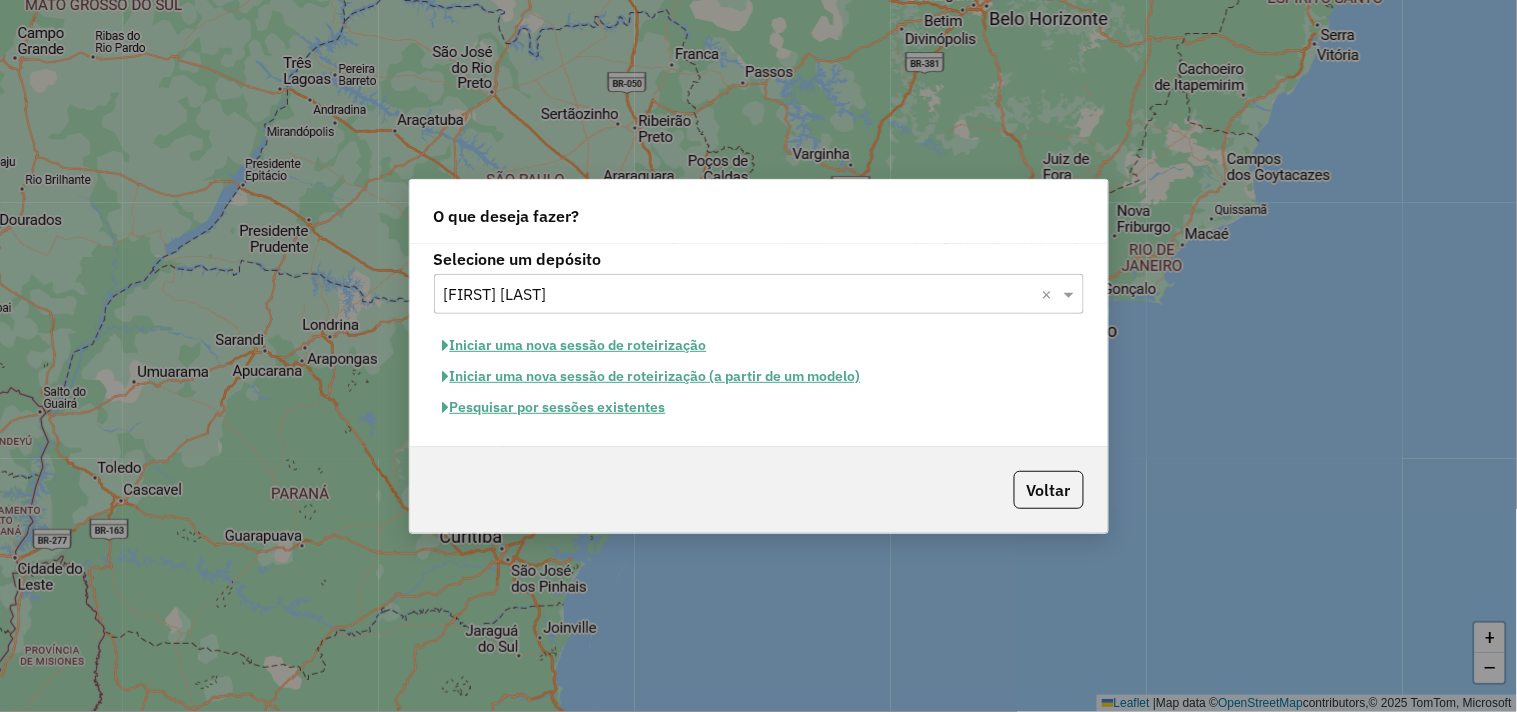 click on "Pesquisar por sessões existentes" 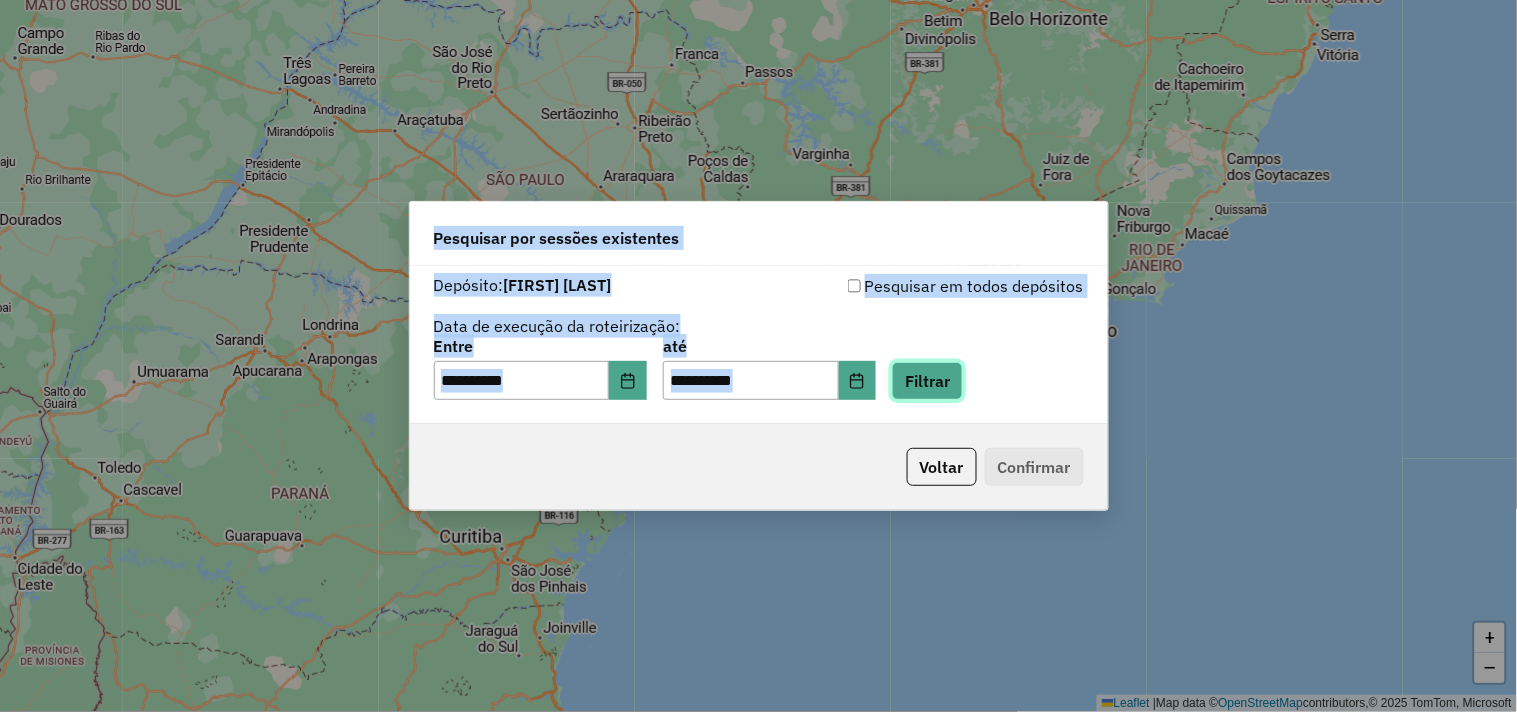 click on "Filtrar" 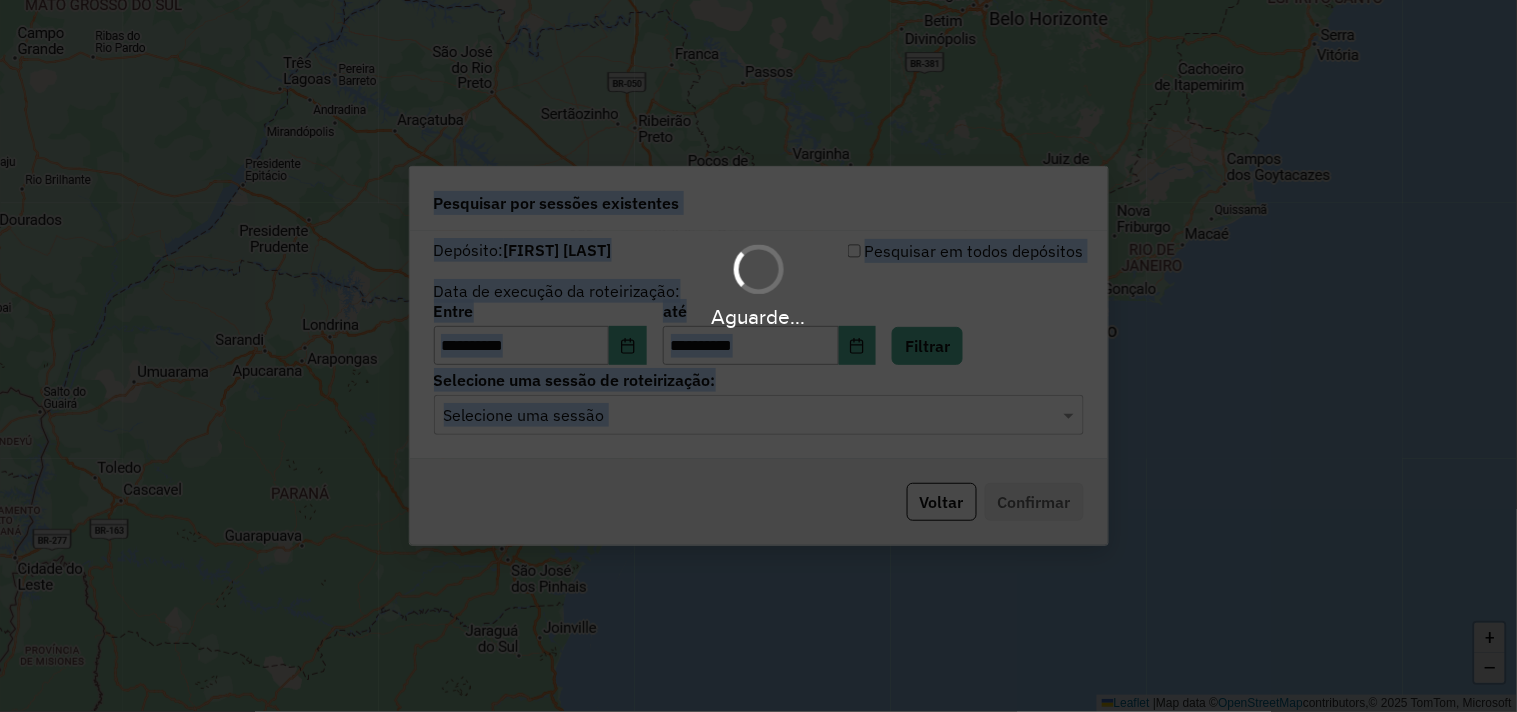 click on "Selecione uma sessão" 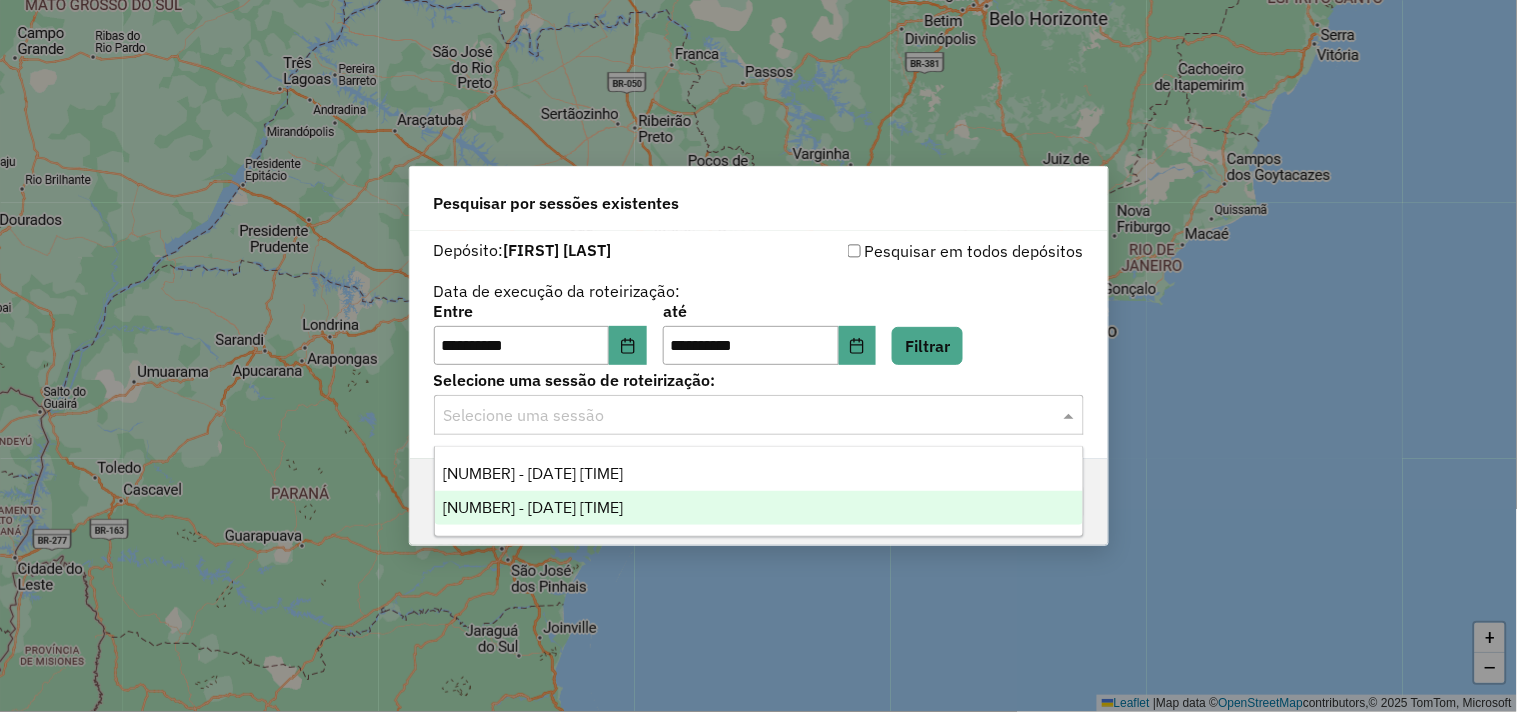 click on "973054 - 01/08/2025 16:50" at bounding box center [533, 507] 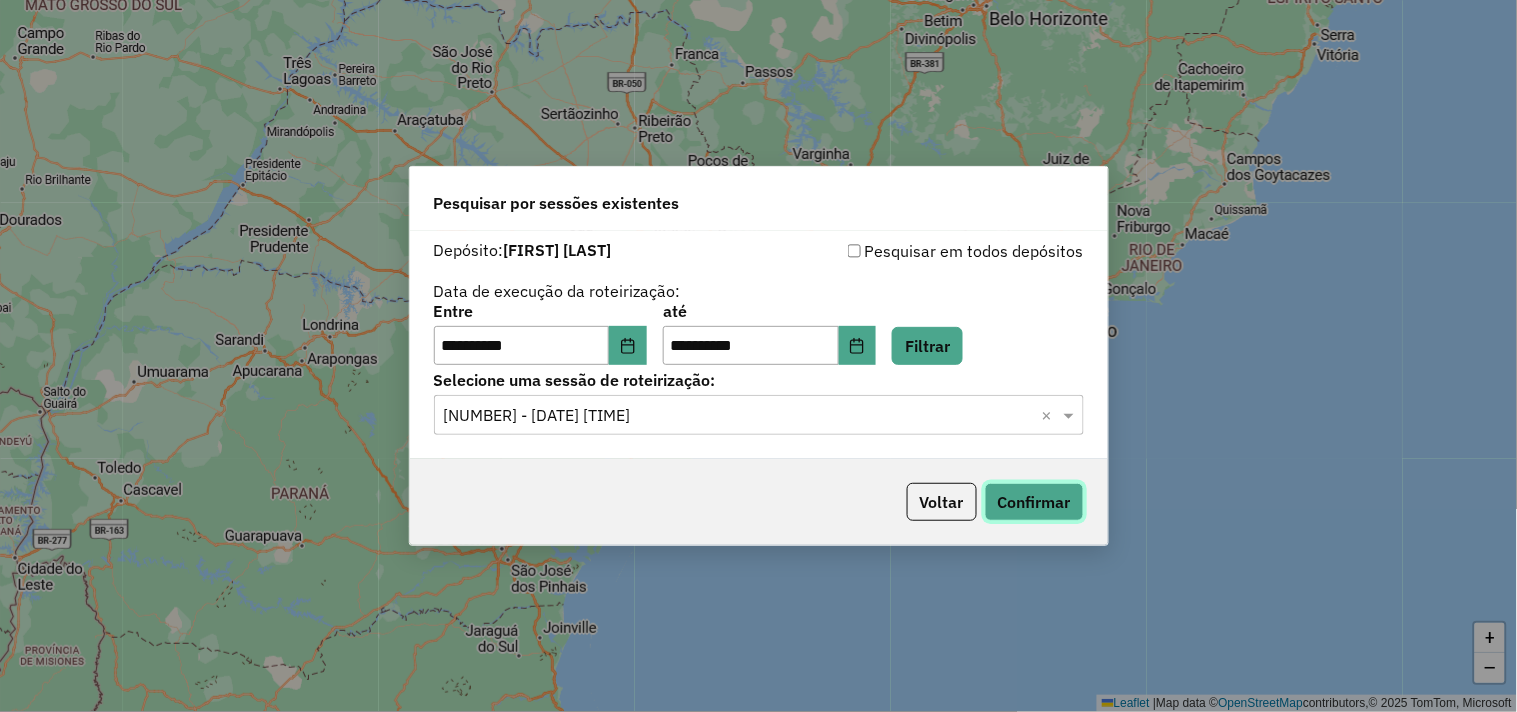 click on "Confirmar" 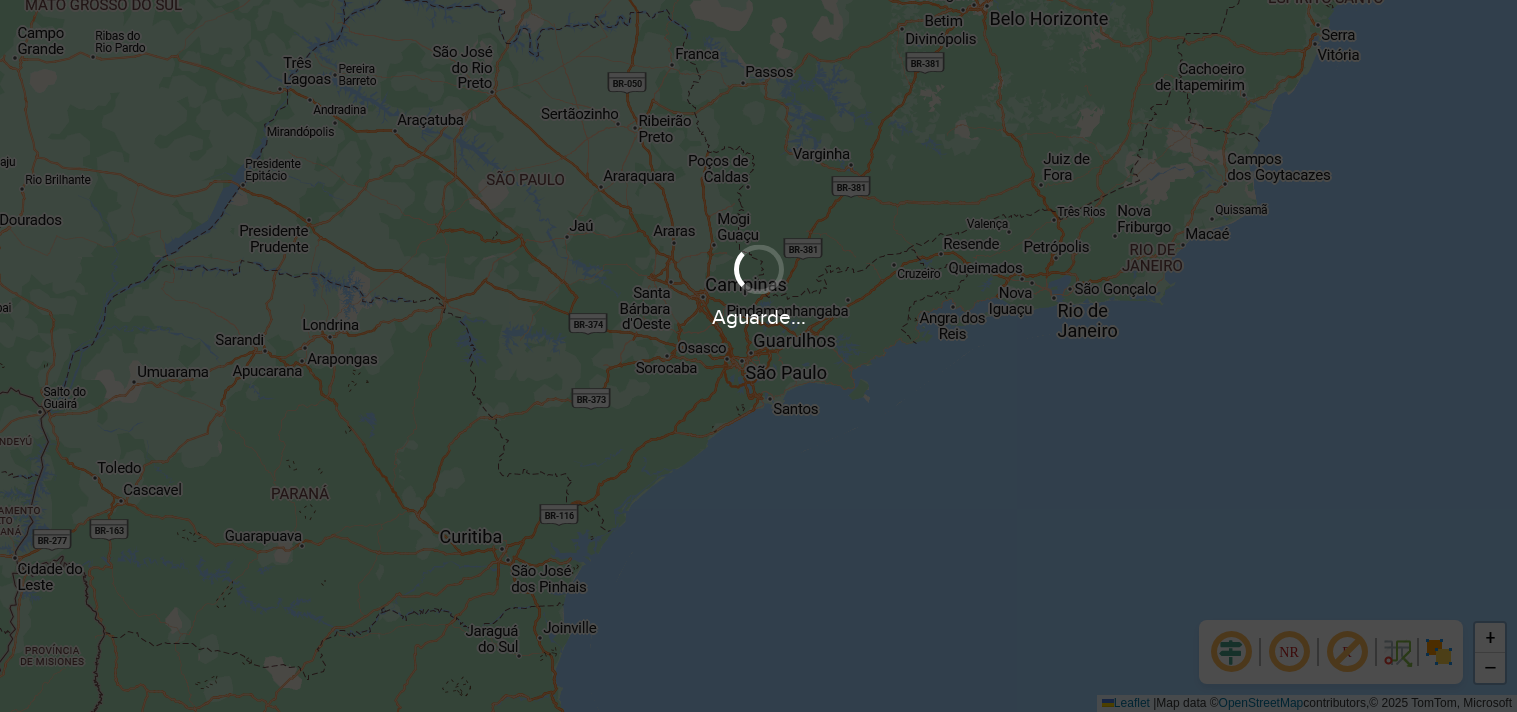 scroll, scrollTop: 0, scrollLeft: 0, axis: both 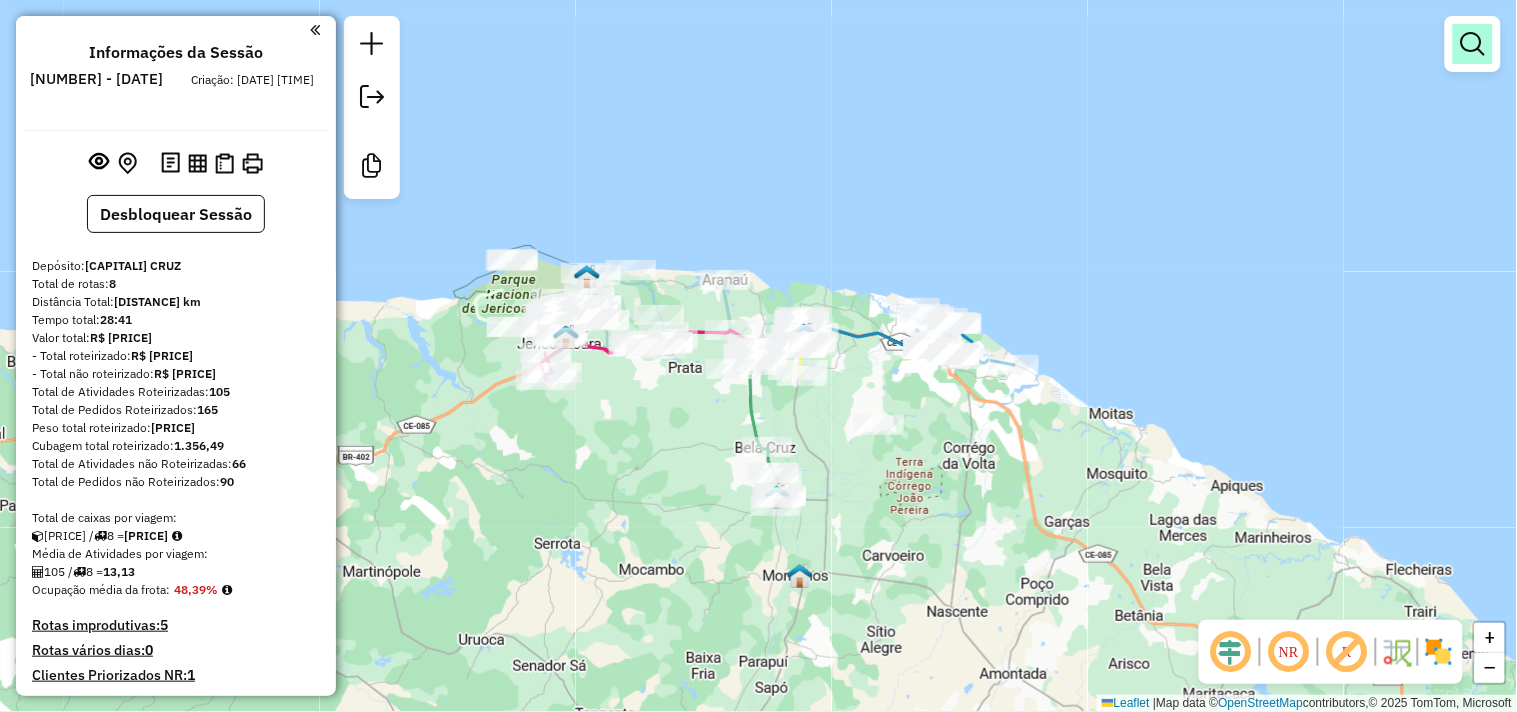 click at bounding box center (1473, 44) 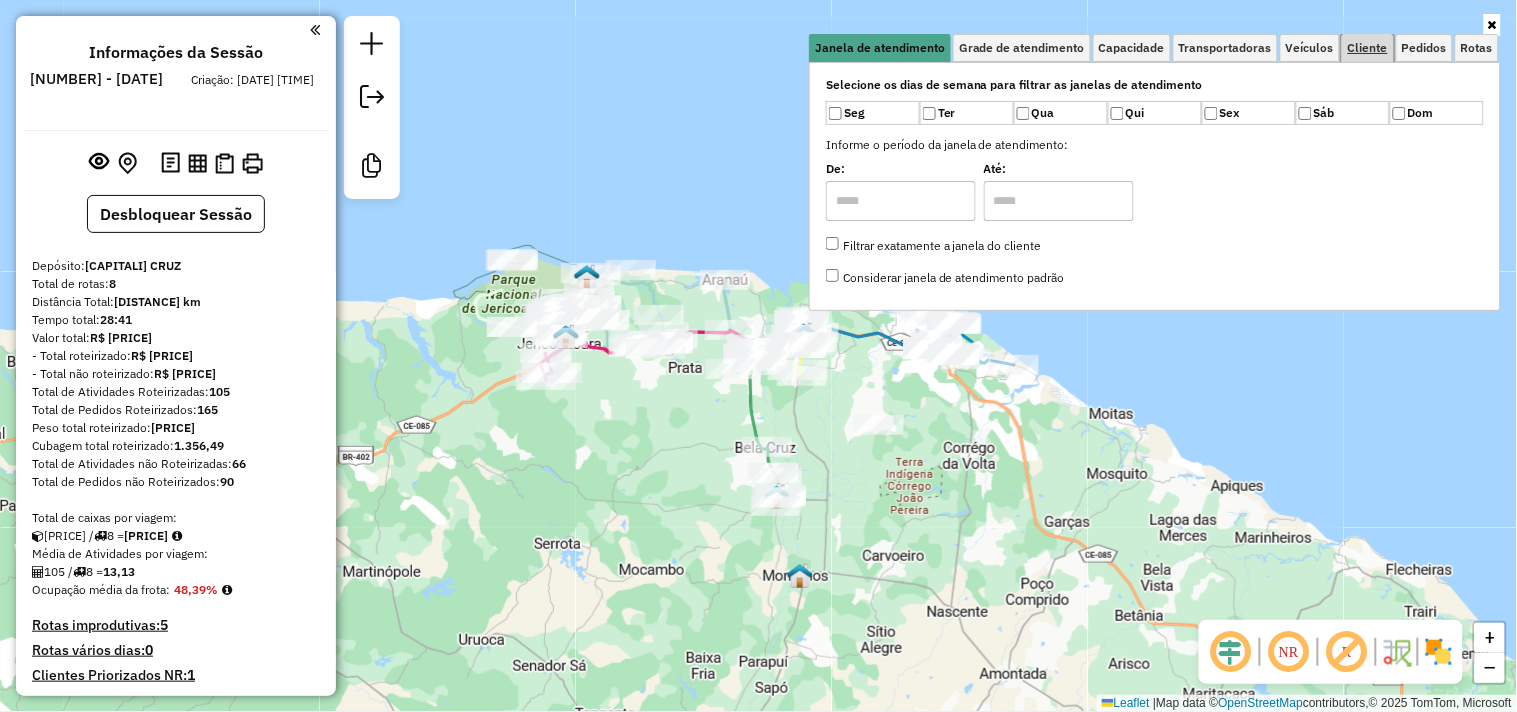 click on "Cliente" at bounding box center (1368, 48) 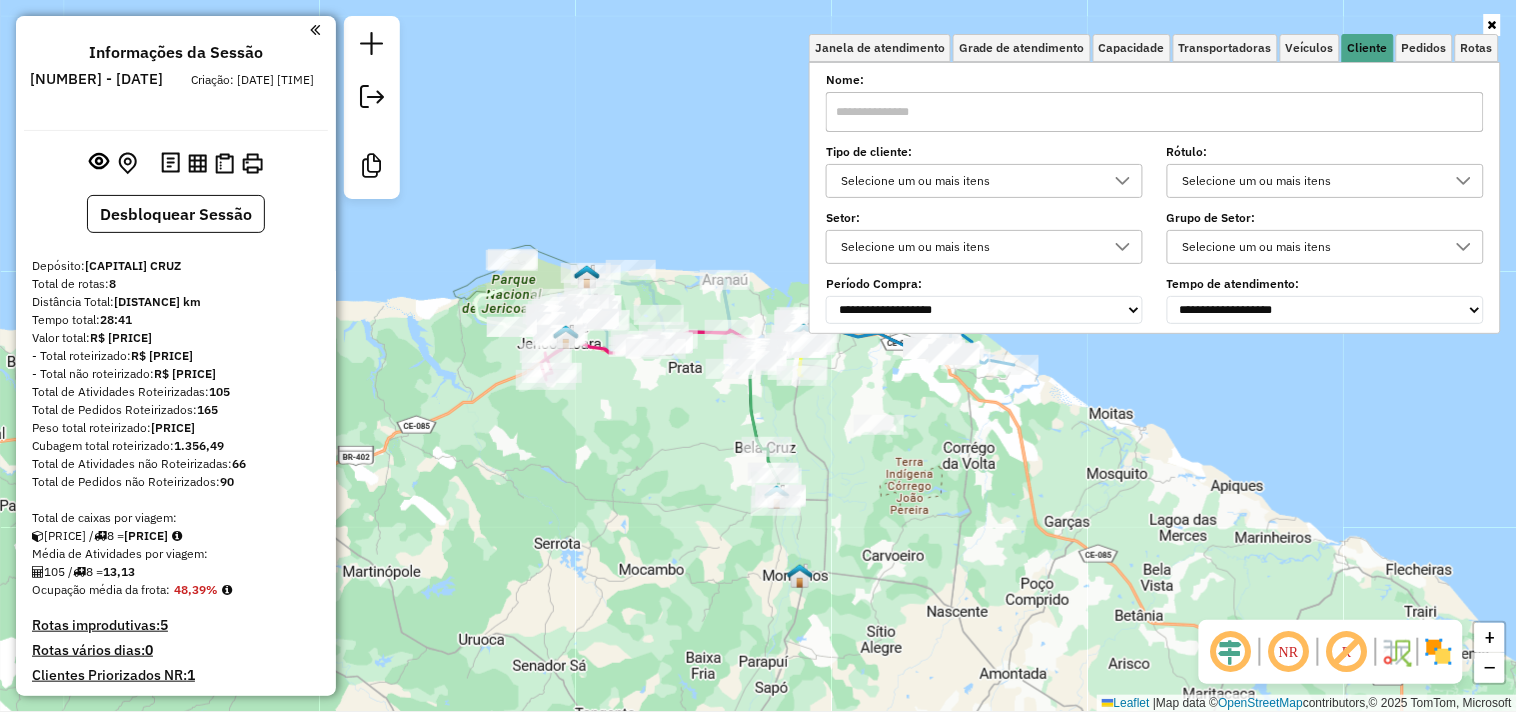 click at bounding box center [1155, 112] 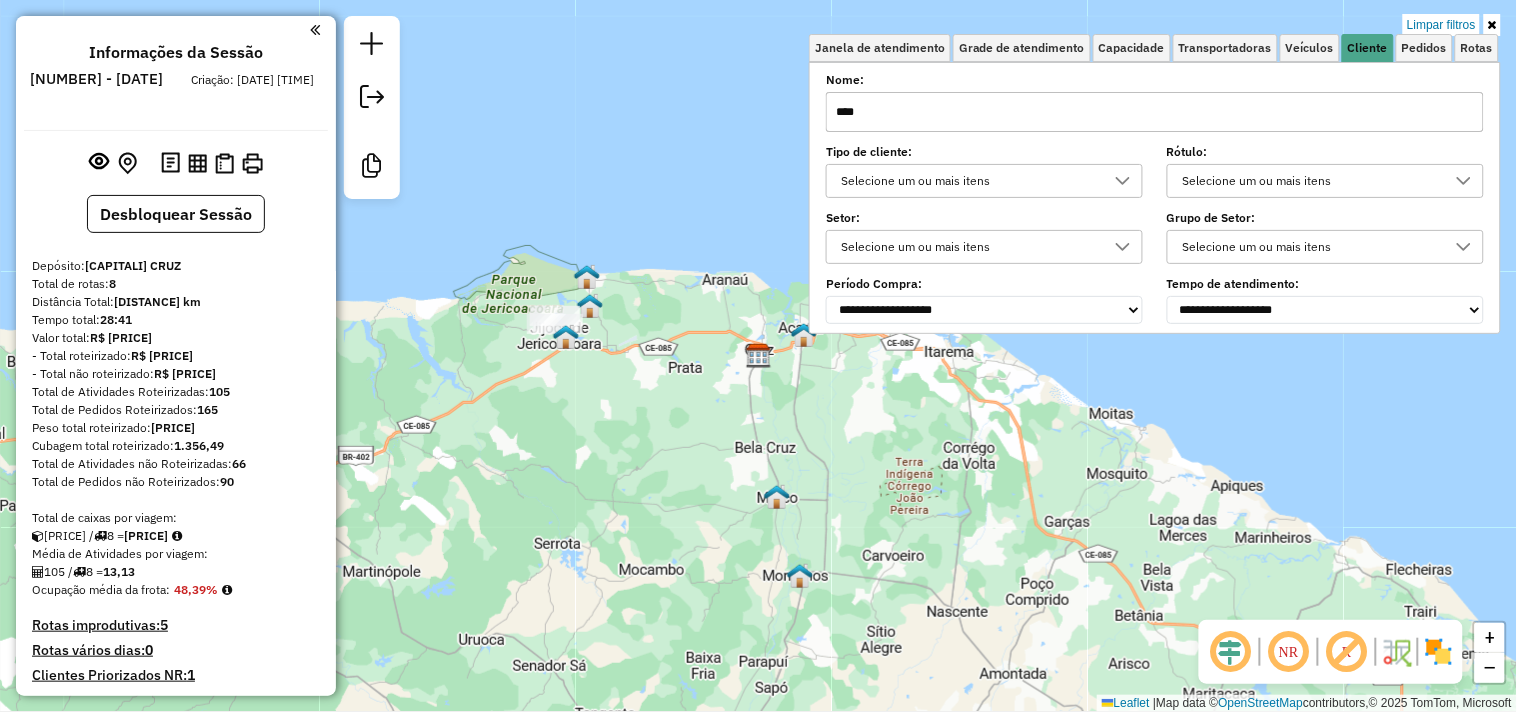 type on "*****" 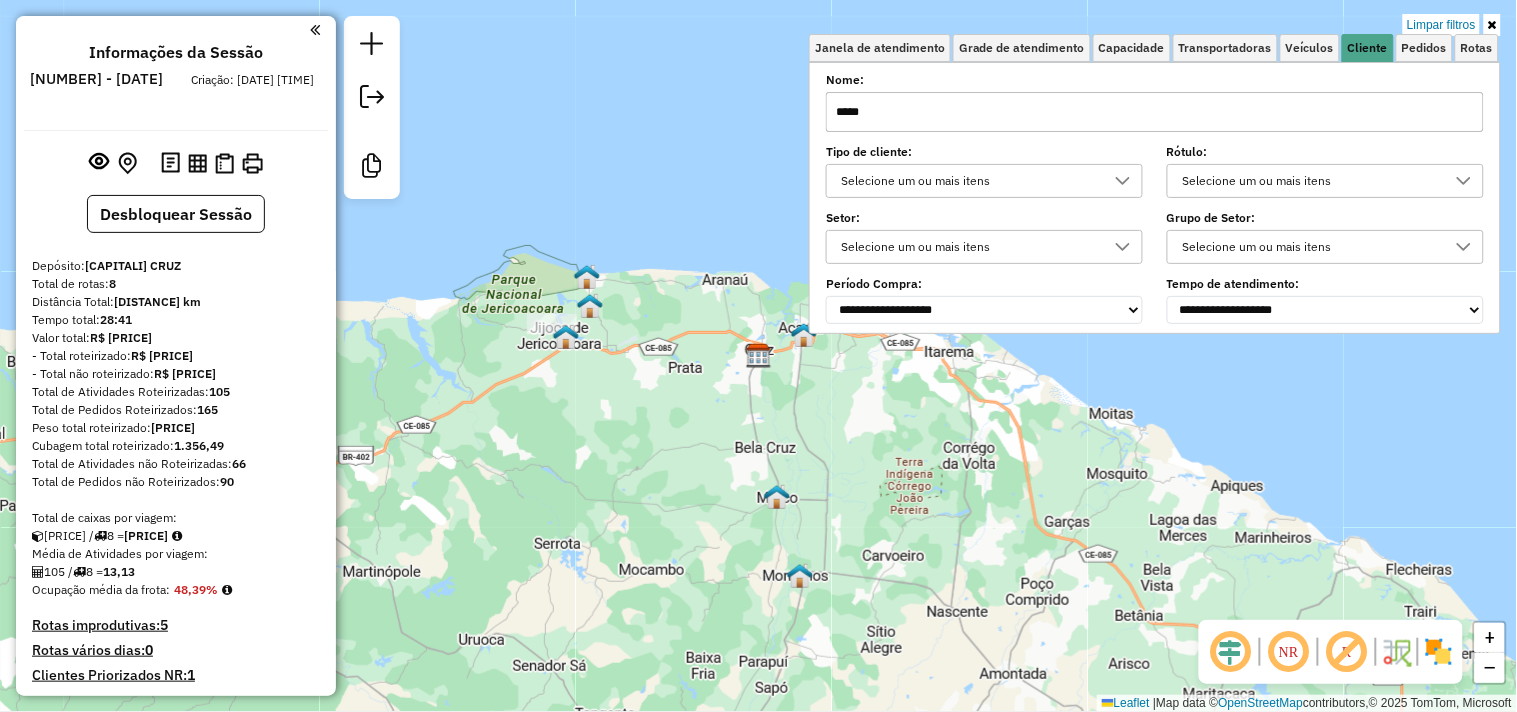 click on "Limpar filtros Janela de atendimento Grade de atendimento Capacidade Transportadoras Veículos Cliente Pedidos  Rotas Selecione os dias de semana para filtrar as janelas de atendimento  Seg   Ter   Qua   Qui   Sex   Sáb   Dom  Informe o período da janela de atendimento: De: Até:  Filtrar exatamente a janela do cliente  Considerar janela de atendimento padrão  Selecione os dias de semana para filtrar as grades de atendimento  Seg   Ter   Qua   Qui   Sex   Sáb   Dom   Considerar clientes sem dia de atendimento cadastrado  Clientes fora do dia de atendimento selecionado Filtrar as atividades entre os valores definidos abaixo:  Peso mínimo:   Peso máximo:   Cubagem mínima:   Cubagem máxima:   De:   Até:  Filtrar as atividades entre o tempo de atendimento definido abaixo:  De:   Até:   Considerar capacidade total dos clientes não roteirizados Transportadora: Selecione um ou mais itens Tipo de veículo: Selecione um ou mais itens Veículo: Selecione um ou mais itens Motorista: Selecione um ou mais itens" 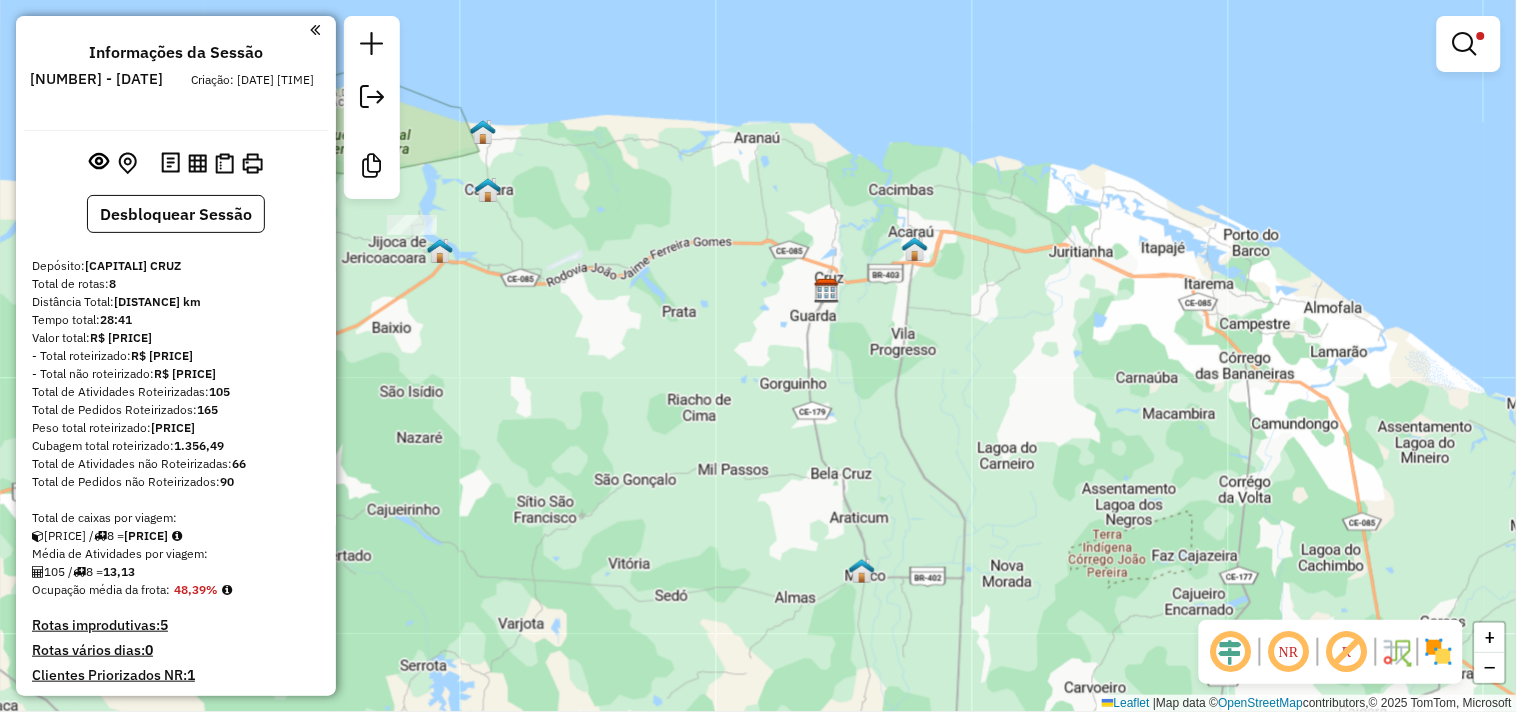 drag, startPoint x: 480, startPoint y: 308, endPoint x: 500, endPoint y: 313, distance: 20.615528 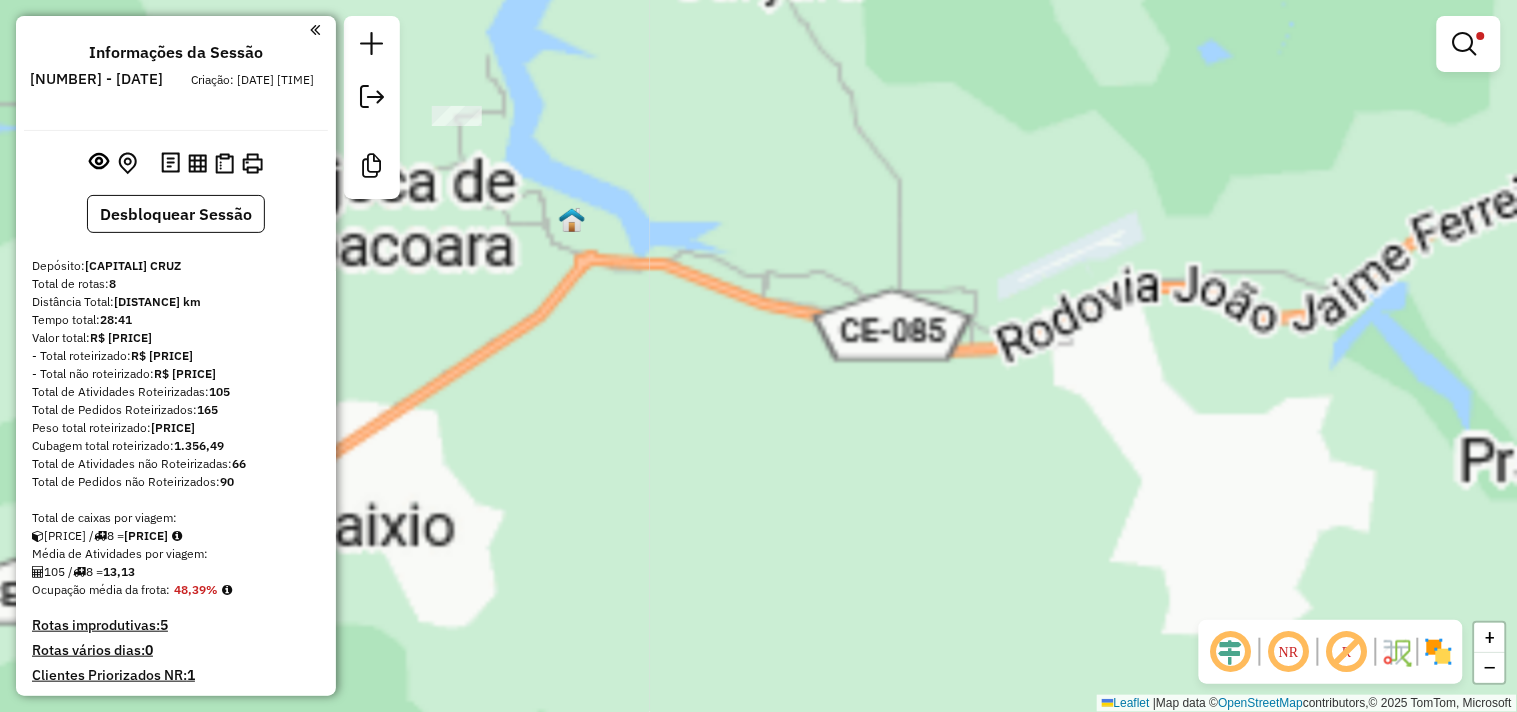 click on "Limpar filtros Janela de atendimento Grade de atendimento Capacidade Transportadoras Veículos Cliente Pedidos  Rotas Selecione os dias de semana para filtrar as janelas de atendimento  Seg   Ter   Qua   Qui   Sex   Sáb   Dom  Informe o período da janela de atendimento: De: Até:  Filtrar exatamente a janela do cliente  Considerar janela de atendimento padrão  Selecione os dias de semana para filtrar as grades de atendimento  Seg   Ter   Qua   Qui   Sex   Sáb   Dom   Considerar clientes sem dia de atendimento cadastrado  Clientes fora do dia de atendimento selecionado Filtrar as atividades entre os valores definidos abaixo:  Peso mínimo:   Peso máximo:   Cubagem mínima:   Cubagem máxima:   De:   Até:  Filtrar as atividades entre o tempo de atendimento definido abaixo:  De:   Até:   Considerar capacidade total dos clientes não roteirizados Transportadora: Selecione um ou mais itens Tipo de veículo: Selecione um ou mais itens Veículo: Selecione um ou mais itens Motorista: Selecione um ou mais itens" 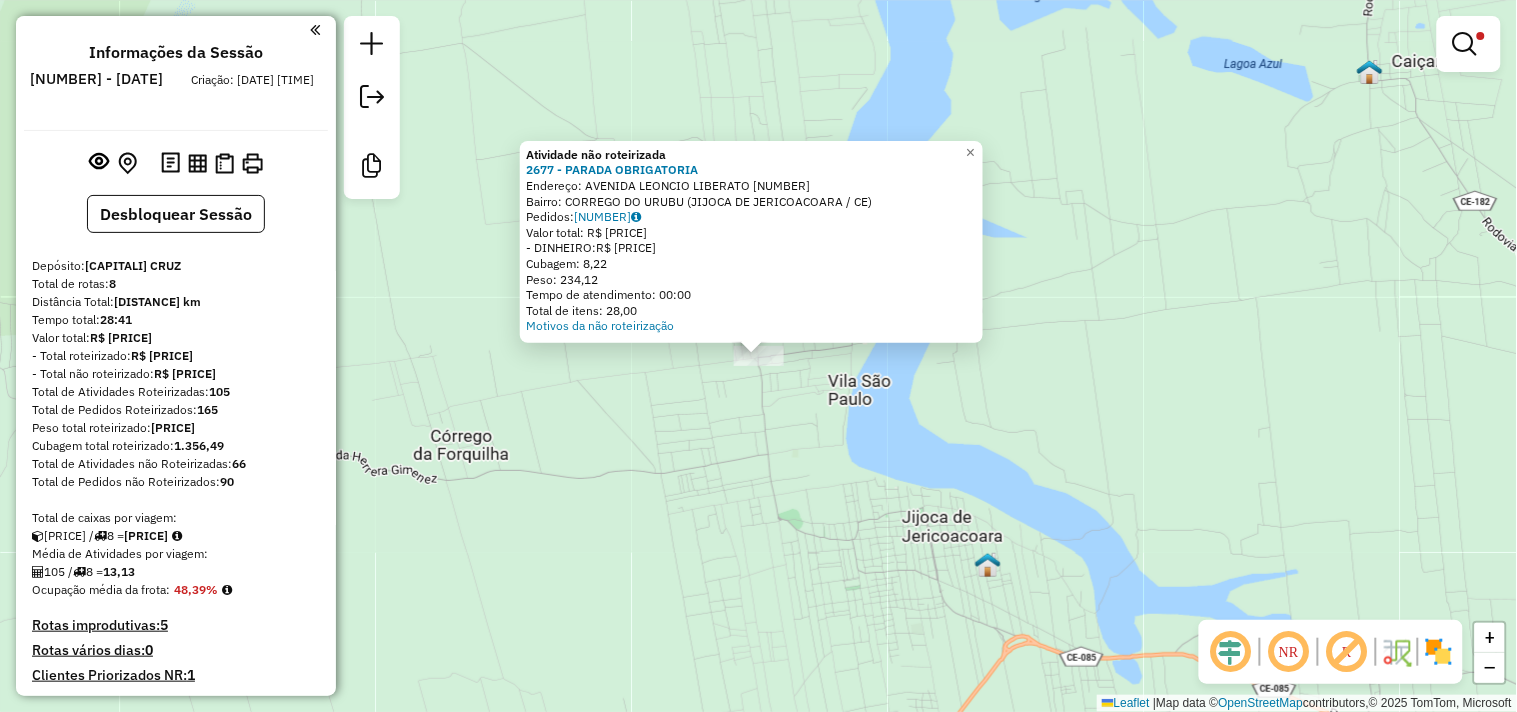 click on "Atividade não roteirizada [NUMBER] - [NAME]  Endereço:  [STREET]   Bairro: [BAIRRO] ([CITY] / CE)   Pedidos:  [NUMBER]   Valor total: R$ [PRICE]   - DINHEIRO:  R$ [PRICE]   Cubagem: [CUBAGE]   Peso: [WEIGHT]   Tempo de atendimento: [TIME]   Total de itens: [ITEMS]  Motivos da não roteirização × Limpar filtros Janela de atendimento Grade de atendimento Capacidade Transportadoras Veículos Cliente Pedidos  Rotas Selecione os dias de semana para filtrar as janelas de atendimento  Seg   Ter   Qua   Qui   Sex   Sáb   Dom  Informe o período da janela de atendimento: De: Até:  Filtrar exatamente a janela do cliente  Considerar janela de atendimento padrão  Selecione os dias de semana para filtrar as grades de atendimento  Seg   Ter   Qua   Qui   Sex   Sáb   Dom   Considerar clientes sem dia de atendimento cadastrado  Clientes fora do dia de atendimento selecionado Filtrar as atividades entre os valores definidos abaixo:  Peso mínimo:   Peso máximo:   De:  De:" 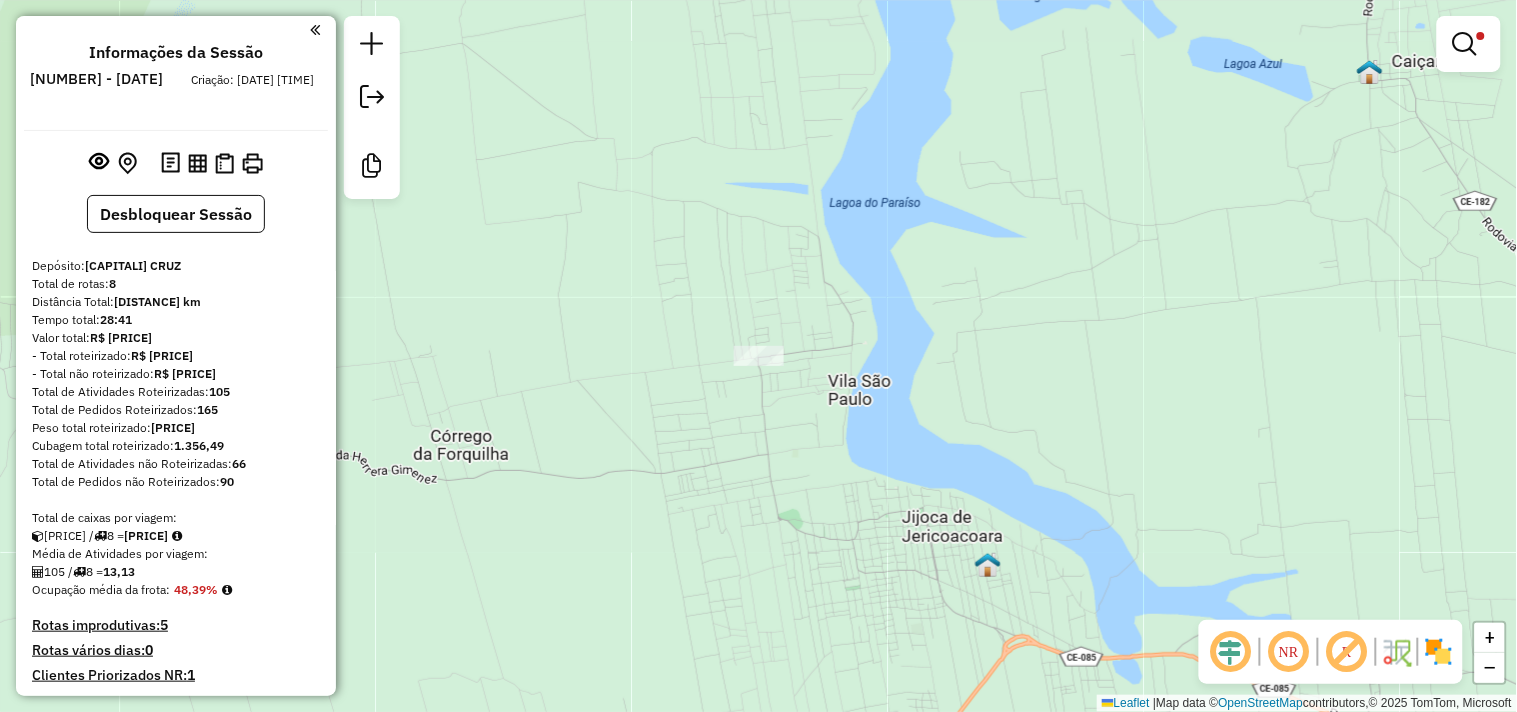 click on "Atividade não roteirizada [NUMBER] - [NAME]  Endereço:  [STREET]   Bairro: [BAIRRO] ([CITY] / CE)   Pedidos:  [NUMBER]   Valor total: R$ [PRICE]   - DINHEIRO:  R$ [PRICE]   Cubagem: [CUBAGE]   Peso: [WEIGHT]   Tempo de atendimento: [TIME]   Total de itens: [ITEMS]  Motivos da não roteirização × Limpar filtros Janela de atendimento Grade de atendimento Capacidade Transportadoras Veículos Cliente Pedidos  Rotas Selecione os dias de semana para filtrar as janelas de atendimento  Seg   Ter   Qua   Qui   Sex   Sáb   Dom  Informe o período da janela de atendimento: De: Até:  Filtrar exatamente a janela do cliente  Considerar janela de atendimento padrão  Selecione os dias de semana para filtrar as grades de atendimento  Seg   Ter   Qua   Qui   Sex   Sáb   Dom   Considerar clientes sem dia de atendimento cadastrado  Clientes fora do dia de atendimento selecionado Filtrar as atividades entre os valores definidos abaixo:  Peso mínimo:   Peso máximo:   De:  De:" 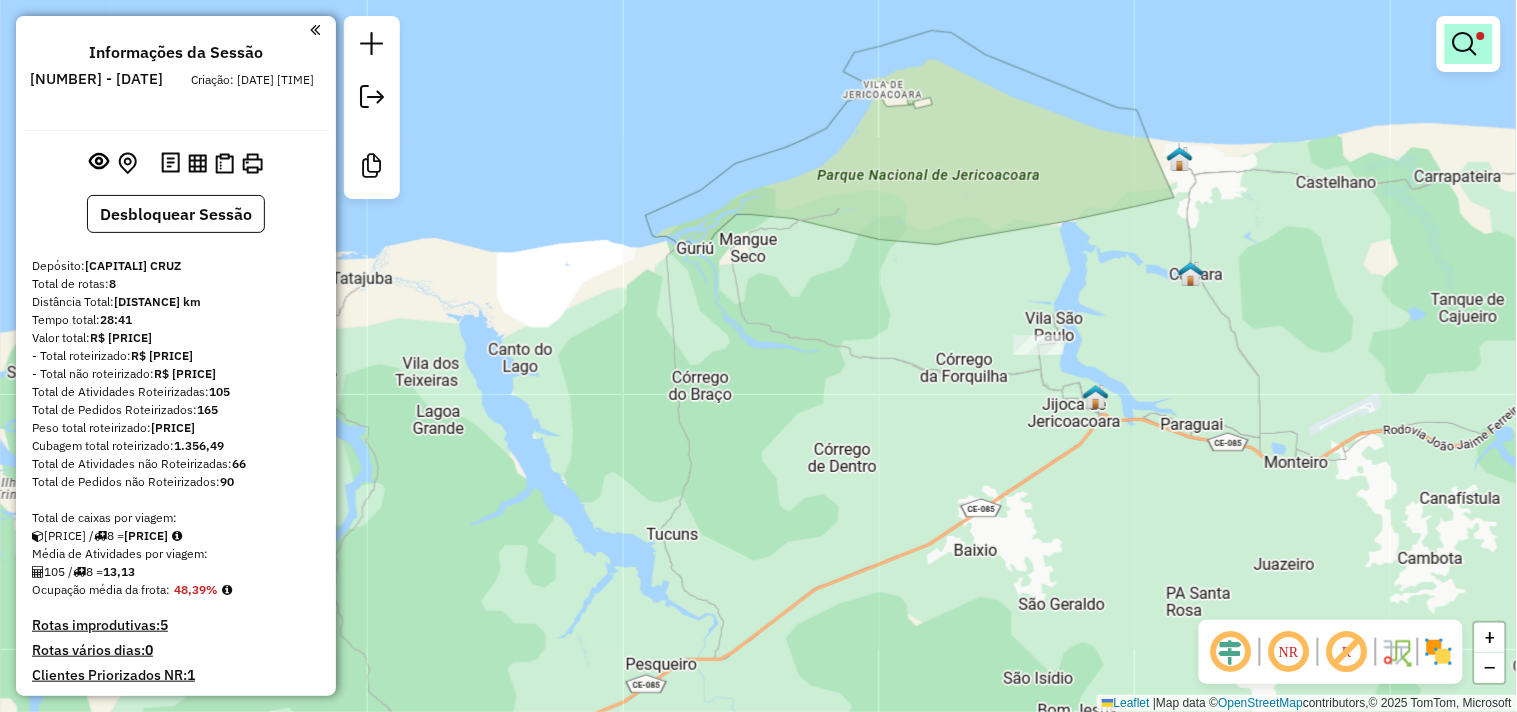click at bounding box center [1465, 44] 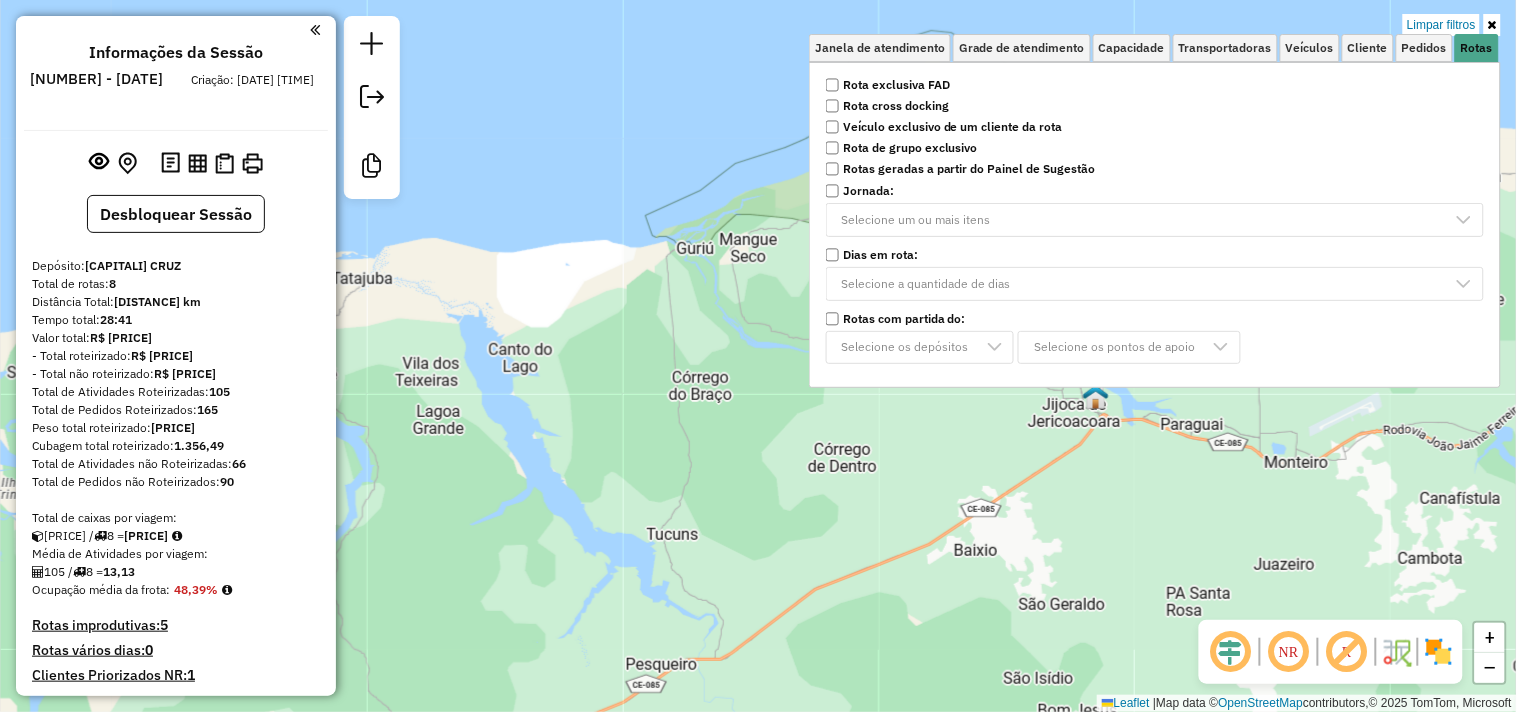 click on "Selecione os dias de semana para filtrar as janelas de atendimento  Seg   Ter   Qua   Qui   Sex   Sáb   Dom  Informe o período da janela de atendimento: De: Até:  Filtrar exatamente a janela do cliente  Considerar janela de atendimento padrão  Selecione os dias de semana para filtrar as grades de atendimento  Seg   Ter   Qua   Qui   Sex   Sáb   Dom   Considerar clientes sem dia de atendimento cadastrado  Clientes fora do dia de atendimento selecionado Filtrar as atividades entre os valores definidos abaixo:  Peso mínimo:   Peso máximo:   Cubagem mínima:   Cubagem máxima:   De:   Até:  Filtrar as atividades entre o tempo de atendimento definido abaixo:  De:   Até:   Considerar capacidade total dos clientes não roteirizados Transportadora: Selecione um ou mais itens Tipo de veículo: Selecione um ou mais itens Veículo: Selecione um ou mais itens Motorista: Selecione um ou mais itens Nome: ***** Tipo de cliente: Selecione um ou mais itens Rótulo: Selecione um ou mais itens Setor: Grupo de Setor:" at bounding box center [1155, 225] 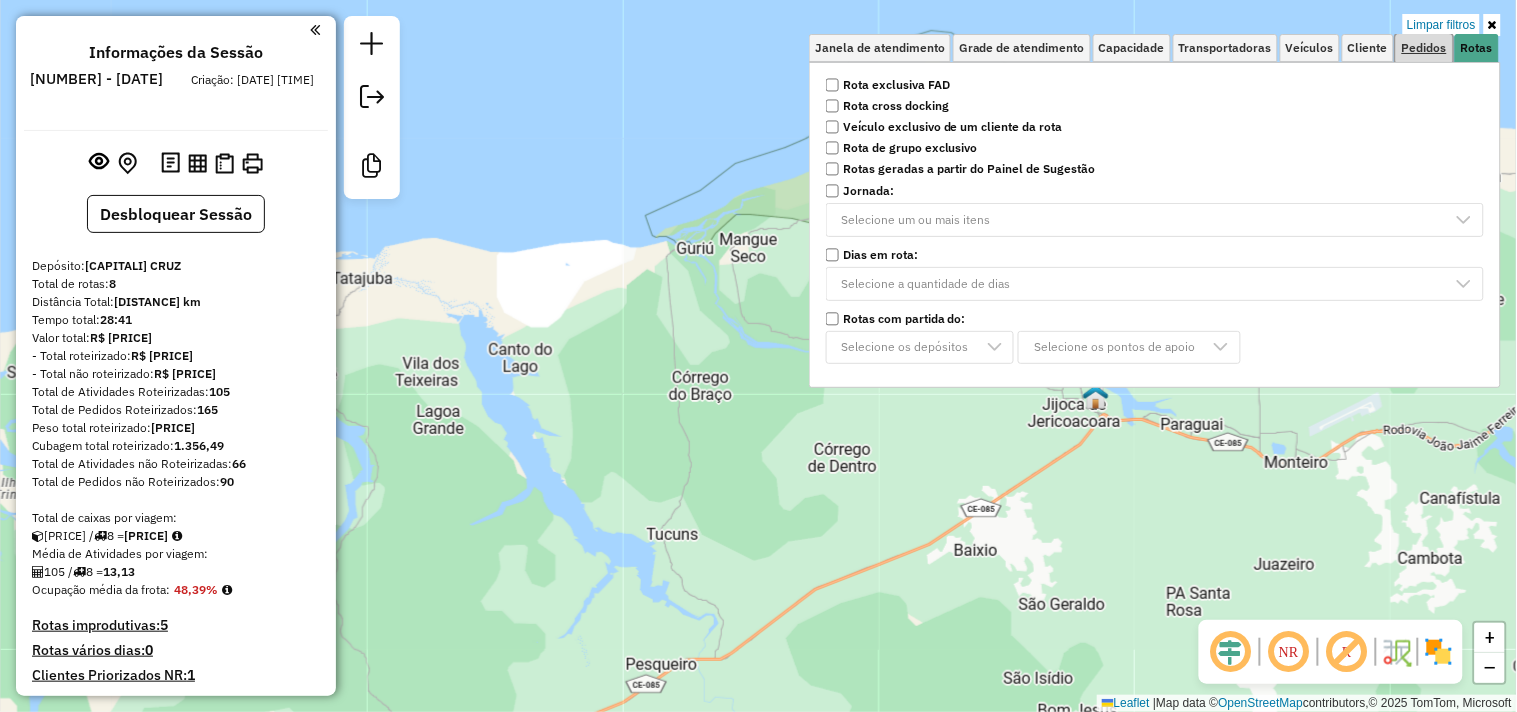 click on "Pedidos" at bounding box center (1424, 48) 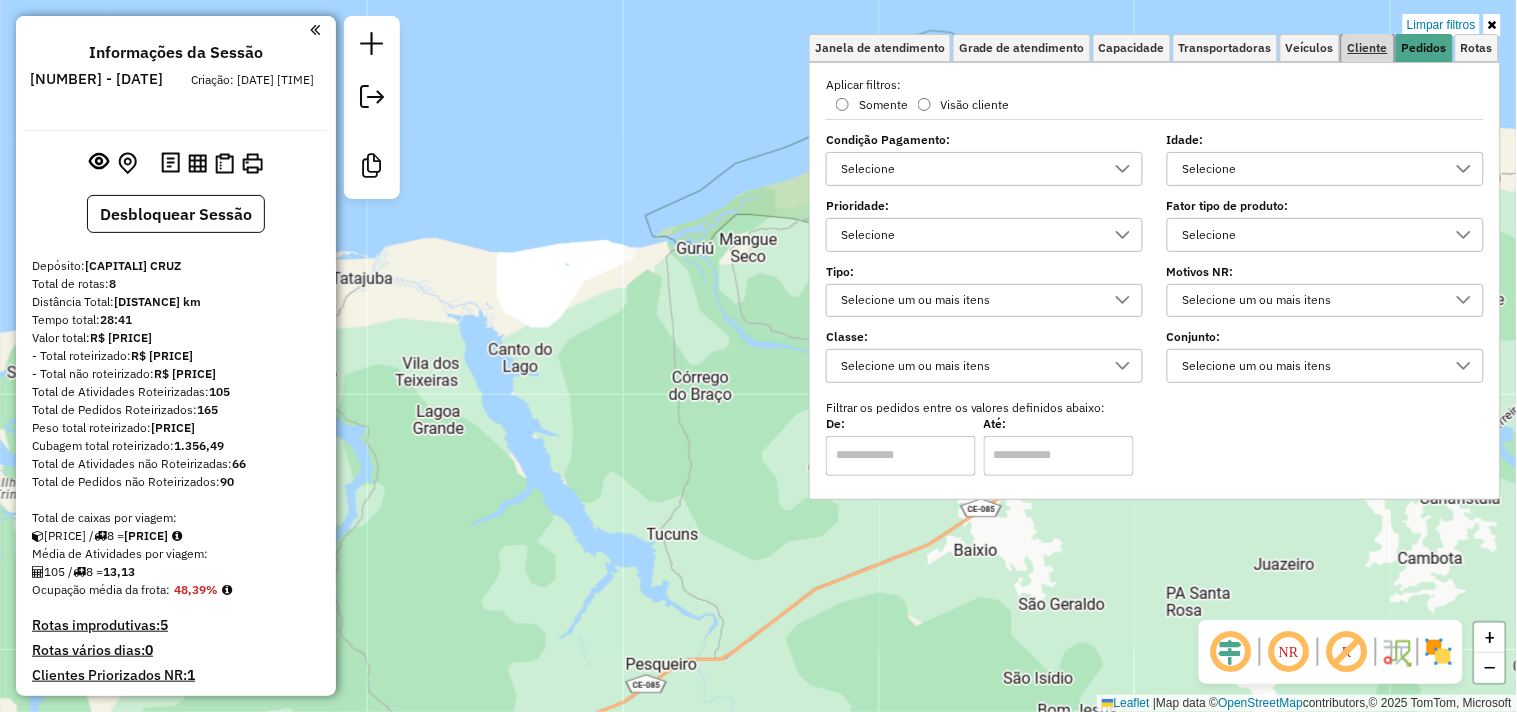 click on "Cliente" at bounding box center (1368, 48) 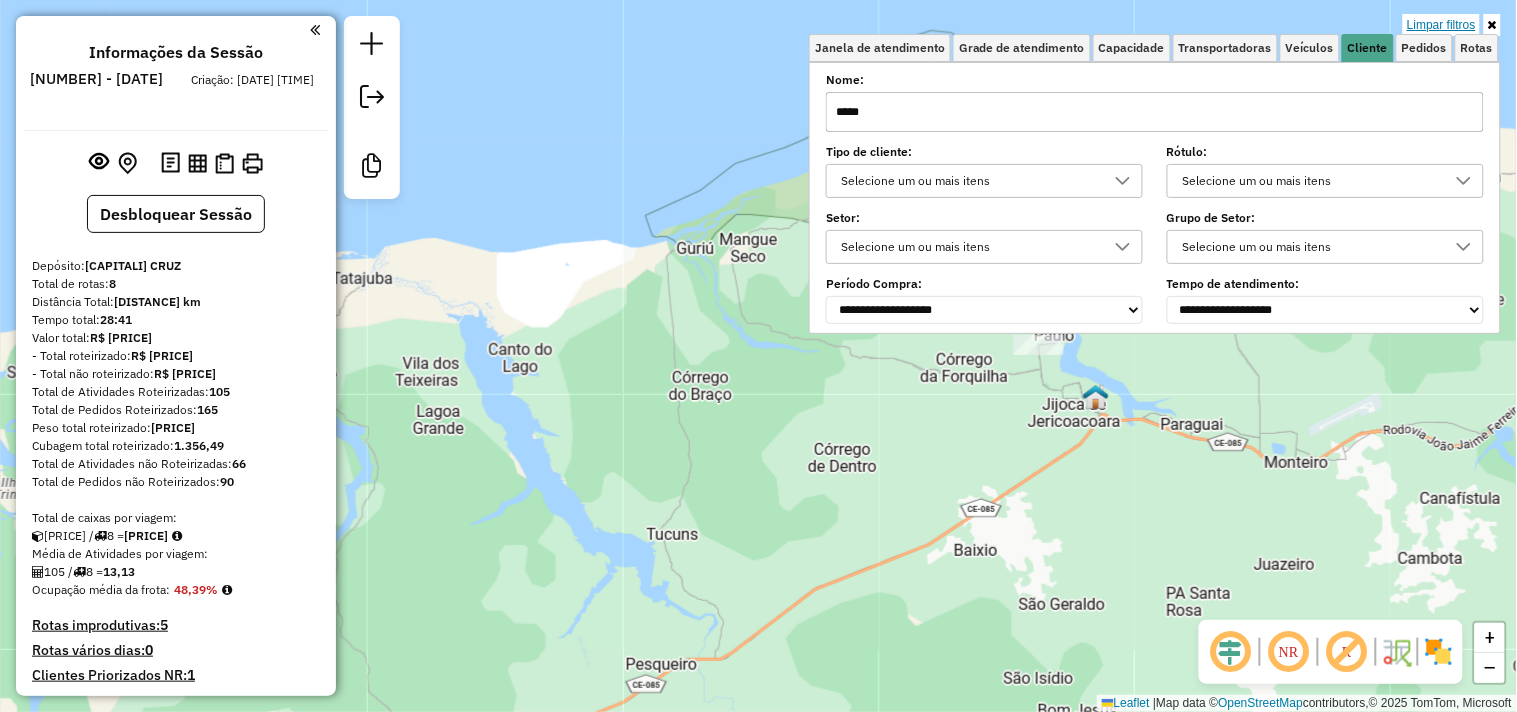 click on "Limpar filtros" at bounding box center [1441, 25] 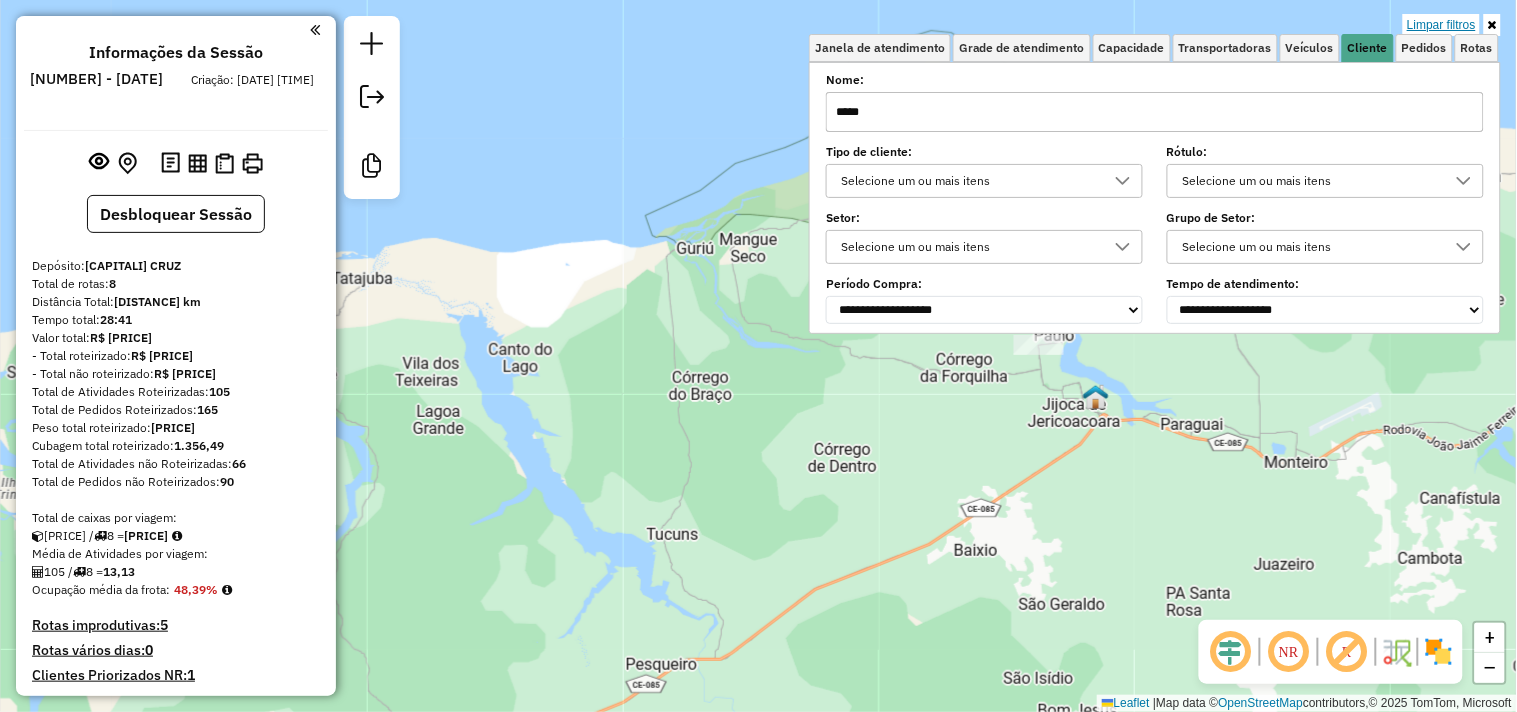 click on "Limpar filtros Janela de atendimento Grade de atendimento Capacidade Transportadoras Veículos Cliente Pedidos  Rotas Selecione os dias de semana para filtrar as janelas de atendimento  Seg   Ter   Qua   Qui   Sex   Sáb   Dom  Informe o período da janela de atendimento: De: Até:  Filtrar exatamente a janela do cliente  Considerar janela de atendimento padrão  Selecione os dias de semana para filtrar as grades de atendimento  Seg   Ter   Qua   Qui   Sex   Sáb   Dom   Considerar clientes sem dia de atendimento cadastrado  Clientes fora do dia de atendimento selecionado Filtrar as atividades entre os valores definidos abaixo:  Peso mínimo:   Peso máximo:   Cubagem mínima:   Cubagem máxima:   De:   Até:  Filtrar as atividades entre o tempo de atendimento definido abaixo:  De:   Até:   Considerar capacidade total dos clientes não roteirizados Transportadora: Selecione um ou mais itens Tipo de veículo: Selecione um ou mais itens Veículo: Selecione um ou mais itens Motorista: Selecione um ou mais itens" 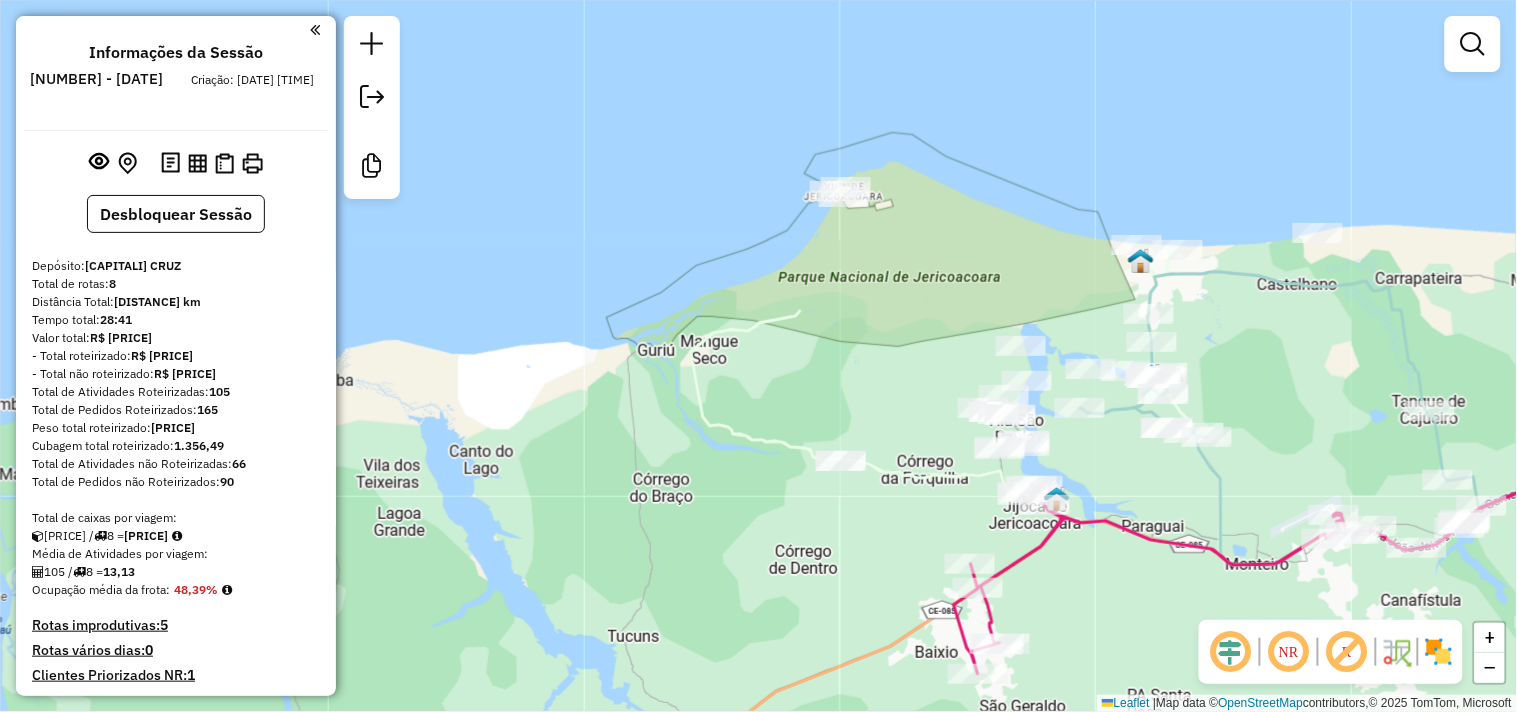 click on "Janela de atendimento Grade de atendimento Capacidade Transportadoras Veículos Cliente Pedidos  Rotas Selecione os dias de semana para filtrar as janelas de atendimento  Seg   Ter   Qua   Qui   Sex   Sáb   Dom  Informe o período da janela de atendimento: De: Até:  Filtrar exatamente a janela do cliente  Considerar janela de atendimento padrão  Selecione os dias de semana para filtrar as grades de atendimento  Seg   Ter   Qua   Qui   Sex   Sáb   Dom   Considerar clientes sem dia de atendimento cadastrado  Clientes fora do dia de atendimento selecionado Filtrar as atividades entre os valores definidos abaixo:  Peso mínimo:   Peso máximo:   Cubagem mínima:   Cubagem máxima:   De:   Até:  Filtrar as atividades entre o tempo de atendimento definido abaixo:  De:   Até:   Considerar capacidade total dos clientes não roteirizados Transportadora: Selecione um ou mais itens Tipo de veículo: Selecione um ou mais itens Veículo: Selecione um ou mais itens Motorista: Selecione um ou mais itens Nome: Rótulo:" 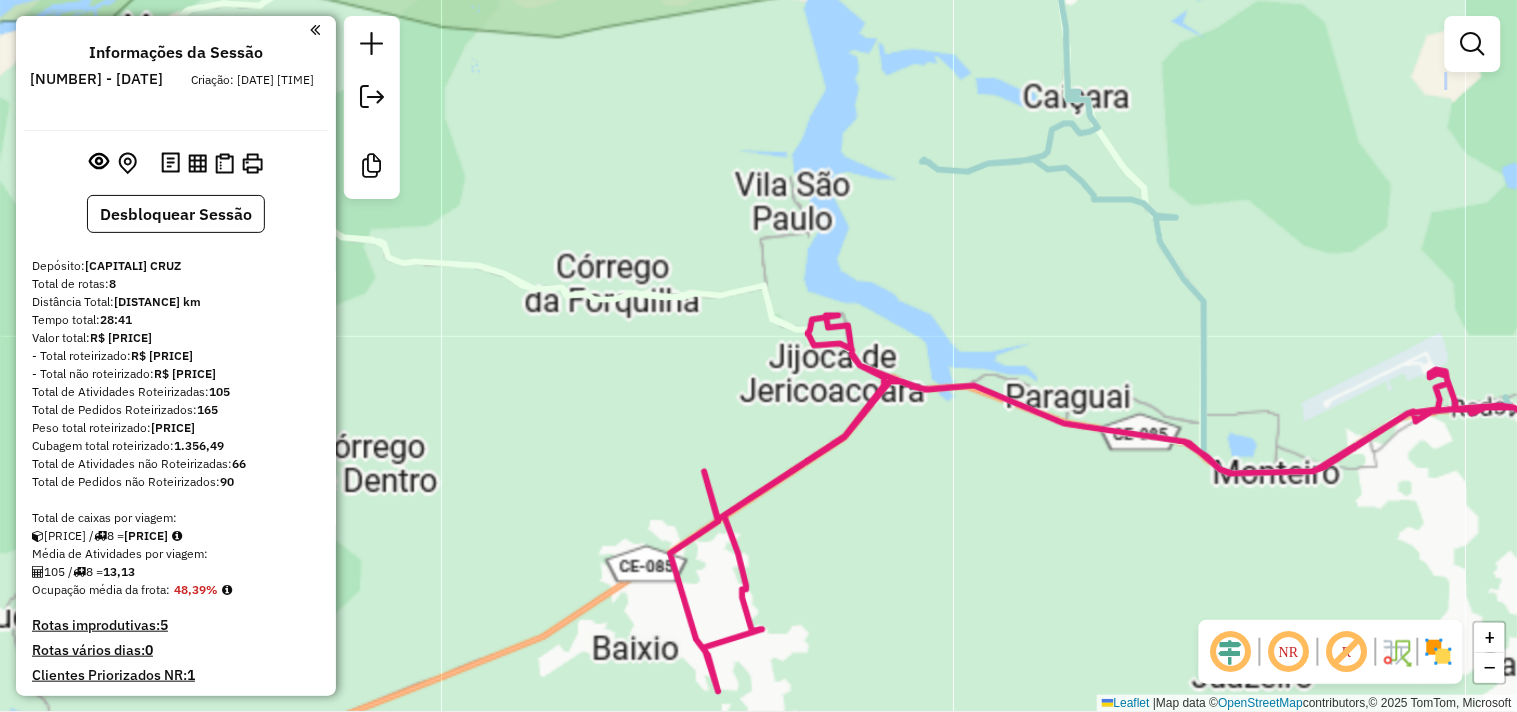 click on "Janela de atendimento Grade de atendimento Capacidade Transportadoras Veículos Cliente Pedidos  Rotas Selecione os dias de semana para filtrar as janelas de atendimento  Seg   Ter   Qua   Qui   Sex   Sáb   Dom  Informe o período da janela de atendimento: De: Até:  Filtrar exatamente a janela do cliente  Considerar janela de atendimento padrão  Selecione os dias de semana para filtrar as grades de atendimento  Seg   Ter   Qua   Qui   Sex   Sáb   Dom   Considerar clientes sem dia de atendimento cadastrado  Clientes fora do dia de atendimento selecionado Filtrar as atividades entre os valores definidos abaixo:  Peso mínimo:   Peso máximo:   Cubagem mínima:   Cubagem máxima:   De:   Até:  Filtrar as atividades entre o tempo de atendimento definido abaixo:  De:   Até:   Considerar capacidade total dos clientes não roteirizados Transportadora: Selecione um ou mais itens Tipo de veículo: Selecione um ou mais itens Veículo: Selecione um ou mais itens Motorista: Selecione um ou mais itens Nome: Rótulo:" 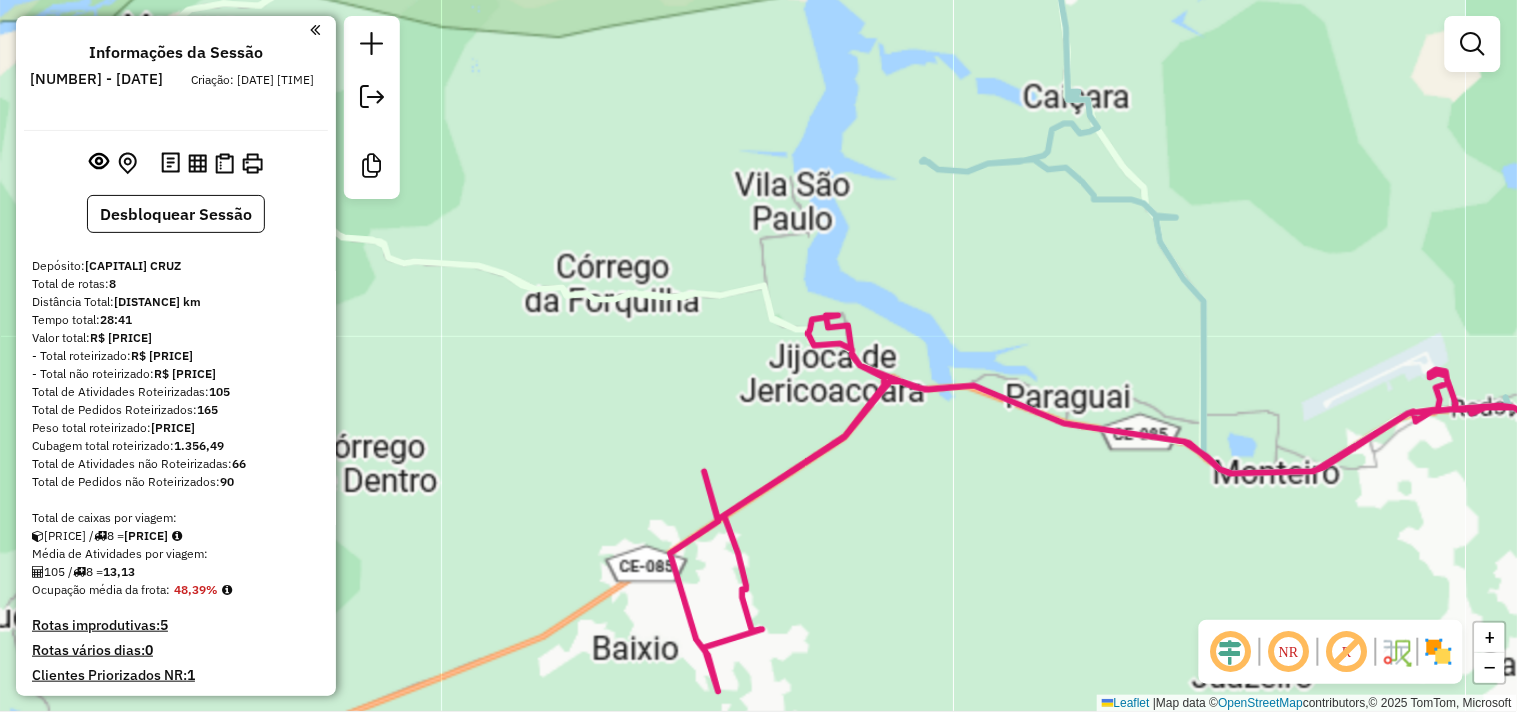 click 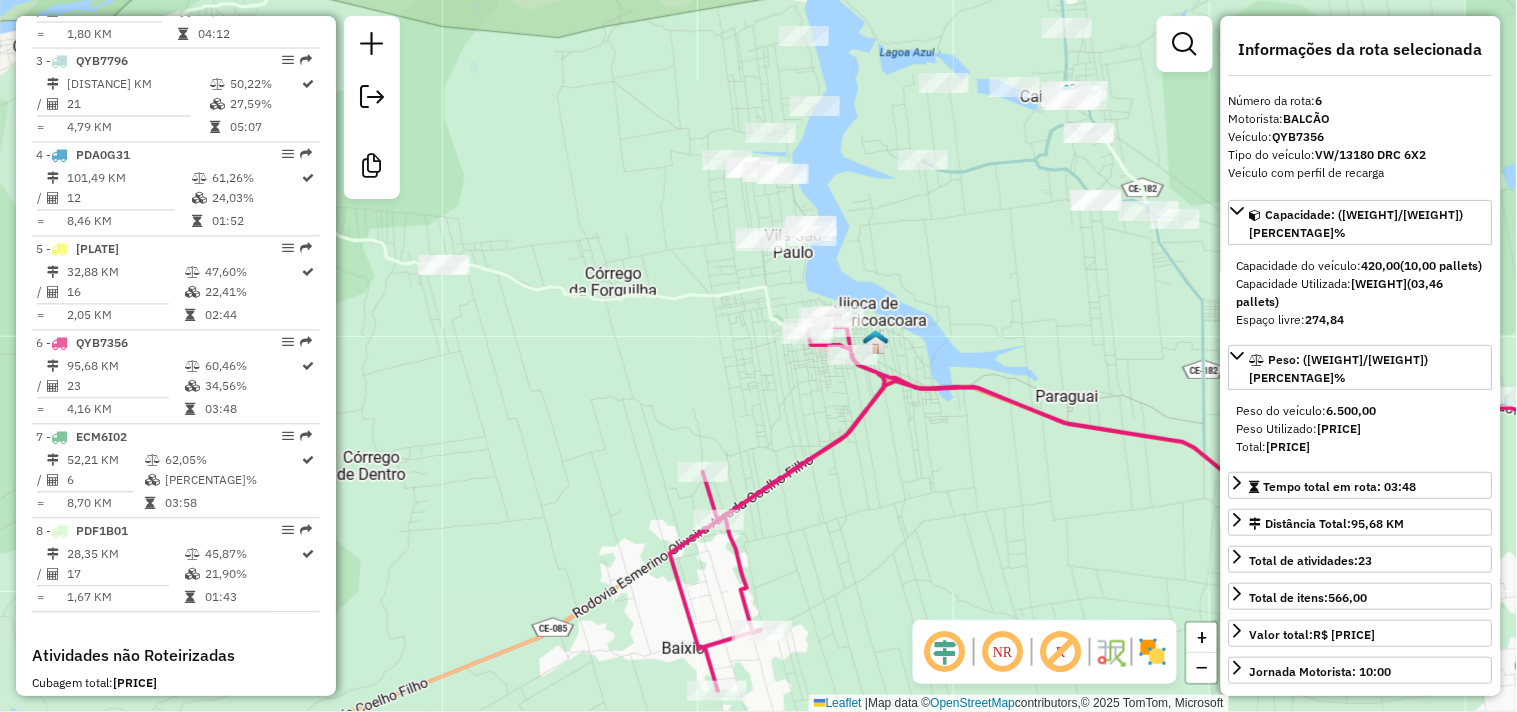 scroll, scrollTop: 1207, scrollLeft: 0, axis: vertical 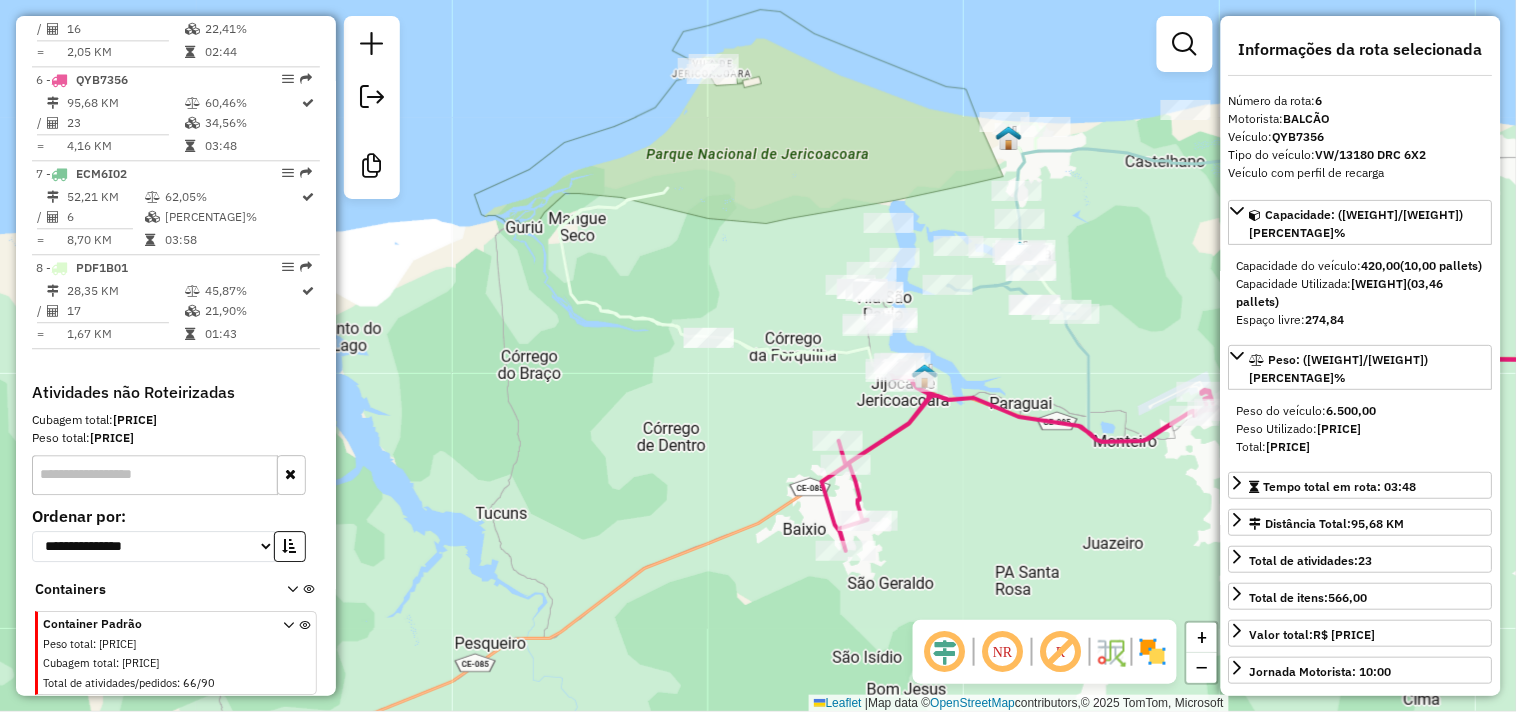click on "Janela de atendimento Grade de atendimento Capacidade Transportadoras Veículos Cliente Pedidos  Rotas Selecione os dias de semana para filtrar as janelas de atendimento  Seg   Ter   Qua   Qui   Sex   Sáb   Dom  Informe o período da janela de atendimento: De: Até:  Filtrar exatamente a janela do cliente  Considerar janela de atendimento padrão  Selecione os dias de semana para filtrar as grades de atendimento  Seg   Ter   Qua   Qui   Sex   Sáb   Dom   Considerar clientes sem dia de atendimento cadastrado  Clientes fora do dia de atendimento selecionado Filtrar as atividades entre os valores definidos abaixo:  Peso mínimo:   Peso máximo:   Cubagem mínima:   Cubagem máxima:   De:   Até:  Filtrar as atividades entre o tempo de atendimento definido abaixo:  De:   Até:   Considerar capacidade total dos clientes não roteirizados Transportadora: Selecione um ou mais itens Tipo de veículo: Selecione um ou mais itens Veículo: Selecione um ou mais itens Motorista: Selecione um ou mais itens Nome: Rótulo:" 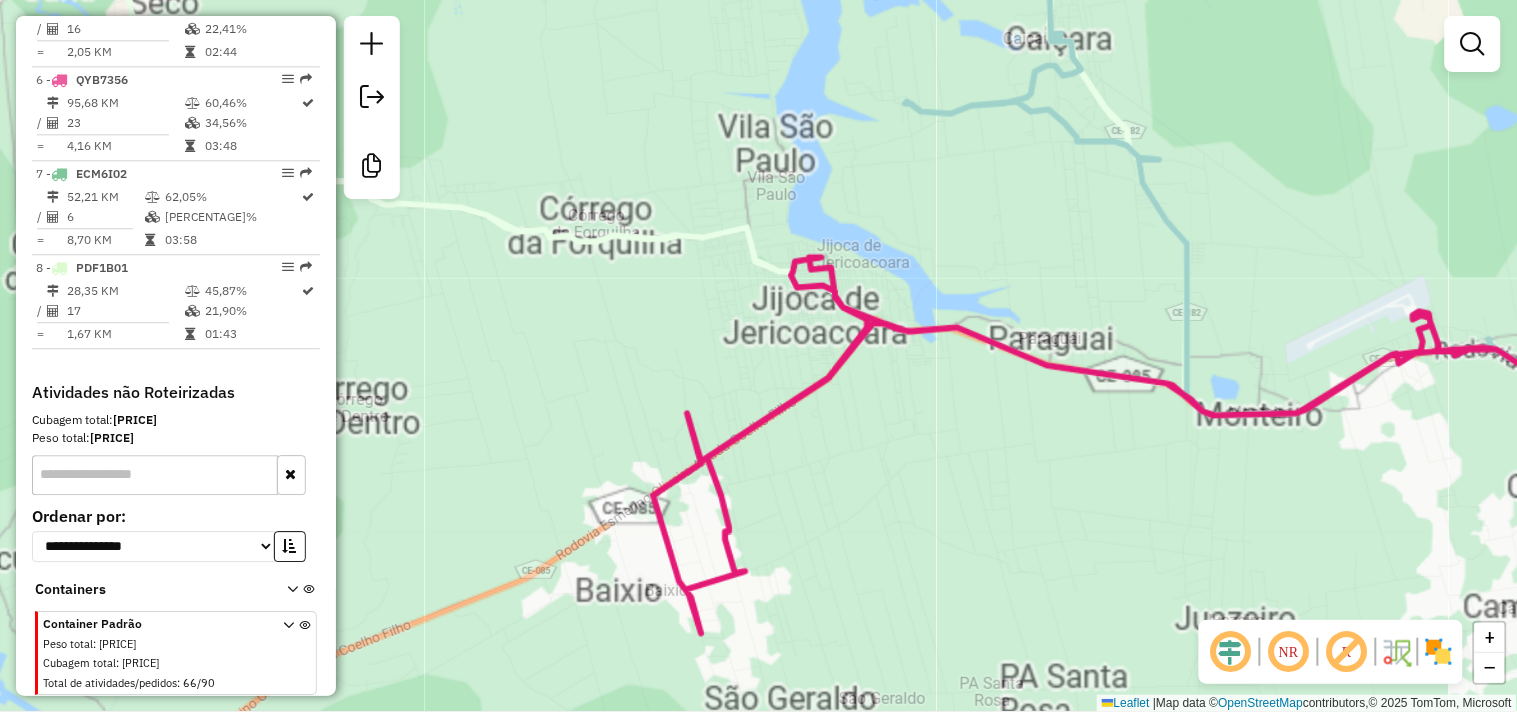 drag, startPoint x: 906, startPoint y: 382, endPoint x: 873, endPoint y: 335, distance: 57.428215 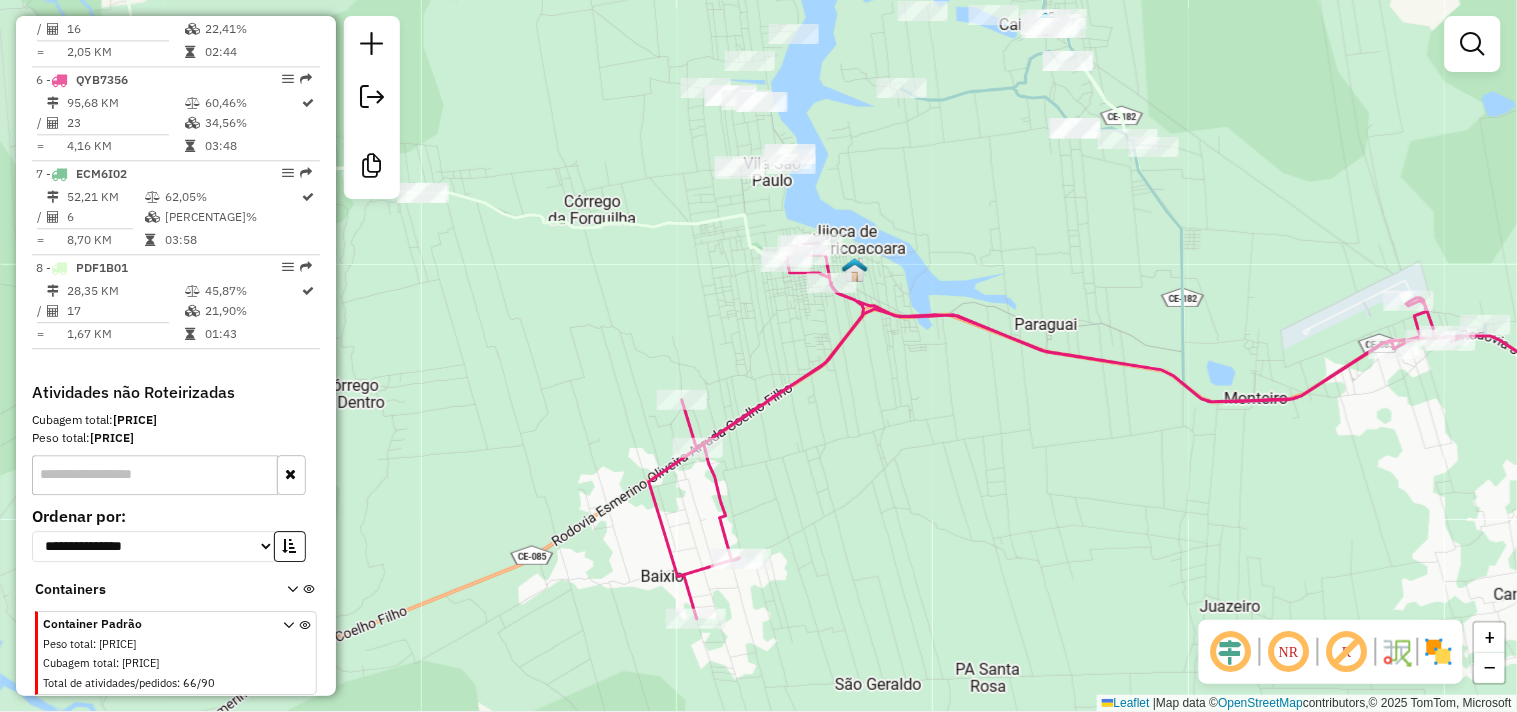 drag, startPoint x: 873, startPoint y: 335, endPoint x: 870, endPoint y: 324, distance: 11.401754 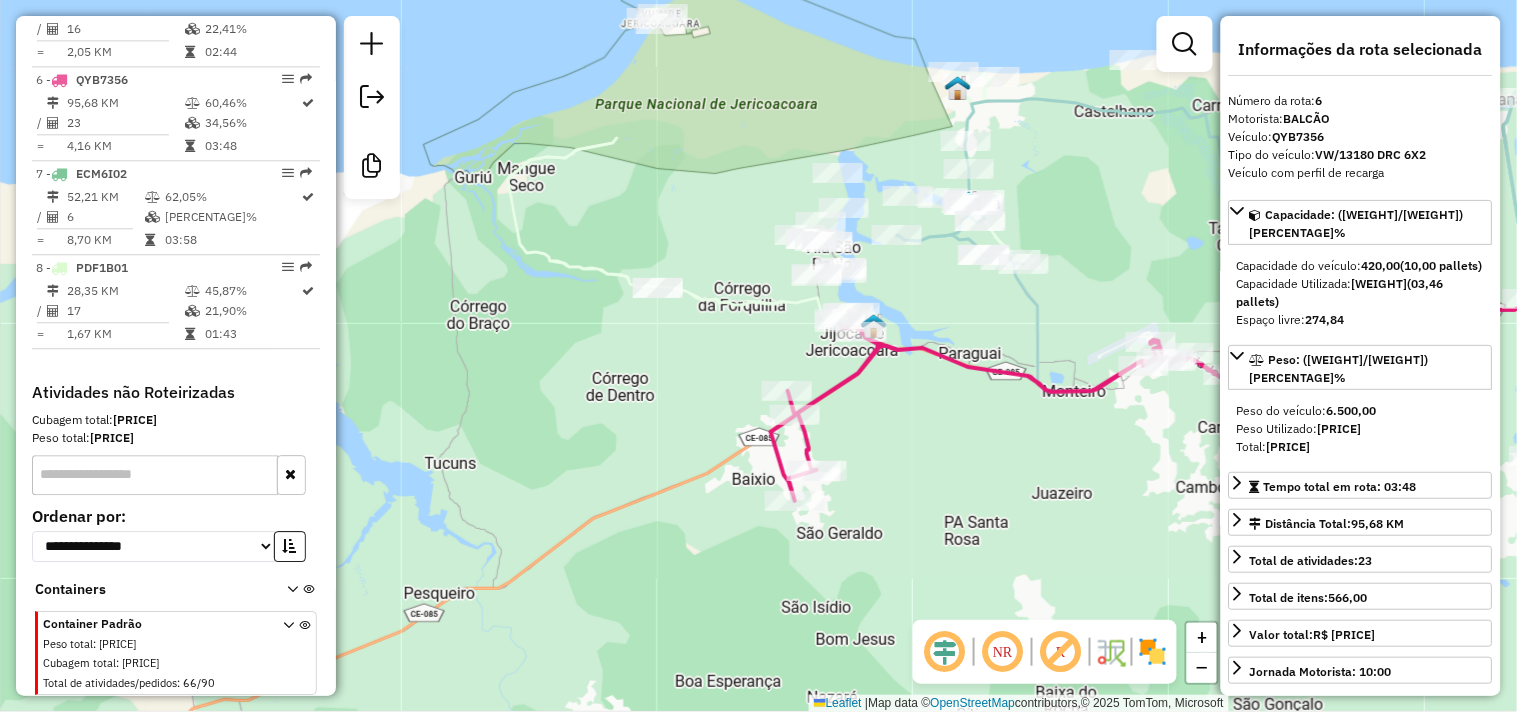click on "Janela de atendimento Grade de atendimento Capacidade Transportadoras Veículos Cliente Pedidos  Rotas Selecione os dias de semana para filtrar as janelas de atendimento  Seg   Ter   Qua   Qui   Sex   Sáb   Dom  Informe o período da janela de atendimento: De: Até:  Filtrar exatamente a janela do cliente  Considerar janela de atendimento padrão  Selecione os dias de semana para filtrar as grades de atendimento  Seg   Ter   Qua   Qui   Sex   Sáb   Dom   Considerar clientes sem dia de atendimento cadastrado  Clientes fora do dia de atendimento selecionado Filtrar as atividades entre os valores definidos abaixo:  Peso mínimo:   Peso máximo:   Cubagem mínima:   Cubagem máxima:   De:   Até:  Filtrar as atividades entre o tempo de atendimento definido abaixo:  De:   Até:   Considerar capacidade total dos clientes não roteirizados Transportadora: Selecione um ou mais itens Tipo de veículo: Selecione um ou mais itens Veículo: Selecione um ou mais itens Motorista: Selecione um ou mais itens Nome: Rótulo:" 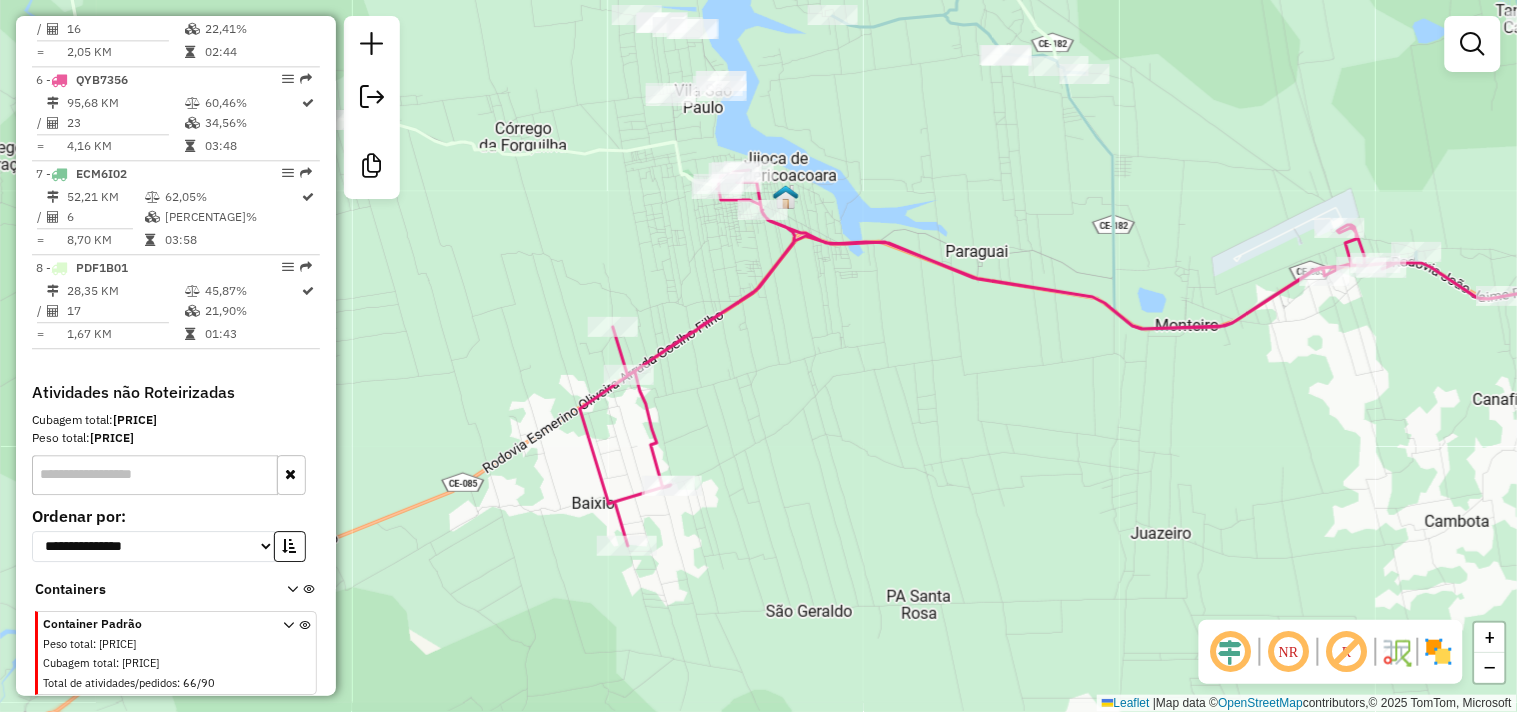drag, startPoint x: 901, startPoint y: 403, endPoint x: 862, endPoint y: 380, distance: 45.276924 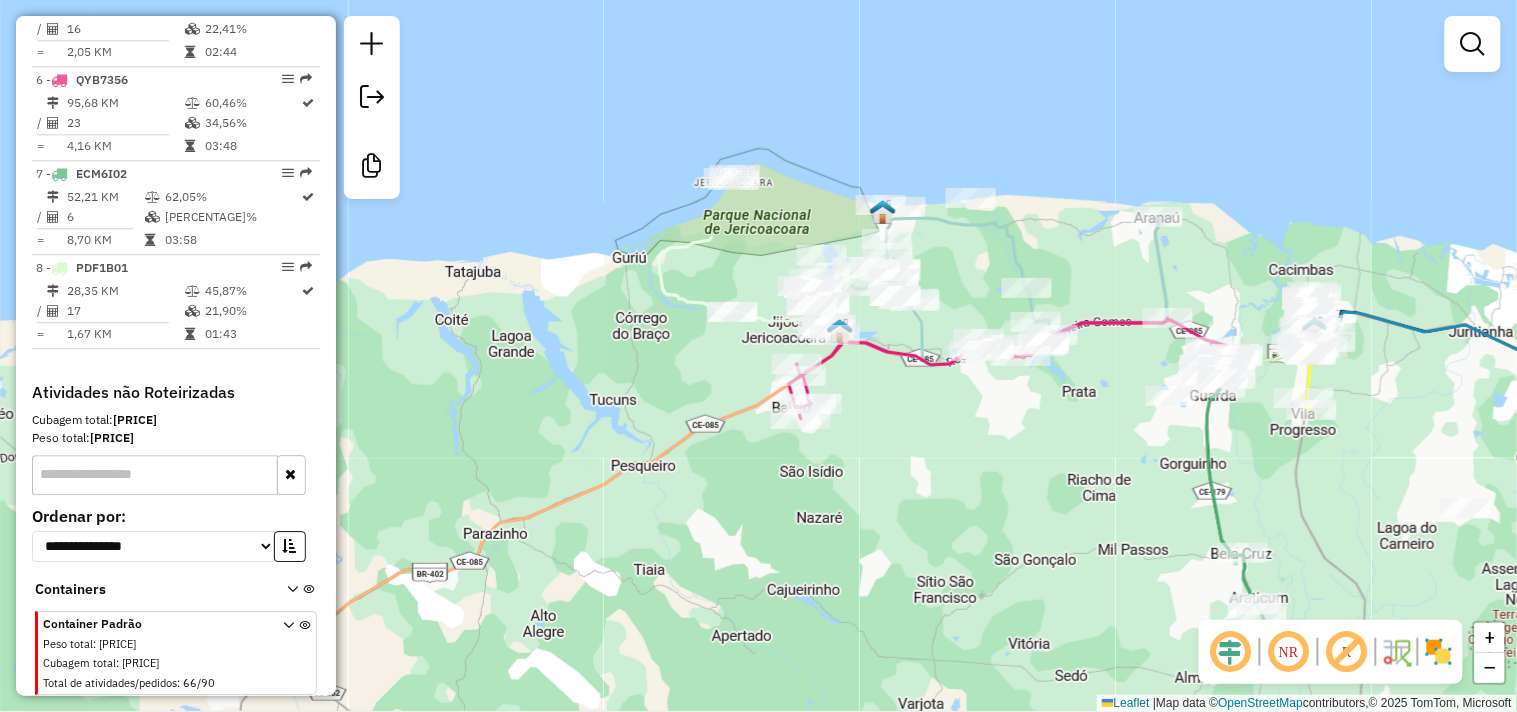 click on "Janela de atendimento Grade de atendimento Capacidade Transportadoras Veículos Cliente Pedidos  Rotas Selecione os dias de semana para filtrar as janelas de atendimento  Seg   Ter   Qua   Qui   Sex   Sáb   Dom  Informe o período da janela de atendimento: De: Até:  Filtrar exatamente a janela do cliente  Considerar janela de atendimento padrão  Selecione os dias de semana para filtrar as grades de atendimento  Seg   Ter   Qua   Qui   Sex   Sáb   Dom   Considerar clientes sem dia de atendimento cadastrado  Clientes fora do dia de atendimento selecionado Filtrar as atividades entre os valores definidos abaixo:  Peso mínimo:   Peso máximo:   Cubagem mínima:   Cubagem máxima:   De:   Até:  Filtrar as atividades entre o tempo de atendimento definido abaixo:  De:   Até:   Considerar capacidade total dos clientes não roteirizados Transportadora: Selecione um ou mais itens Tipo de veículo: Selecione um ou mais itens Veículo: Selecione um ou mais itens Motorista: Selecione um ou mais itens Nome: Rótulo:" 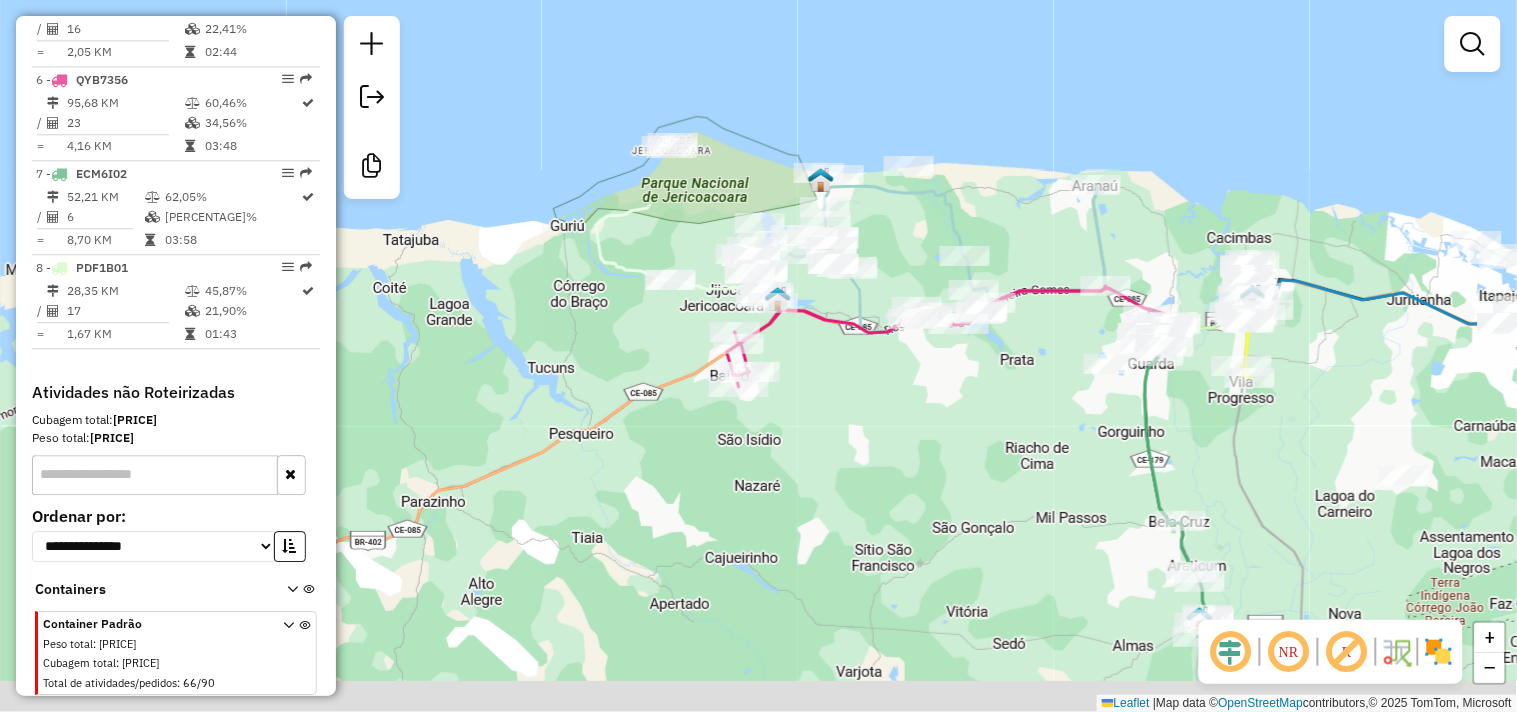 drag, startPoint x: 980, startPoint y: 450, endPoint x: 881, endPoint y: 401, distance: 110.46266 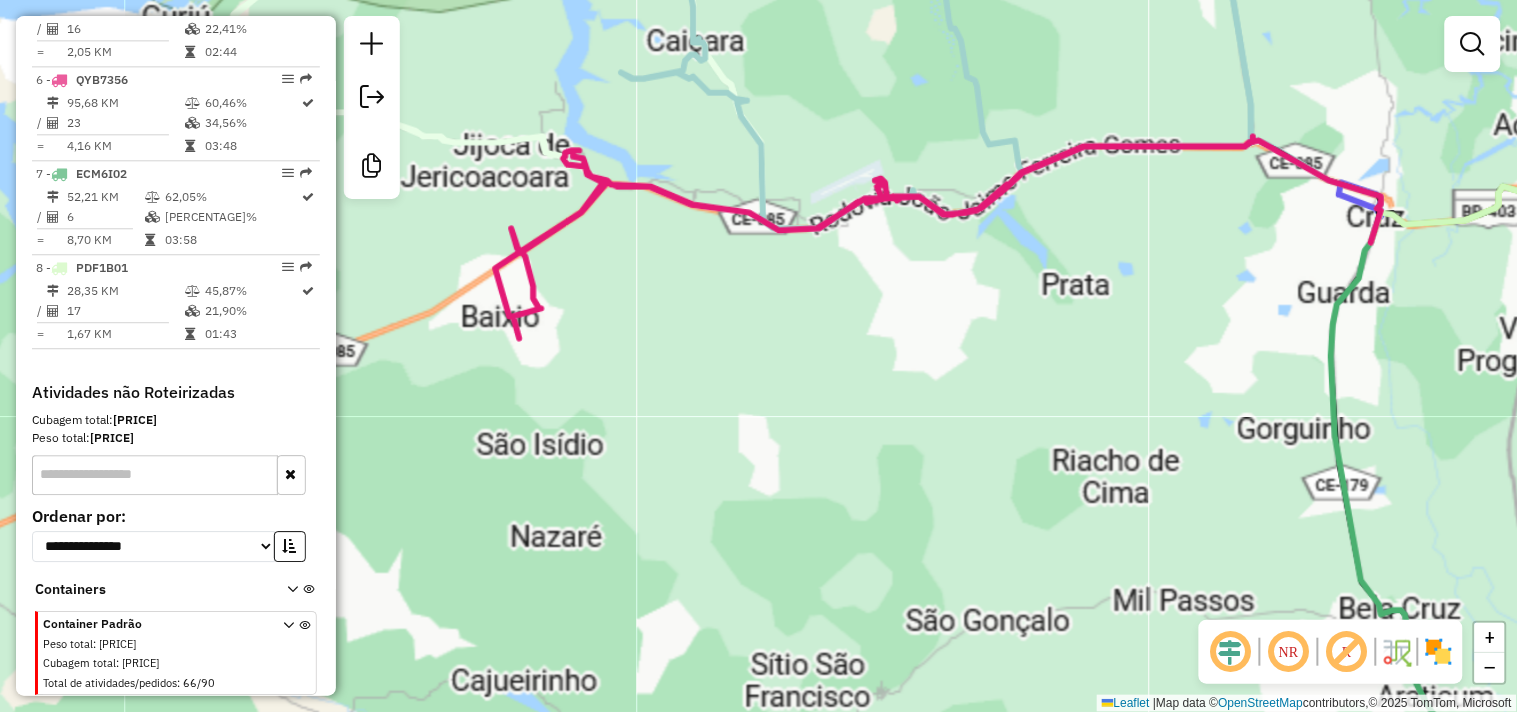 drag, startPoint x: 881, startPoint y: 401, endPoint x: 857, endPoint y: 401, distance: 24 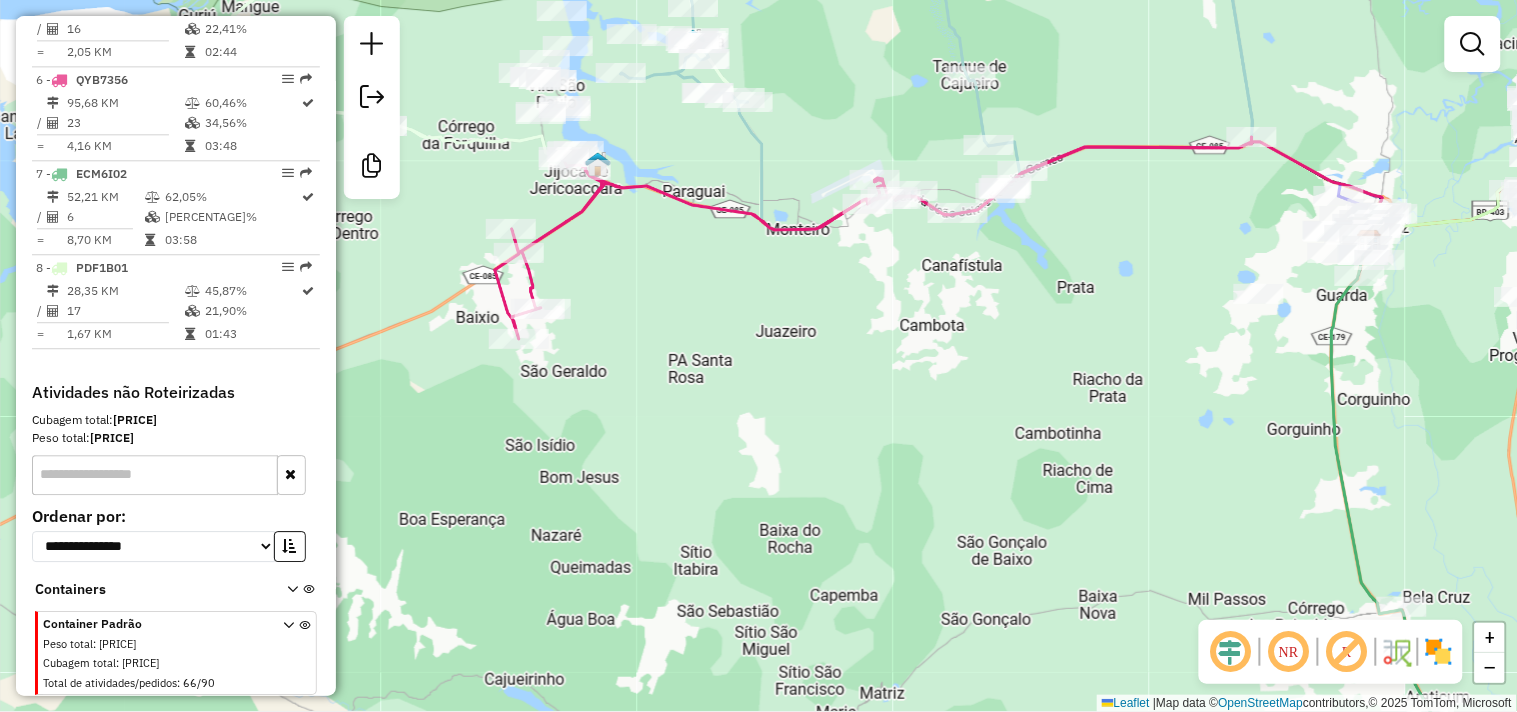 drag, startPoint x: 768, startPoint y: 393, endPoint x: 784, endPoint y: 411, distance: 24.083189 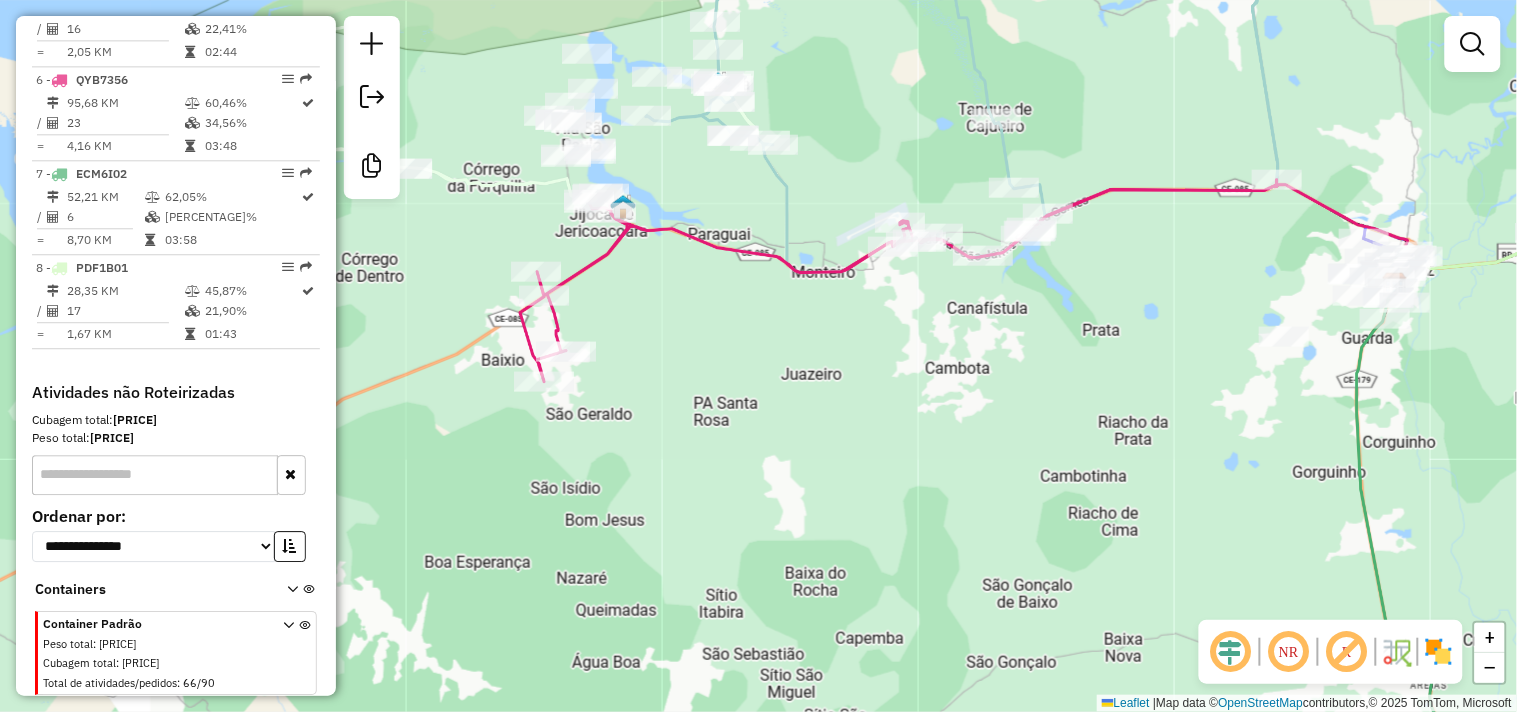 click on "Janela de atendimento Grade de atendimento Capacidade Transportadoras Veículos Cliente Pedidos  Rotas Selecione os dias de semana para filtrar as janelas de atendimento  Seg   Ter   Qua   Qui   Sex   Sáb   Dom  Informe o período da janela de atendimento: De: Até:  Filtrar exatamente a janela do cliente  Considerar janela de atendimento padrão  Selecione os dias de semana para filtrar as grades de atendimento  Seg   Ter   Qua   Qui   Sex   Sáb   Dom   Considerar clientes sem dia de atendimento cadastrado  Clientes fora do dia de atendimento selecionado Filtrar as atividades entre os valores definidos abaixo:  Peso mínimo:   Peso máximo:   Cubagem mínima:   Cubagem máxima:   De:   Até:  Filtrar as atividades entre o tempo de atendimento definido abaixo:  De:   Até:   Considerar capacidade total dos clientes não roteirizados Transportadora: Selecione um ou mais itens Tipo de veículo: Selecione um ou mais itens Veículo: Selecione um ou mais itens Motorista: Selecione um ou mais itens Nome: Rótulo:" 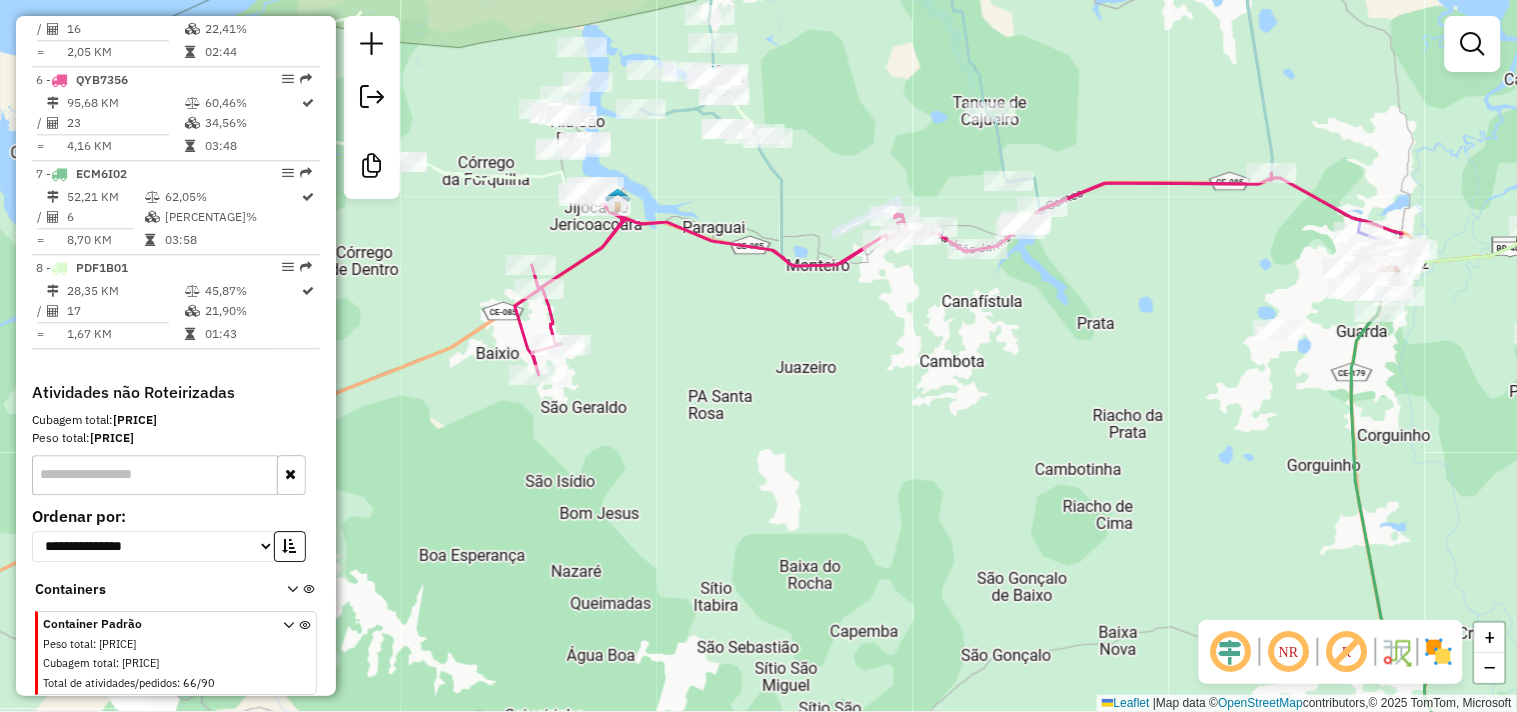 click on "Janela de atendimento Grade de atendimento Capacidade Transportadoras Veículos Cliente Pedidos  Rotas Selecione os dias de semana para filtrar as janelas de atendimento  Seg   Ter   Qua   Qui   Sex   Sáb   Dom  Informe o período da janela de atendimento: De: Até:  Filtrar exatamente a janela do cliente  Considerar janela de atendimento padrão  Selecione os dias de semana para filtrar as grades de atendimento  Seg   Ter   Qua   Qui   Sex   Sáb   Dom   Considerar clientes sem dia de atendimento cadastrado  Clientes fora do dia de atendimento selecionado Filtrar as atividades entre os valores definidos abaixo:  Peso mínimo:   Peso máximo:   Cubagem mínima:   Cubagem máxima:   De:   Até:  Filtrar as atividades entre o tempo de atendimento definido abaixo:  De:   Até:   Considerar capacidade total dos clientes não roteirizados Transportadora: Selecione um ou mais itens Tipo de veículo: Selecione um ou mais itens Veículo: Selecione um ou mais itens Motorista: Selecione um ou mais itens Nome: Rótulo:" 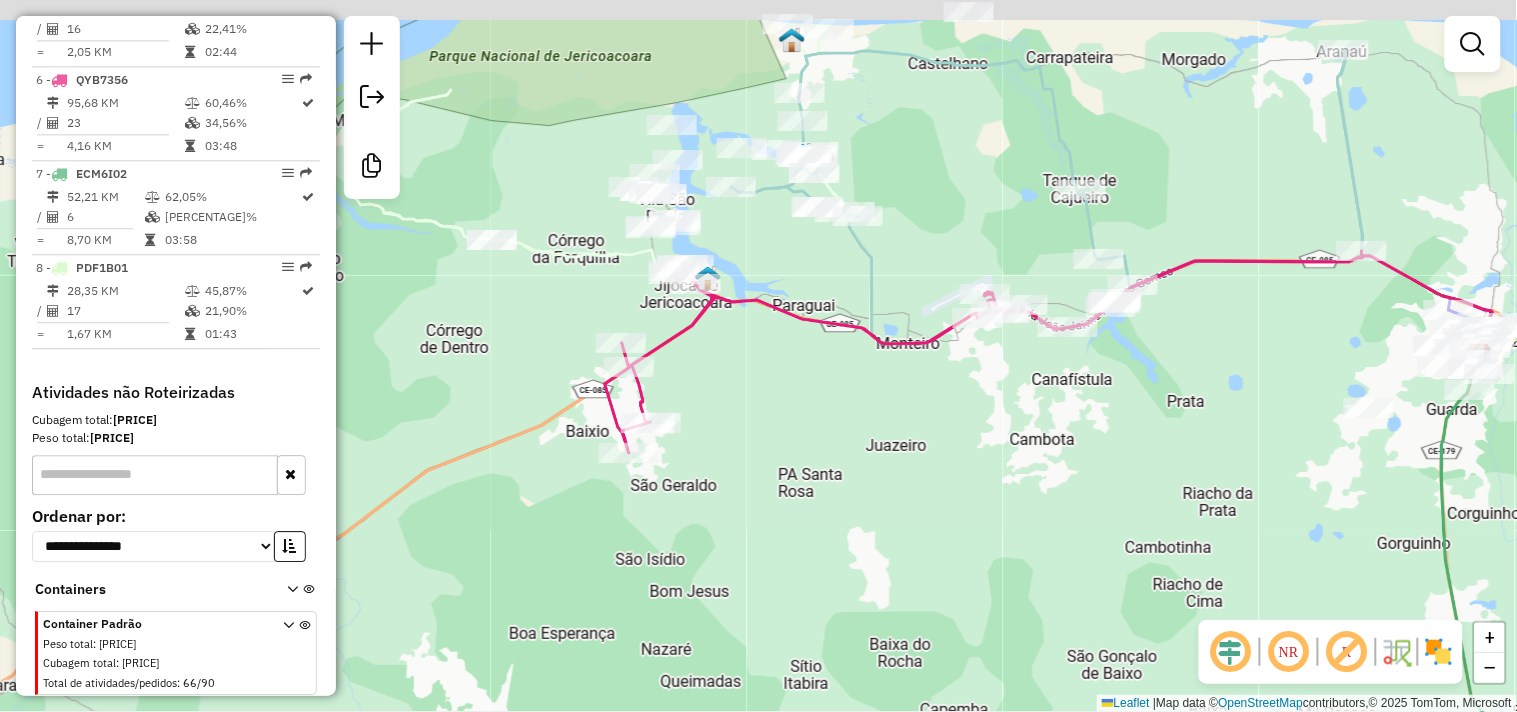drag, startPoint x: 811, startPoint y: 442, endPoint x: 877, endPoint y: 472, distance: 72.498276 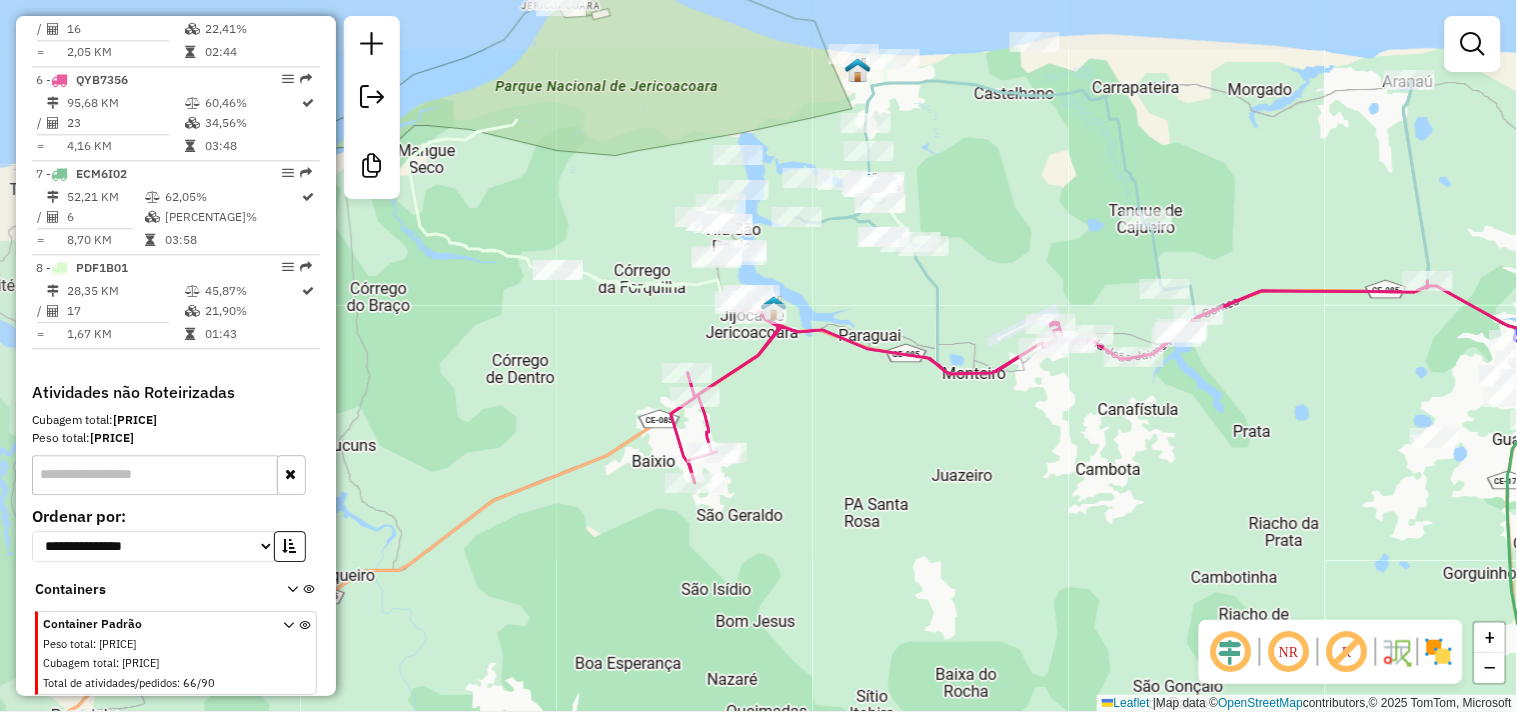 click on "Janela de atendimento Grade de atendimento Capacidade Transportadoras Veículos Cliente Pedidos  Rotas Selecione os dias de semana para filtrar as janelas de atendimento  Seg   Ter   Qua   Qui   Sex   Sáb   Dom  Informe o período da janela de atendimento: De: Até:  Filtrar exatamente a janela do cliente  Considerar janela de atendimento padrão  Selecione os dias de semana para filtrar as grades de atendimento  Seg   Ter   Qua   Qui   Sex   Sáb   Dom   Considerar clientes sem dia de atendimento cadastrado  Clientes fora do dia de atendimento selecionado Filtrar as atividades entre os valores definidos abaixo:  Peso mínimo:   Peso máximo:   Cubagem mínima:   Cubagem máxima:   De:   Até:  Filtrar as atividades entre o tempo de atendimento definido abaixo:  De:   Até:   Considerar capacidade total dos clientes não roteirizados Transportadora: Selecione um ou mais itens Tipo de veículo: Selecione um ou mais itens Veículo: Selecione um ou mais itens Motorista: Selecione um ou mais itens Nome: Rótulo:" 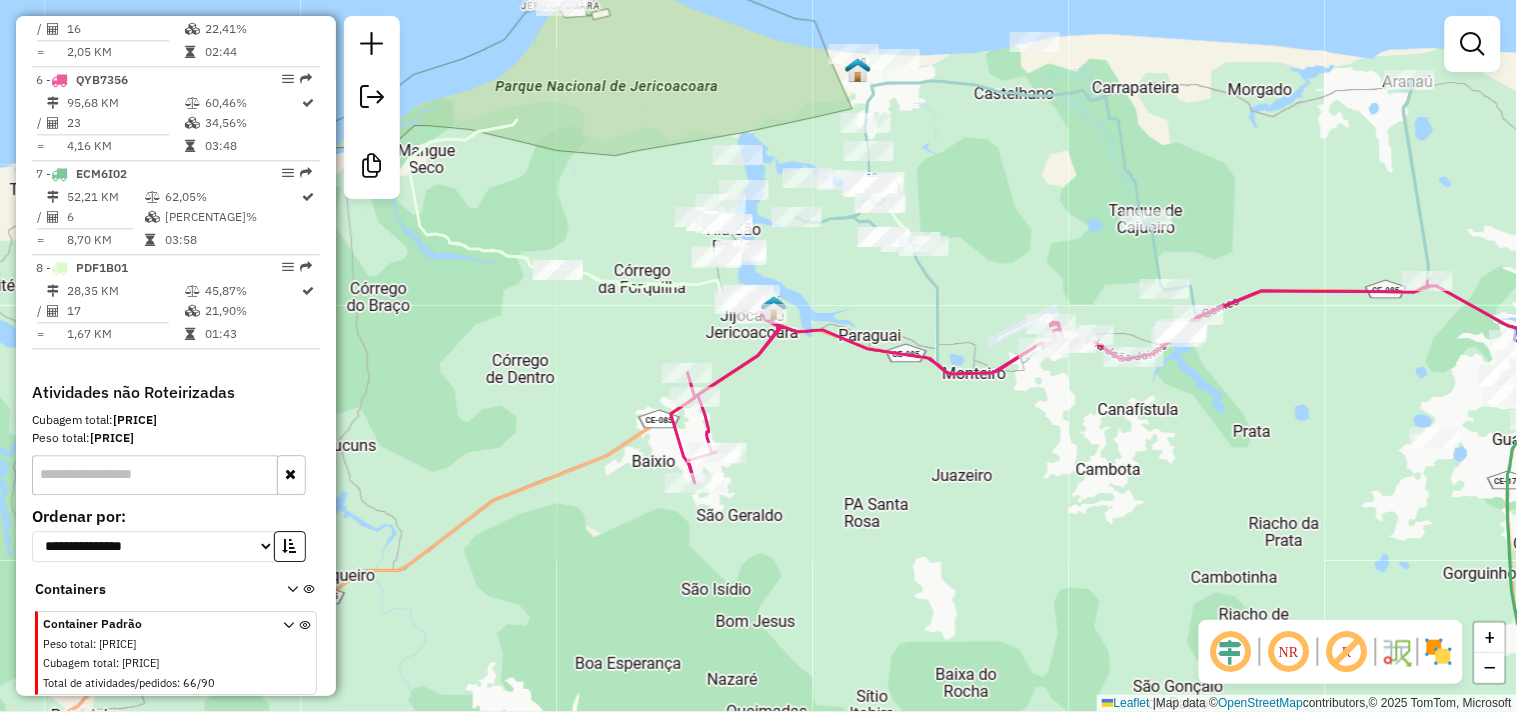 click 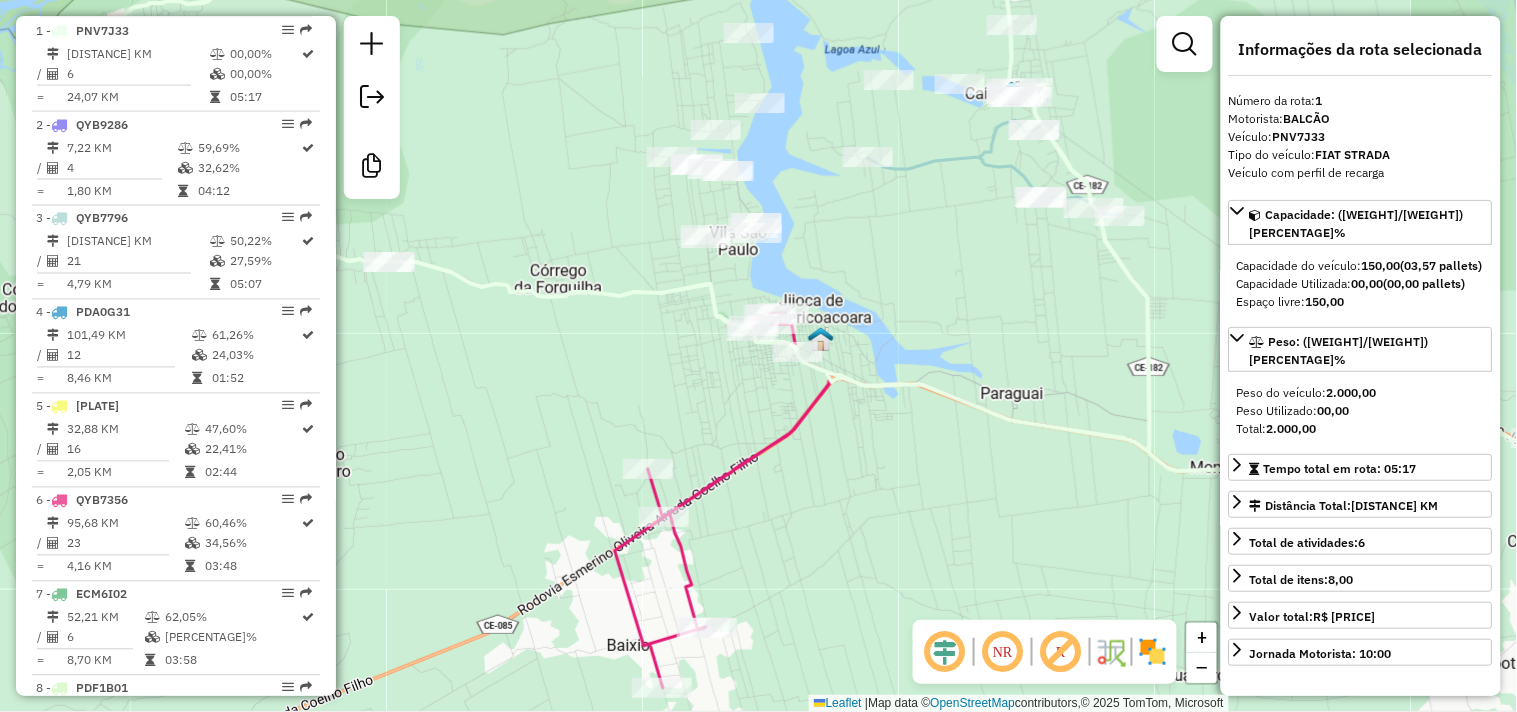 scroll, scrollTop: 787, scrollLeft: 0, axis: vertical 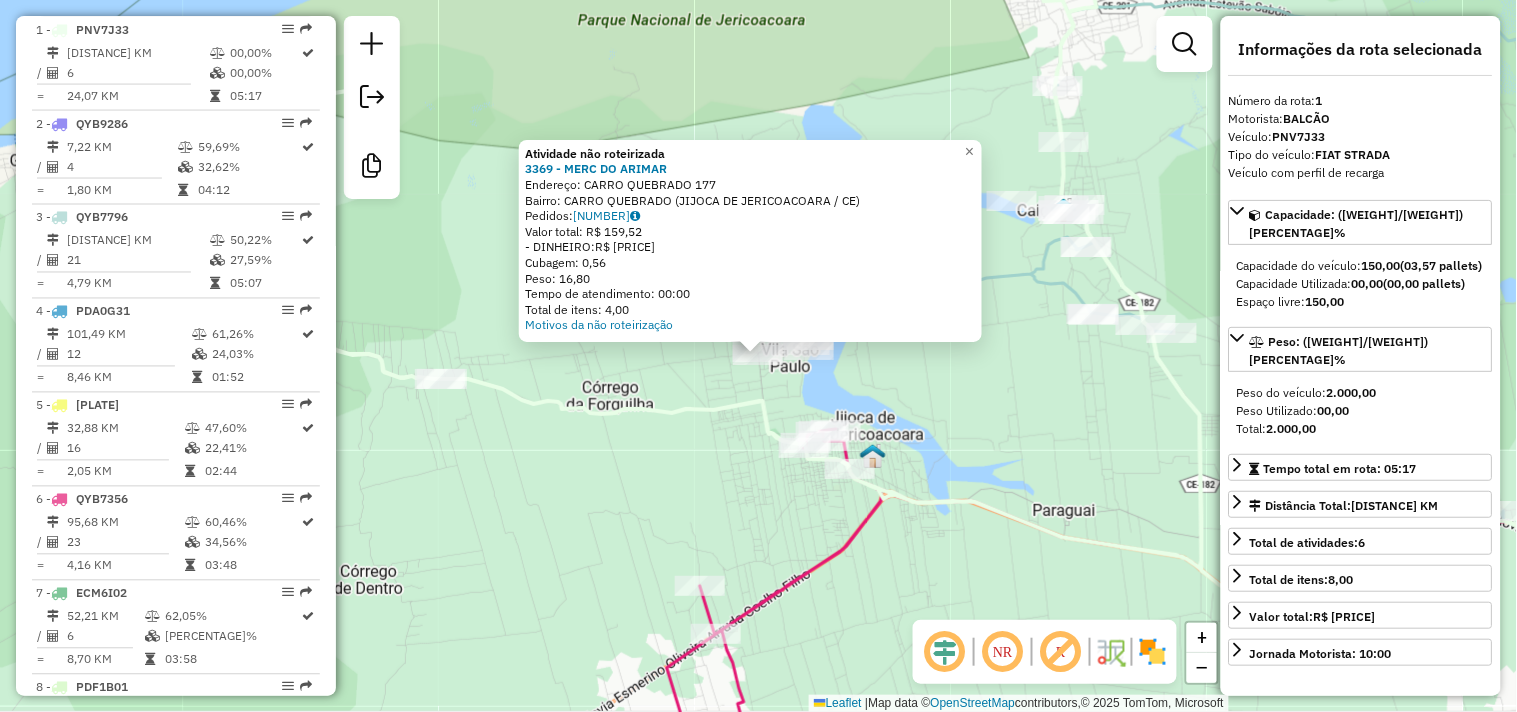 click 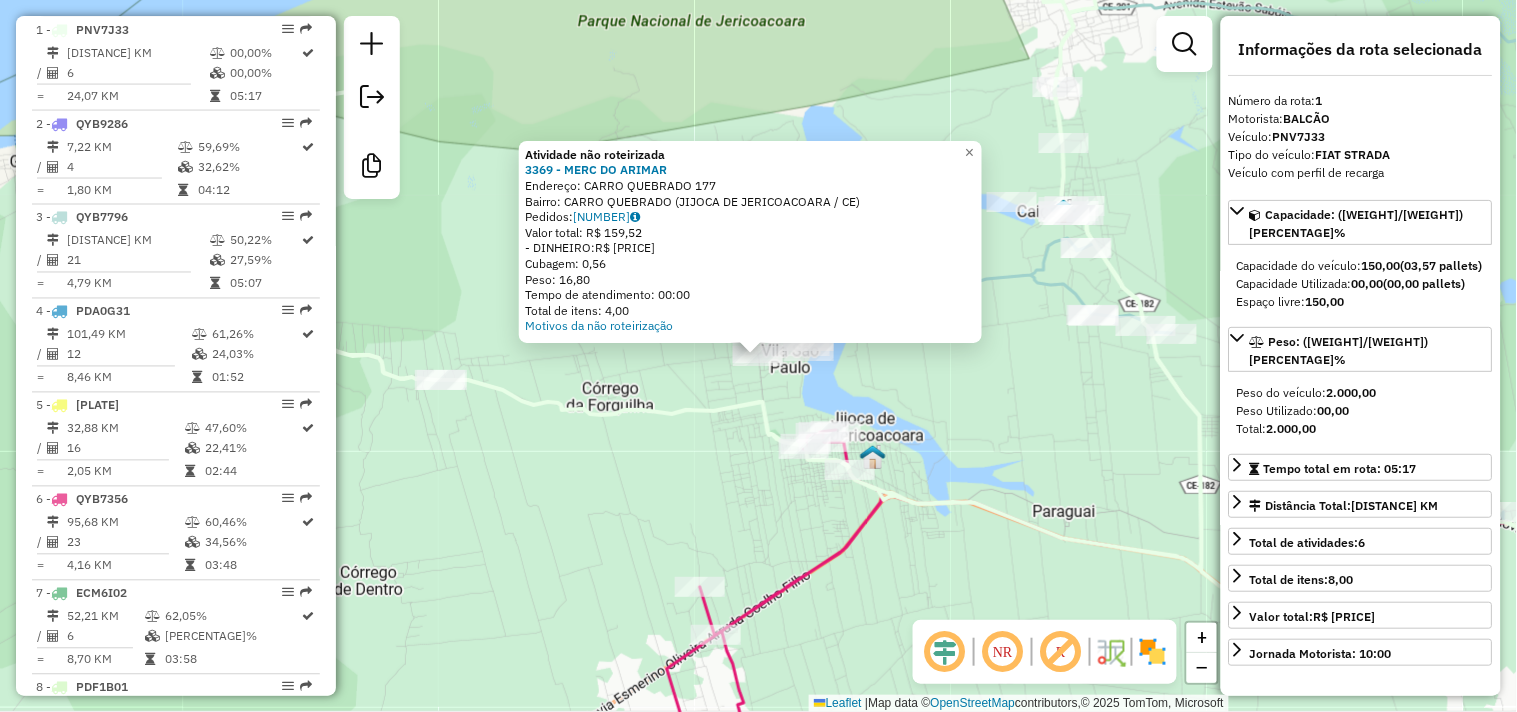 click on "Atividade não roteirizada [NUMBER] - [MERC] MERC DO ARIMAR  Endereço:  CARRO QUEBRADO [NUMBER]   Bairro: CARRO QUEBRADO ([CITY] / [STATE])   Pedidos:  [PHONE]   Valor total: R$ [PRICE]   - DINHEIRO:  R$ [PRICE]   Cubagem: [CUBAGE]   Peso: [WEIGHT]   Tempo de atendimento: [TIME]   Total de itens: [ITEMS]  Motivos da não roteirização × Janela de atendimento Grade de atendimento Capacidade Transportadoras Veículos Cliente Pedidos  Rotas Selecione os dias de semana para filtrar as janelas de atendimento  Seg   Ter   Qua   Qui   Sex   Sáb   Dom  Informe o período da janela de atendimento: De: Até:  Filtrar exatamente a janela do cliente  Considerar janela de atendimento padrão  Selecione os dias de semana para filtrar as grades de atendimento  Seg   Ter   Qua   Qui   Sex   Sáb   Dom   Considerar clientes sem dia de atendimento cadastrado  Clientes fora do dia de atendimento selecionado Filtrar as atividades entre os valores definidos abaixo:  Peso mínimo:   Peso máximo:   Cubagem mínima:   Cubagem máxima:   De:  +" 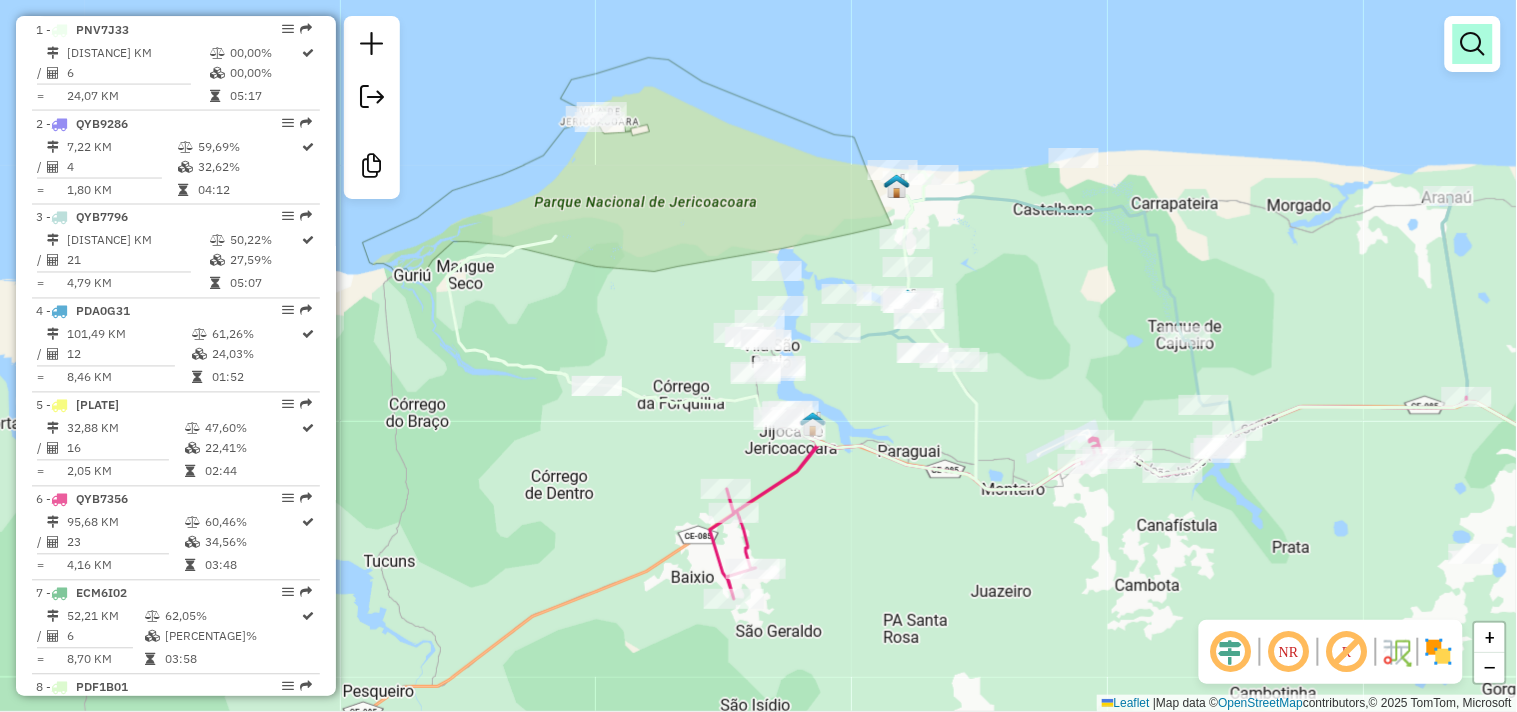 click at bounding box center [1473, 44] 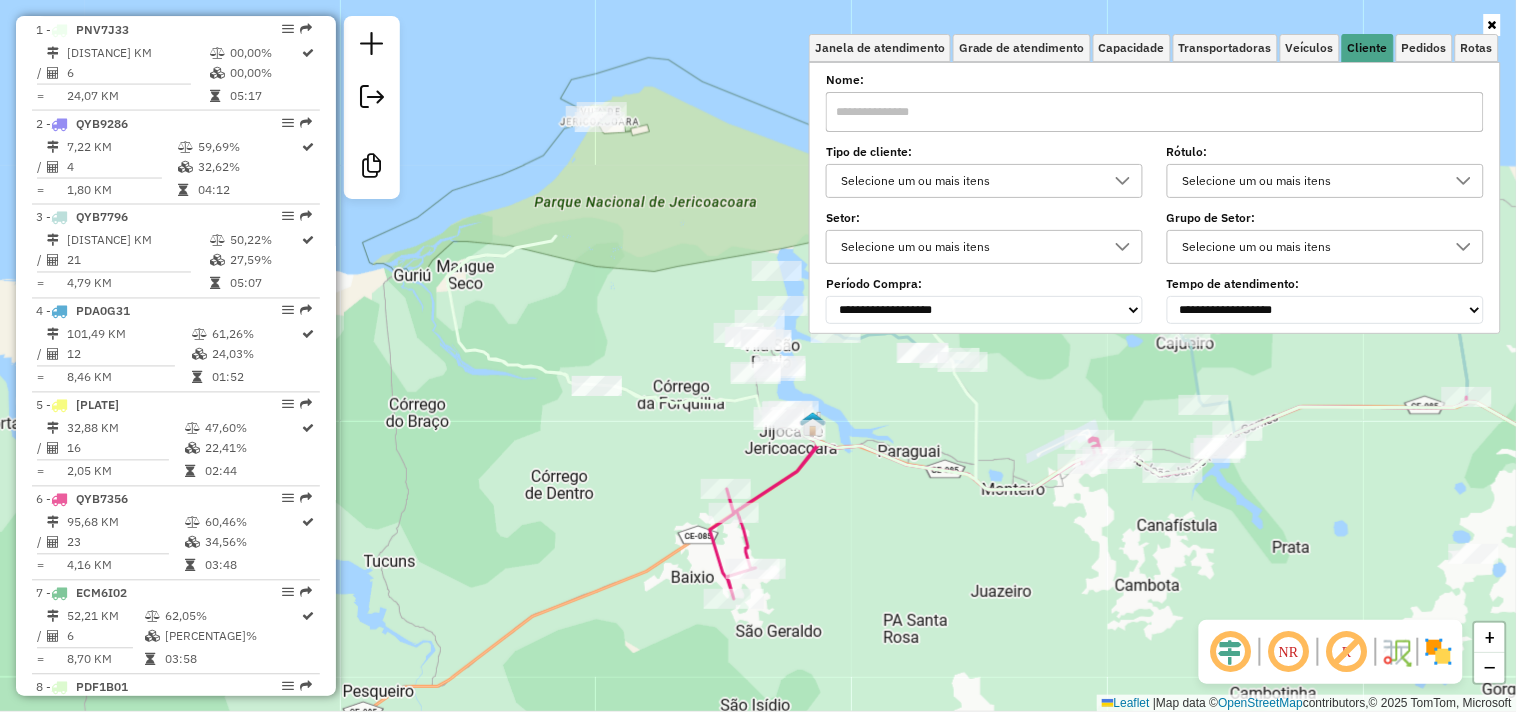 click at bounding box center (1155, 112) 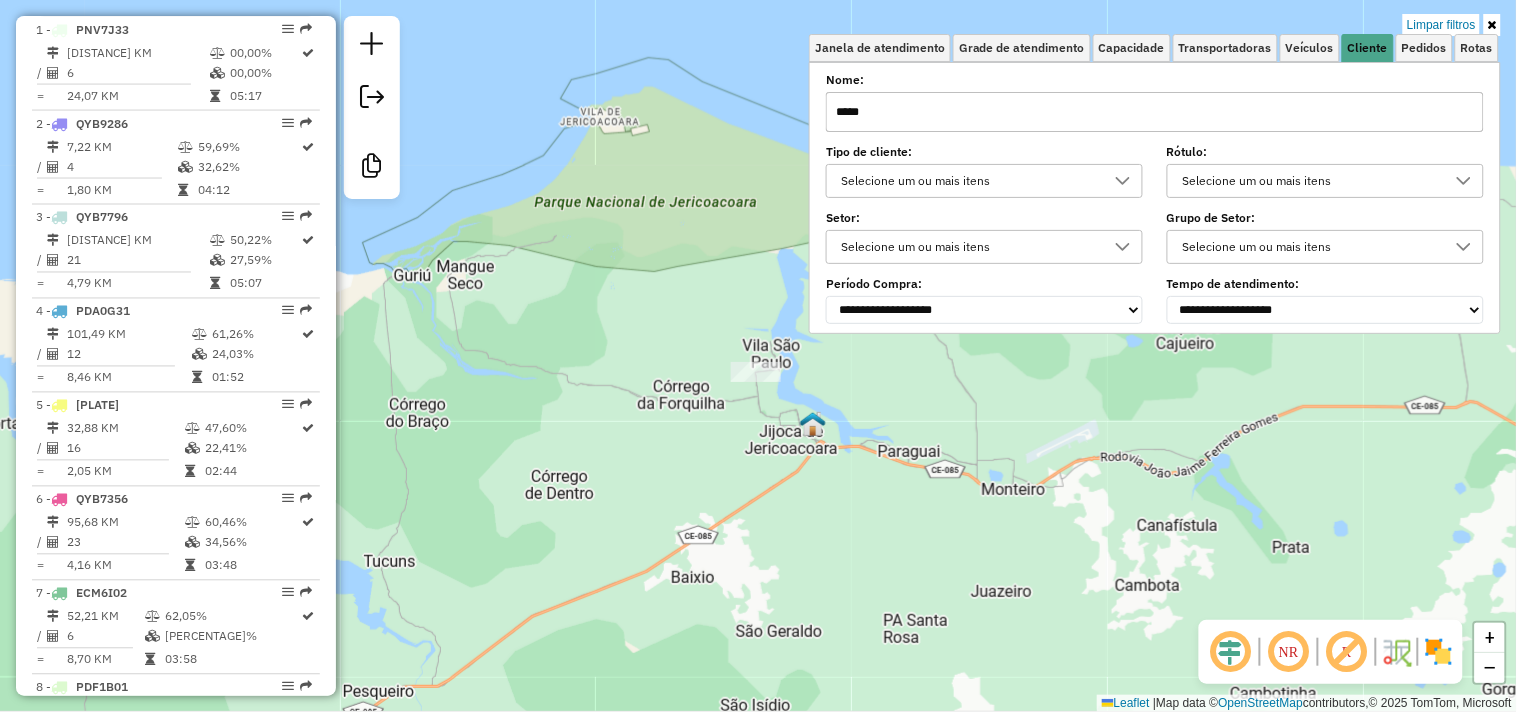 click on "Limpar filtros Janela de atendimento Grade de atendimento Capacidade Transportadoras Veículos Cliente Pedidos  Rotas Selecione os dias de semana para filtrar as janelas de atendimento  Seg   Ter   Qua   Qui   Sex   Sáb   Dom  Informe o período da janela de atendimento: De: Até:  Filtrar exatamente a janela do cliente  Considerar janela de atendimento padrão  Selecione os dias de semana para filtrar as grades de atendimento  Seg   Ter   Qua   Qui   Sex   Sáb   Dom   Considerar clientes sem dia de atendimento cadastrado  Clientes fora do dia de atendimento selecionado Filtrar as atividades entre os valores definidos abaixo:  Peso mínimo:   Peso máximo:   Cubagem mínima:   Cubagem máxima:   De:   Até:  Filtrar as atividades entre o tempo de atendimento definido abaixo:  De:   Até:   Considerar capacidade total dos clientes não roteirizados Transportadora: Selecione um ou mais itens Tipo de veículo: Selecione um ou mais itens Veículo: Selecione um ou mais itens Motorista: Selecione um ou mais itens" 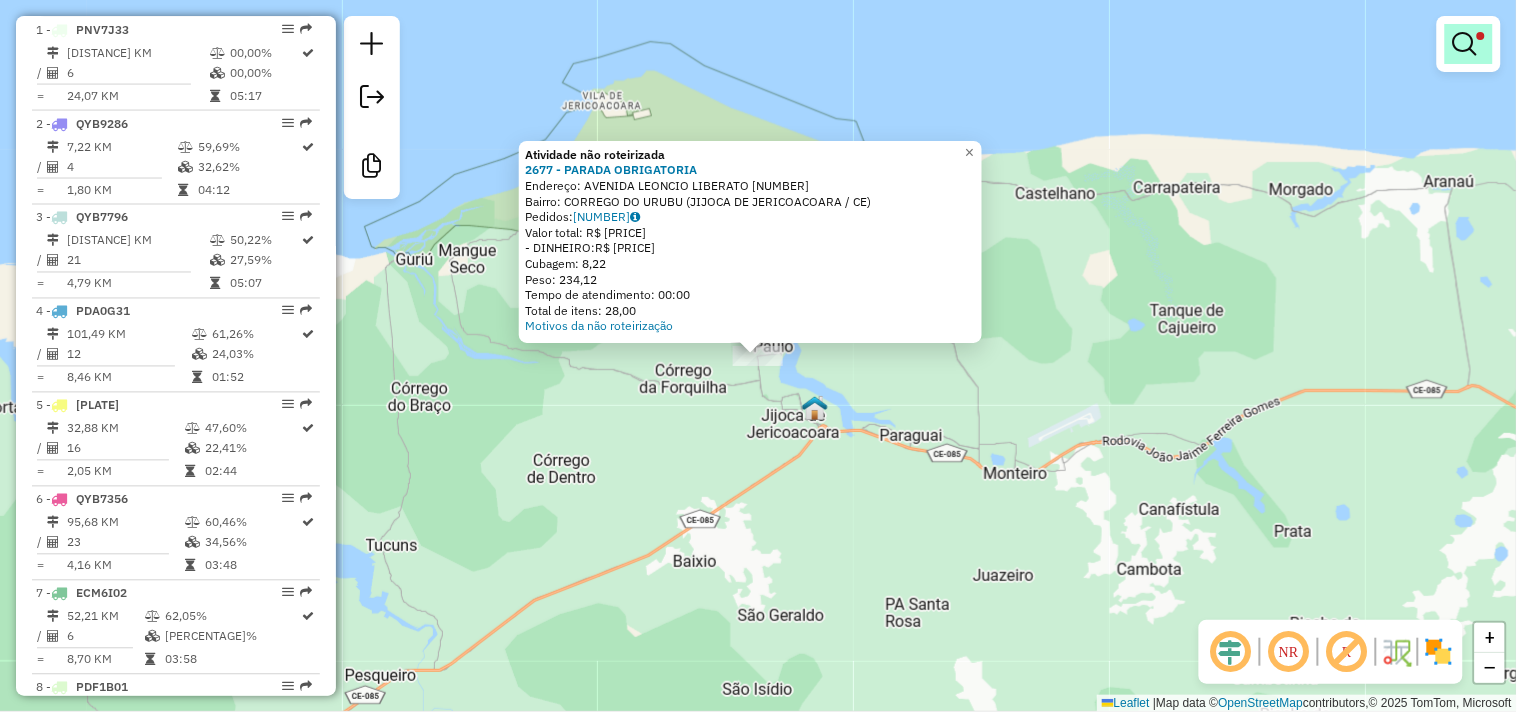 click at bounding box center (1465, 44) 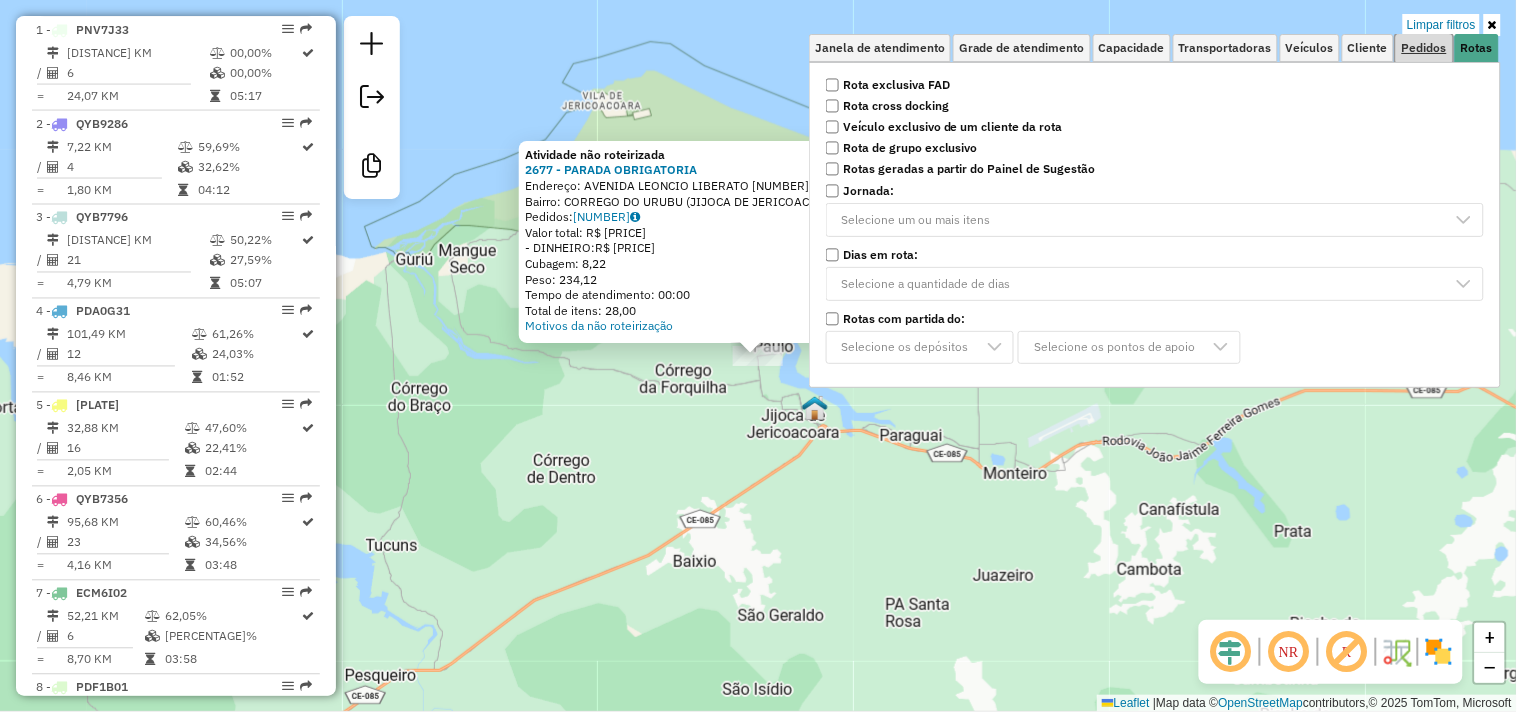 click on "Pedidos" at bounding box center [1424, 48] 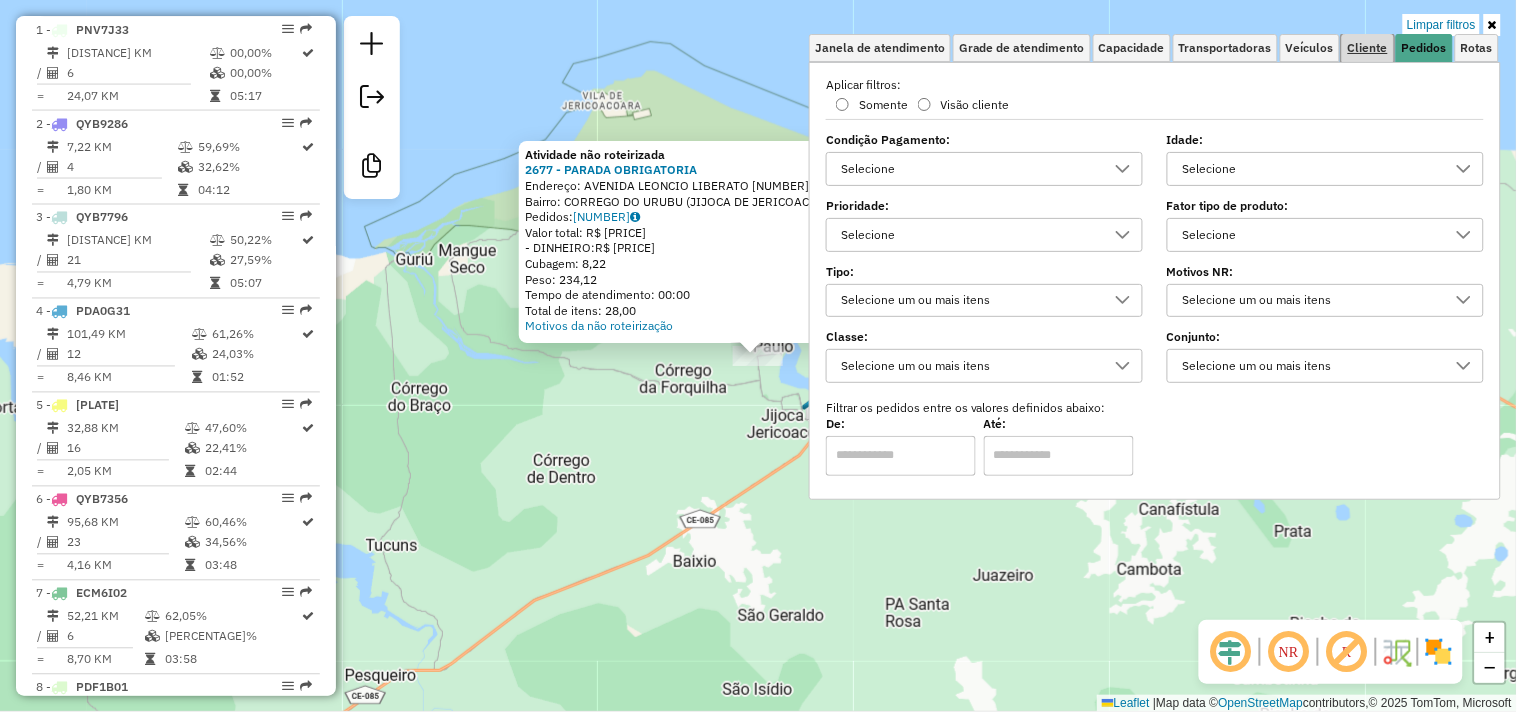 click on "Cliente" at bounding box center (1368, 48) 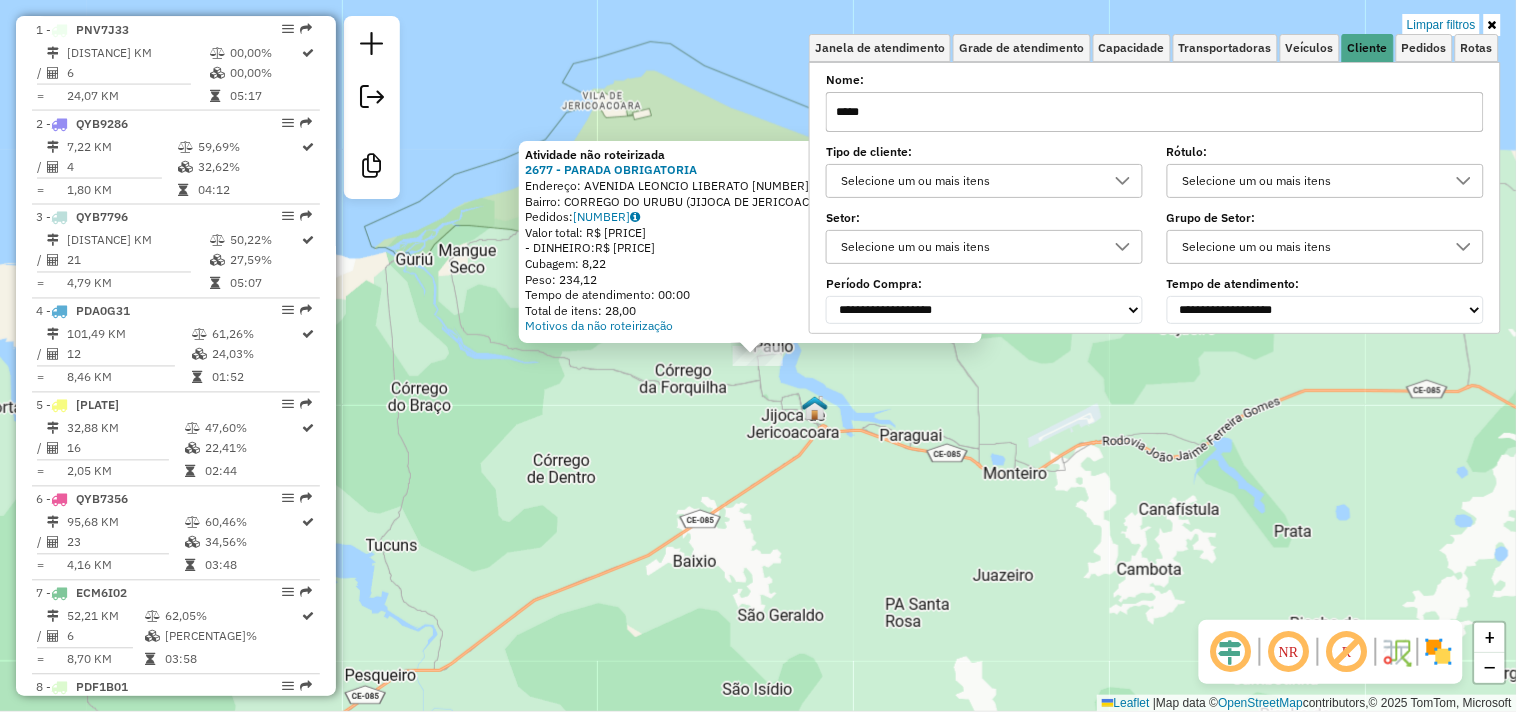 click on "*****" at bounding box center [1155, 112] 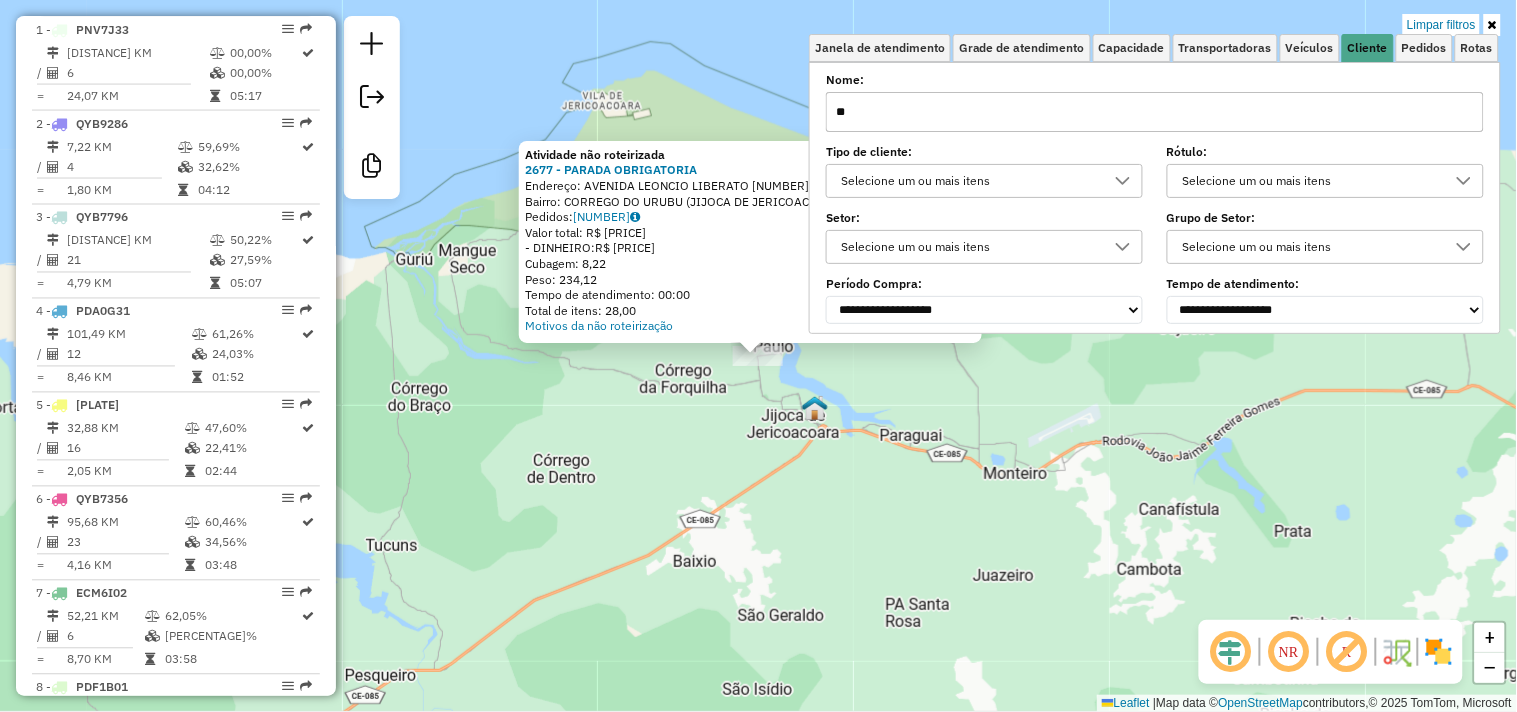 type on "*" 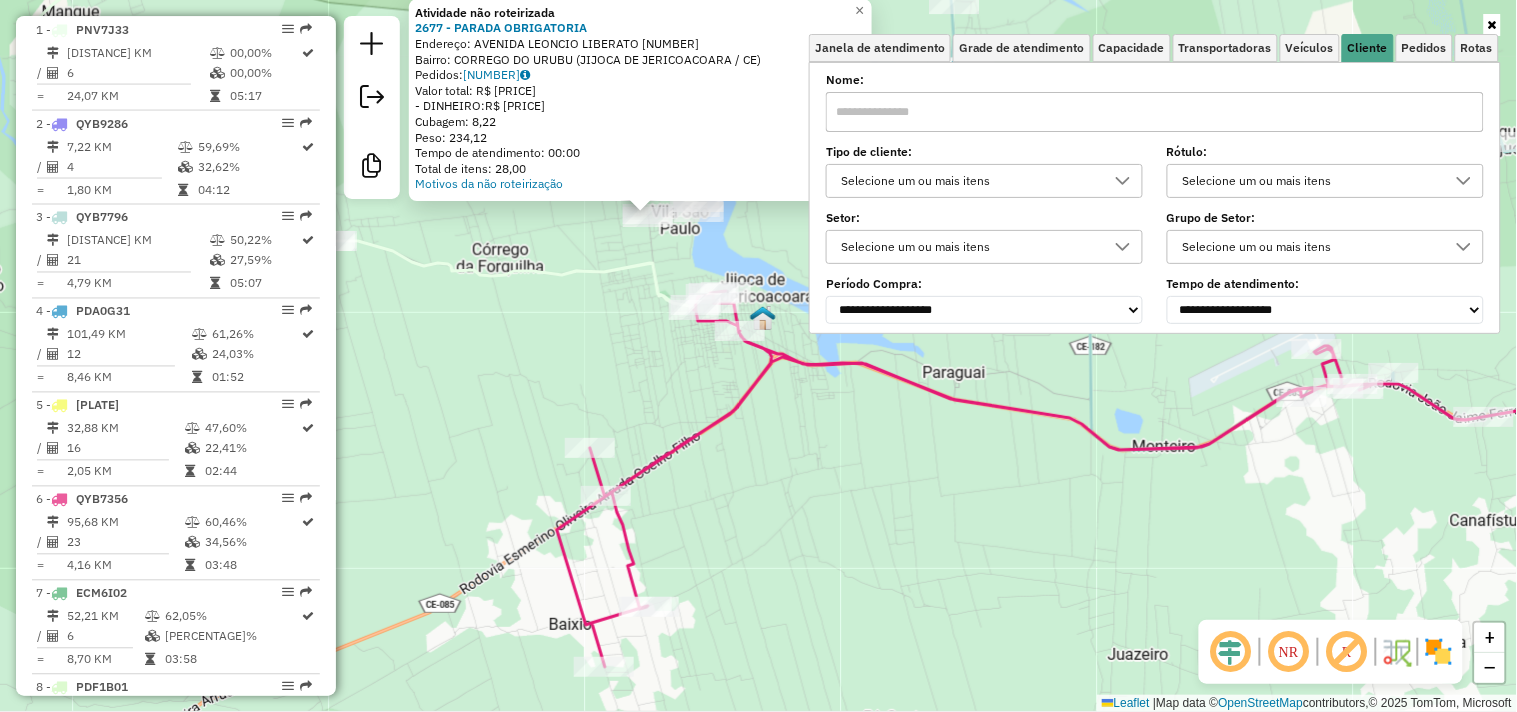 type 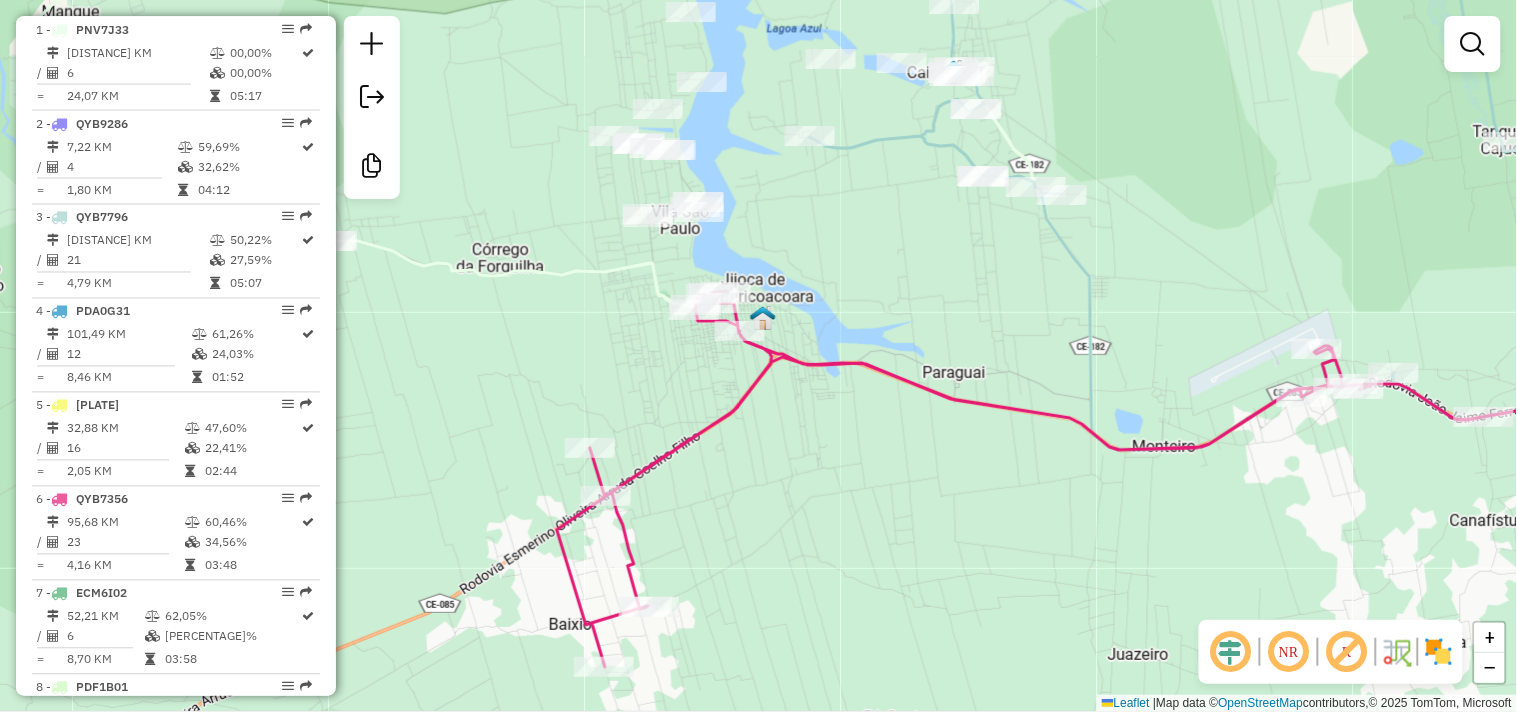 click on "Atividade não roteirizada [NUMBER] - [NAME]  Endereço:  [STREET]   Bairro: [BAIRRO] ([CITY] / CE)   Pedidos:  [NUMBER]   Valor total: R$ [PRICE]   - DINHEIRO:  R$ [PRICE]   Cubagem: [CUBAGE]   Peso: [WEIGHT]   Tempo de atendimento: [TIME]   Total de itens: [ITEMS]  Motivos da não roteirização × Limpar filtros Janela de atendimento Grade de atendimento Capacidade Transportadoras Veículos Cliente Pedidos  Rotas Selecione os dias de semana para filtrar as janelas de atendimento  Seg   Ter   Qua   Qui   Sex   Sáb   Dom  Informe o período da janela de atendimento: De: Até:  Filtrar exatamente a janela do cliente  Considerar janela de atendimento padrão  Selecione os dias de semana para filtrar as grades de atendimento  Seg   Ter   Qua   Qui   Sex   Sáb   Dom   Considerar clientes sem dia de atendimento cadastrado  Clientes fora do dia de atendimento selecionado Filtrar as atividades entre os valores definidos abaixo:  Peso mínimo:   Peso máximo:   De:  De:" 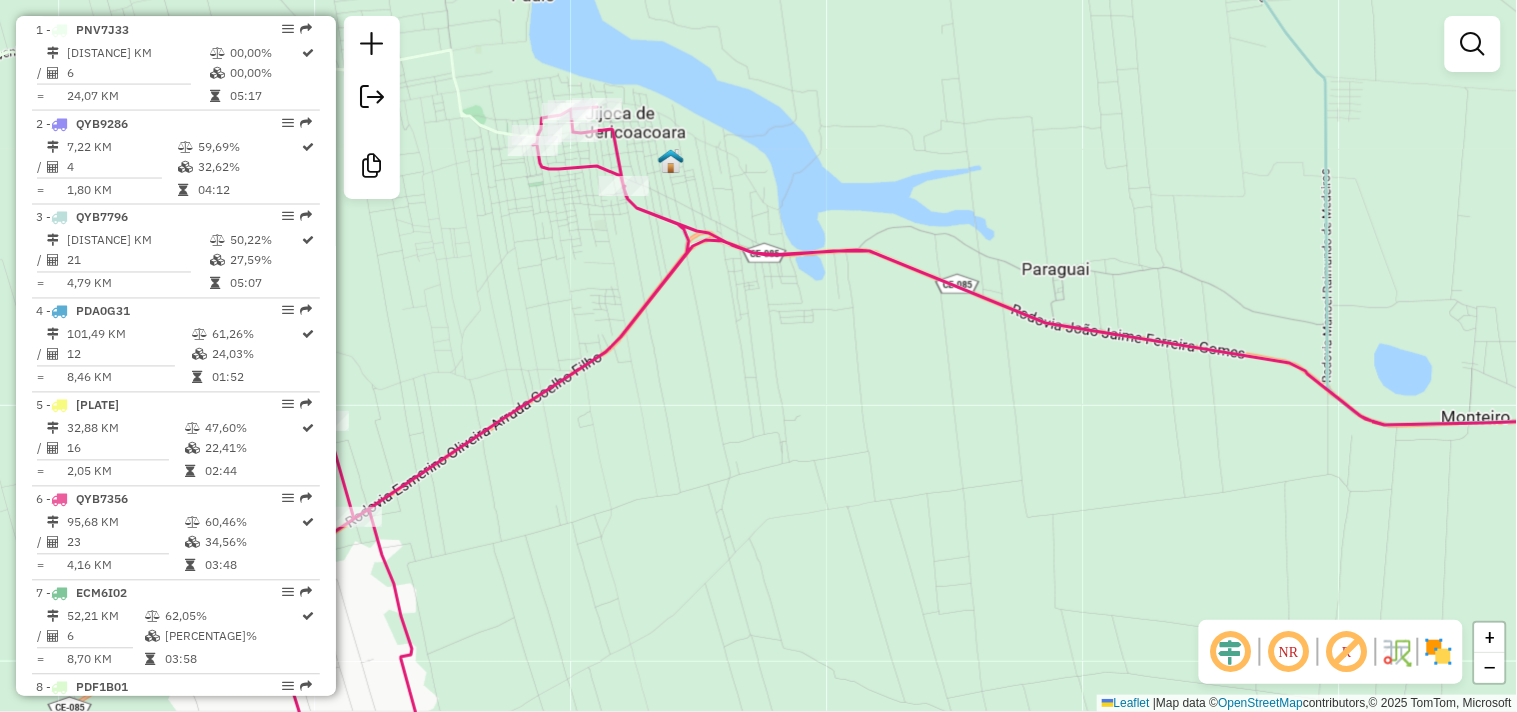 drag, startPoint x: 852, startPoint y: 465, endPoint x: 937, endPoint y: 480, distance: 86.313385 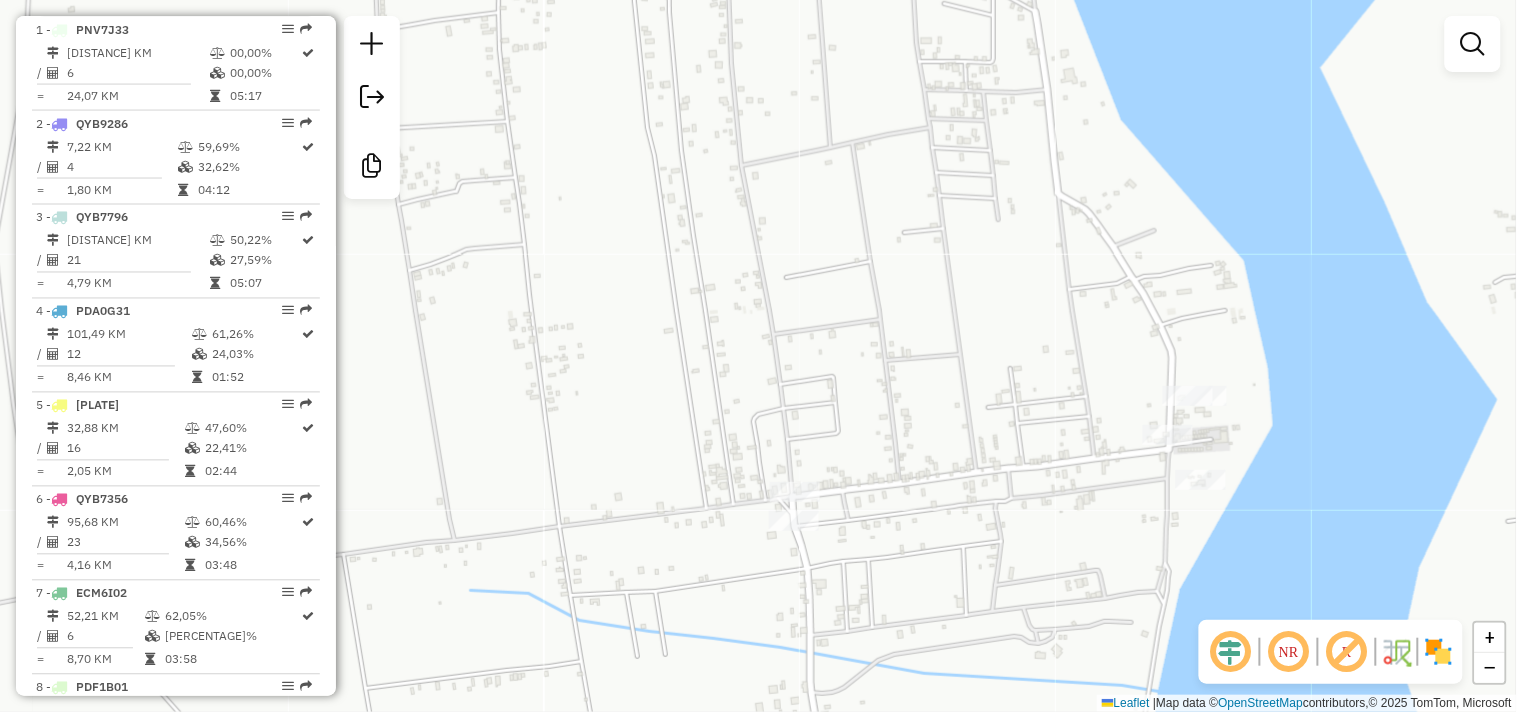 click on "Janela de atendimento Grade de atendimento Capacidade Transportadoras Veículos Cliente Pedidos  Rotas Selecione os dias de semana para filtrar as janelas de atendimento  Seg   Ter   Qua   Qui   Sex   Sáb   Dom  Informe o período da janela de atendimento: De: Até:  Filtrar exatamente a janela do cliente  Considerar janela de atendimento padrão  Selecione os dias de semana para filtrar as grades de atendimento  Seg   Ter   Qua   Qui   Sex   Sáb   Dom   Considerar clientes sem dia de atendimento cadastrado  Clientes fora do dia de atendimento selecionado Filtrar as atividades entre os valores definidos abaixo:  Peso mínimo:   Peso máximo:   Cubagem mínima:   Cubagem máxima:   De:   Até:  Filtrar as atividades entre o tempo de atendimento definido abaixo:  De:   Até:   Considerar capacidade total dos clientes não roteirizados Transportadora: Selecione um ou mais itens Tipo de veículo: Selecione um ou mais itens Veículo: Selecione um ou mais itens Motorista: Selecione um ou mais itens Nome: Rótulo:" 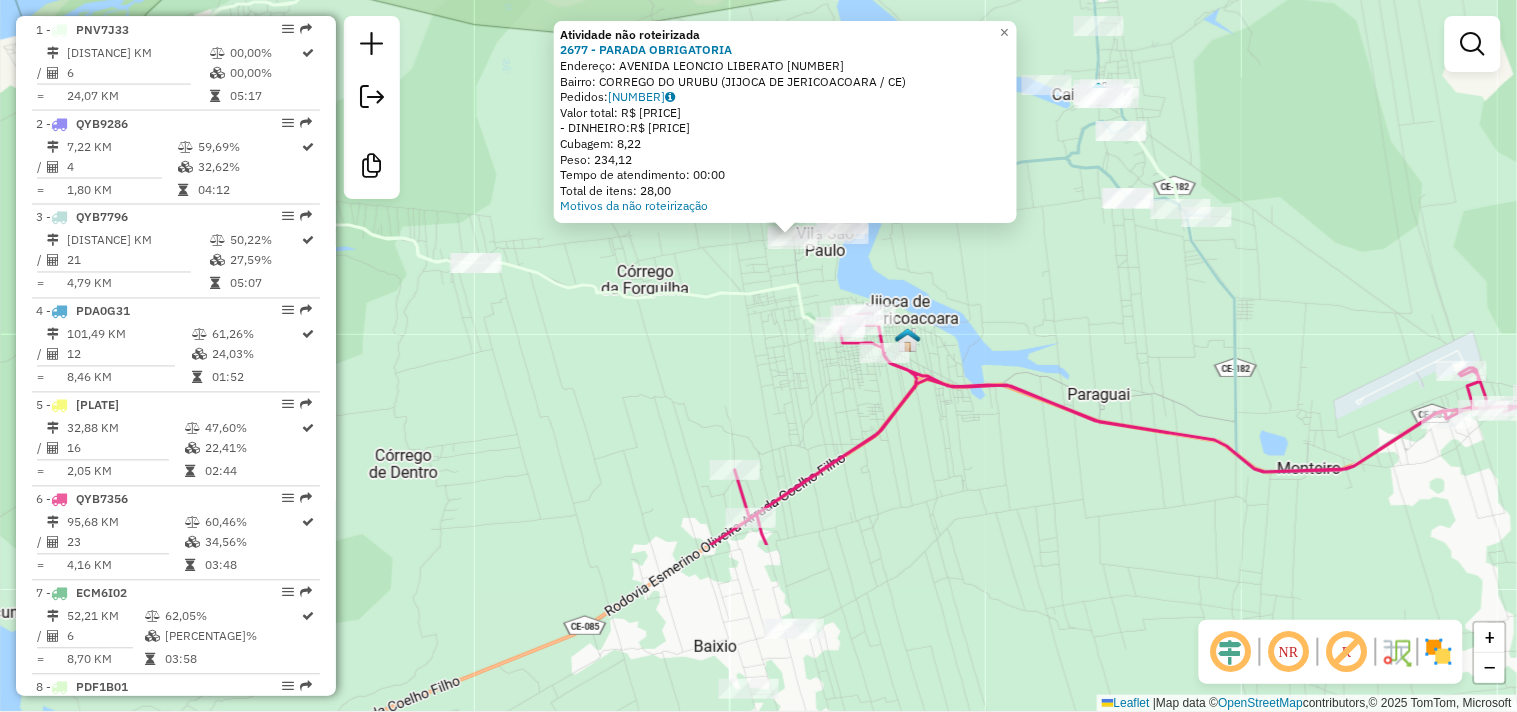 drag, startPoint x: 850, startPoint y: 590, endPoint x: 771, endPoint y: 346, distance: 256.47028 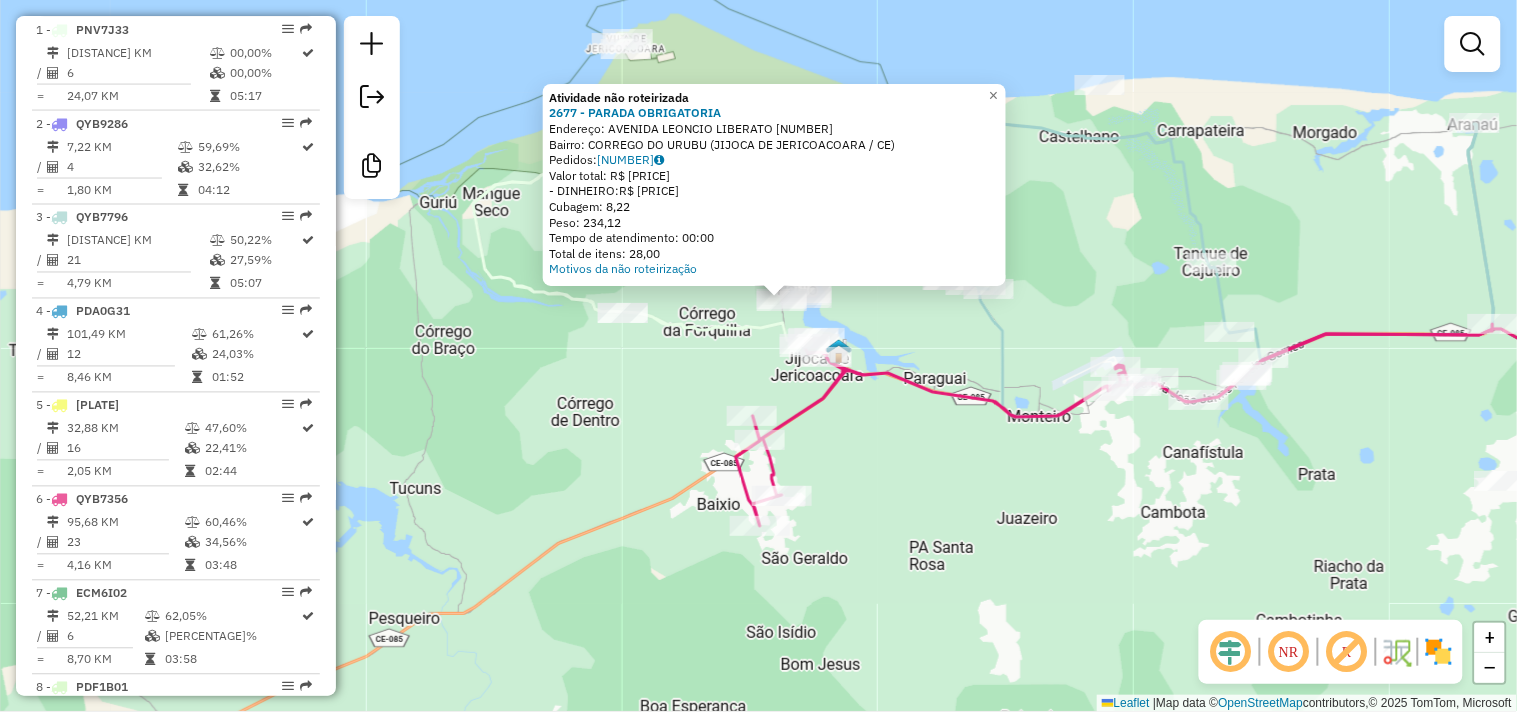 drag, startPoint x: 865, startPoint y: 441, endPoint x: 865, endPoint y: 464, distance: 23 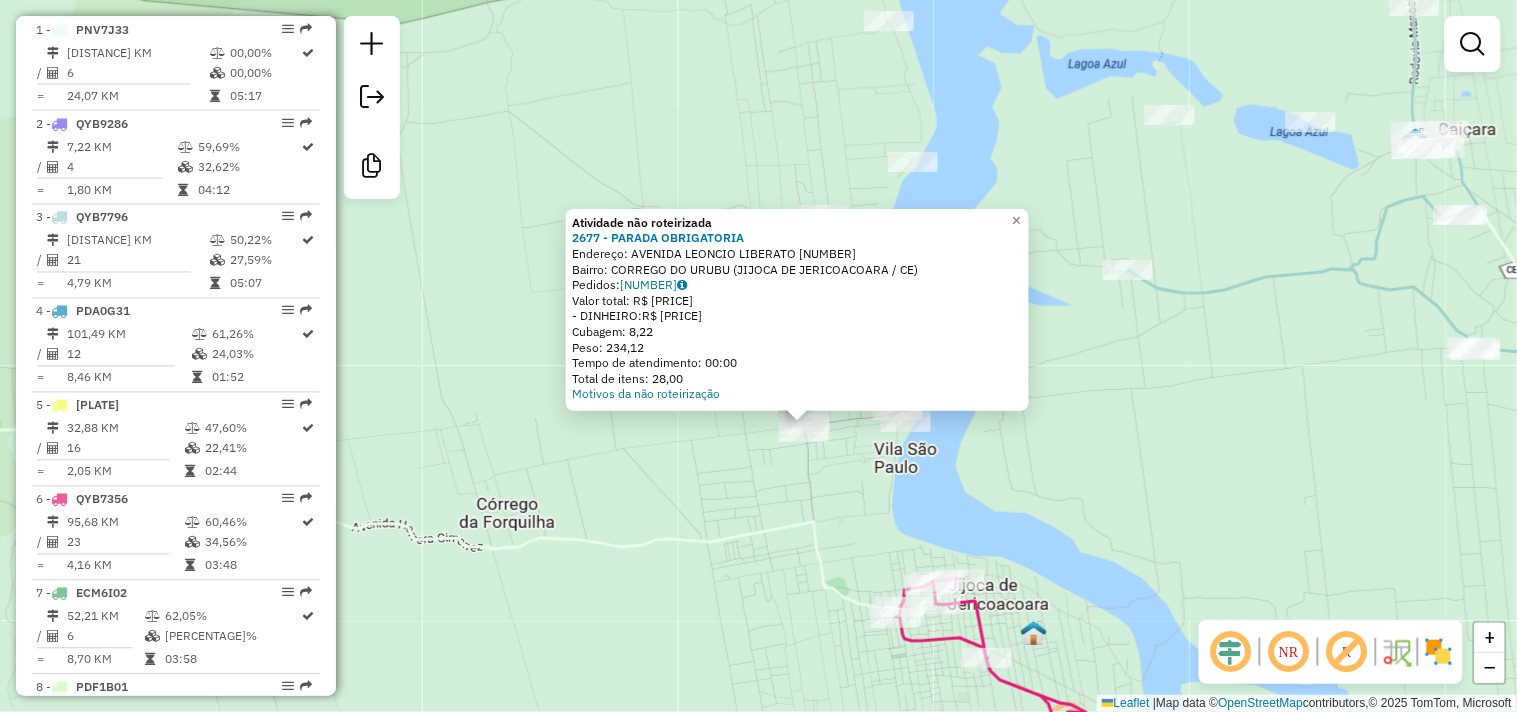 drag, startPoint x: 816, startPoint y: 643, endPoint x: 816, endPoint y: 586, distance: 57 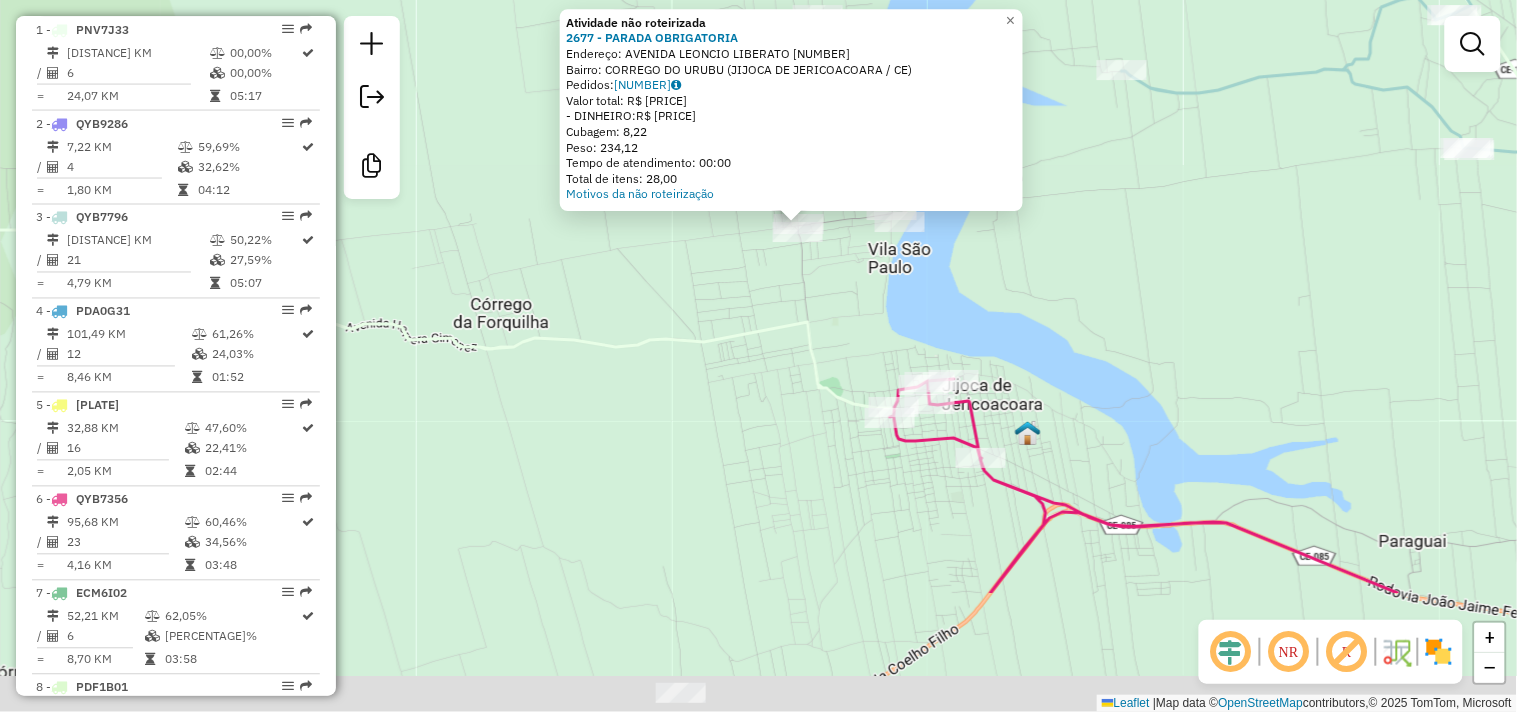 drag, startPoint x: 816, startPoint y: 586, endPoint x: 800, endPoint y: 400, distance: 186.6869 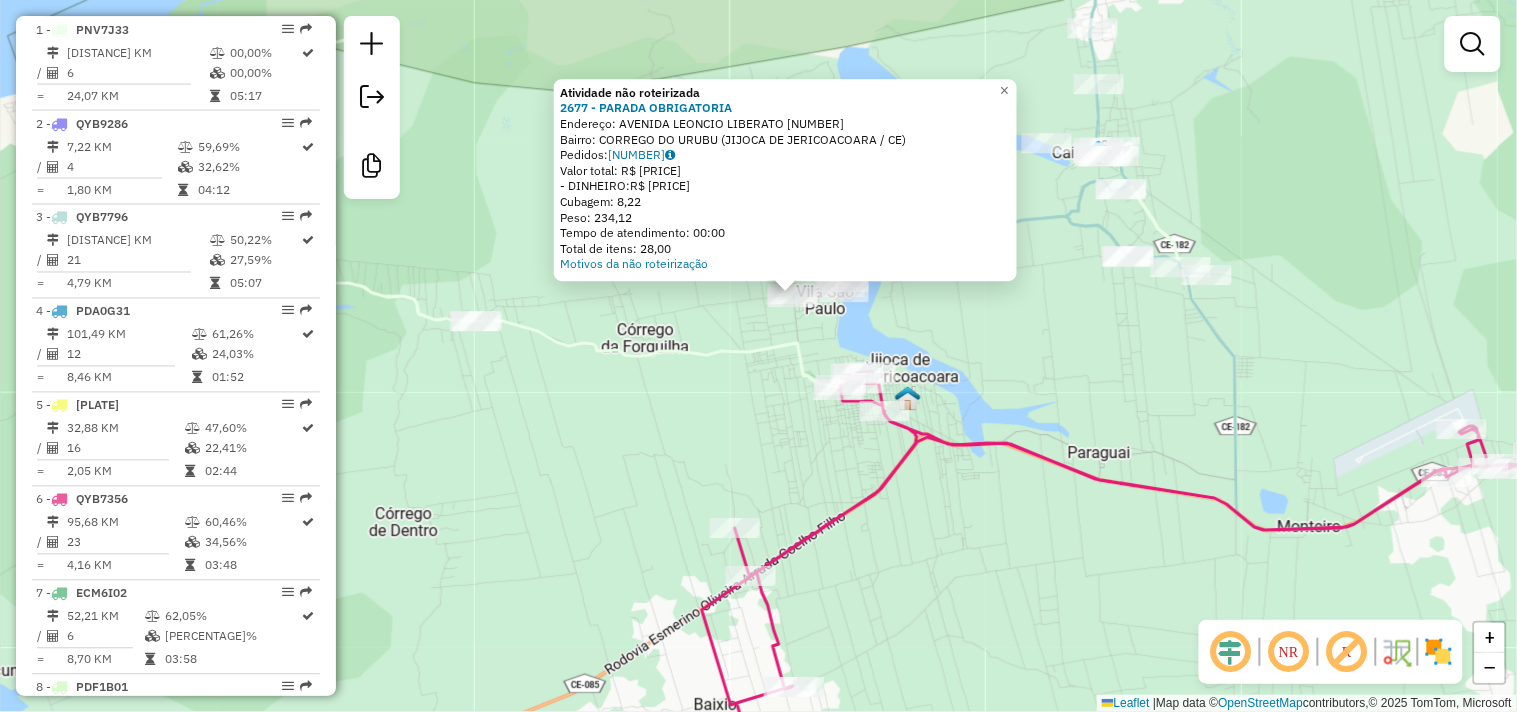 click on "Atividade não roteirizada [NUMBER] - [NAME]  Endereço:  [STREET]   Bairro: [BAIRRO] ([CITY] / CE)   Pedidos:  [NUMBER]   Valor total: R$ [PRICE]   - DINHEIRO:  R$ [PRICE]   Cubagem: [CUBAGE]   Peso: [WEIGHT]   Tempo de atendimento: [TIME]   Total de itens: [ITEMS]  Motivos da não roteirização × Limpar filtros Janela de atendimento Grade de atendimento Capacidade Transportadoras Veículos Cliente Pedidos  Rotas Selecione os dias de semana para filtrar as janelas de atendimento  Seg   Ter   Qua   Qui   Sex   Sáb   Dom  Informe o período da janela de atendimento: De: Até:  Filtrar exatamente a janela do cliente  Considerar janela de atendimento padrão  Selecione os dias de semana para filtrar as grades de atendimento  Seg   Ter   Qua   Qui   Sex   Sáb   Dom   Considerar clientes sem dia de atendimento cadastrado  Clientes fora do dia de atendimento selecionado Filtrar as atividades entre os valores definidos abaixo:  Peso mínimo:   Peso máximo:   De:  De:" 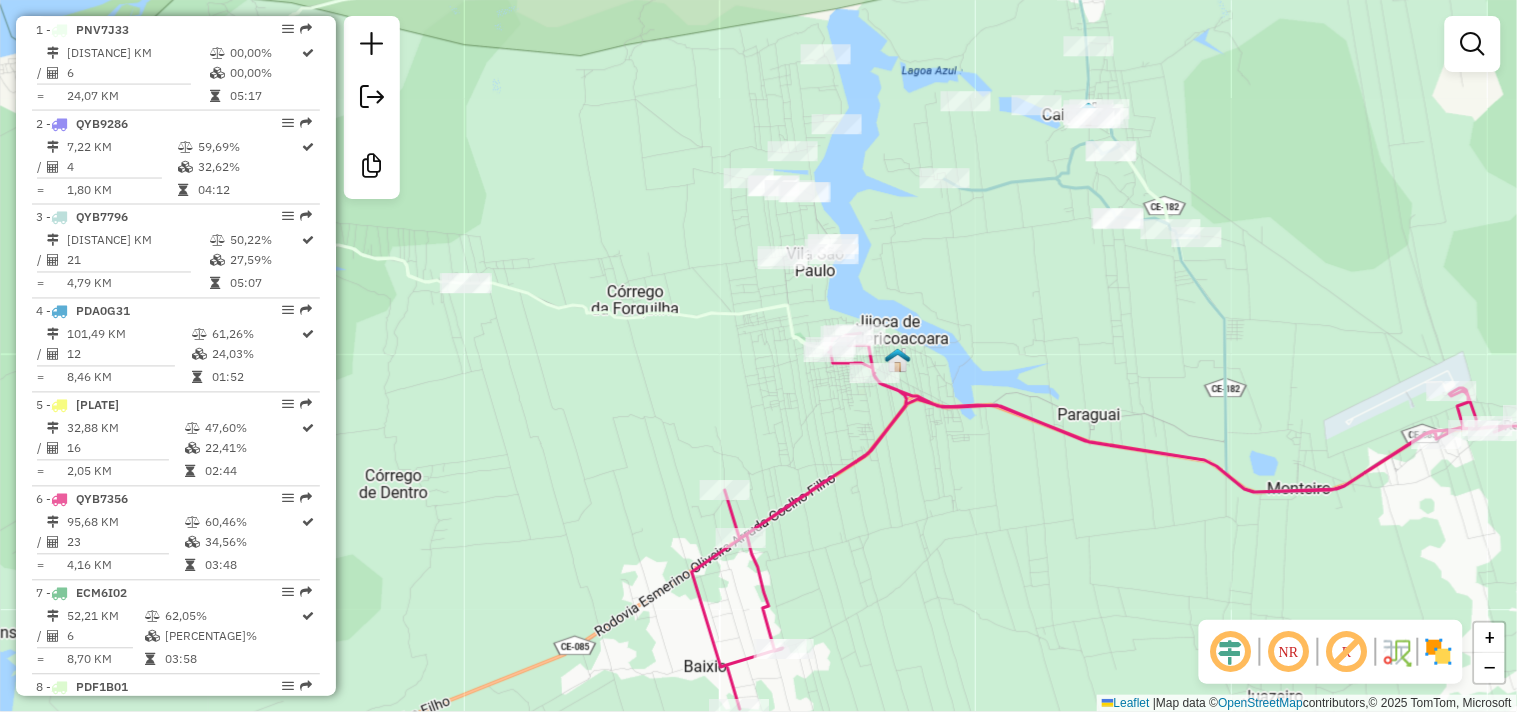 drag, startPoint x: 775, startPoint y: 415, endPoint x: 765, endPoint y: 377, distance: 39.293766 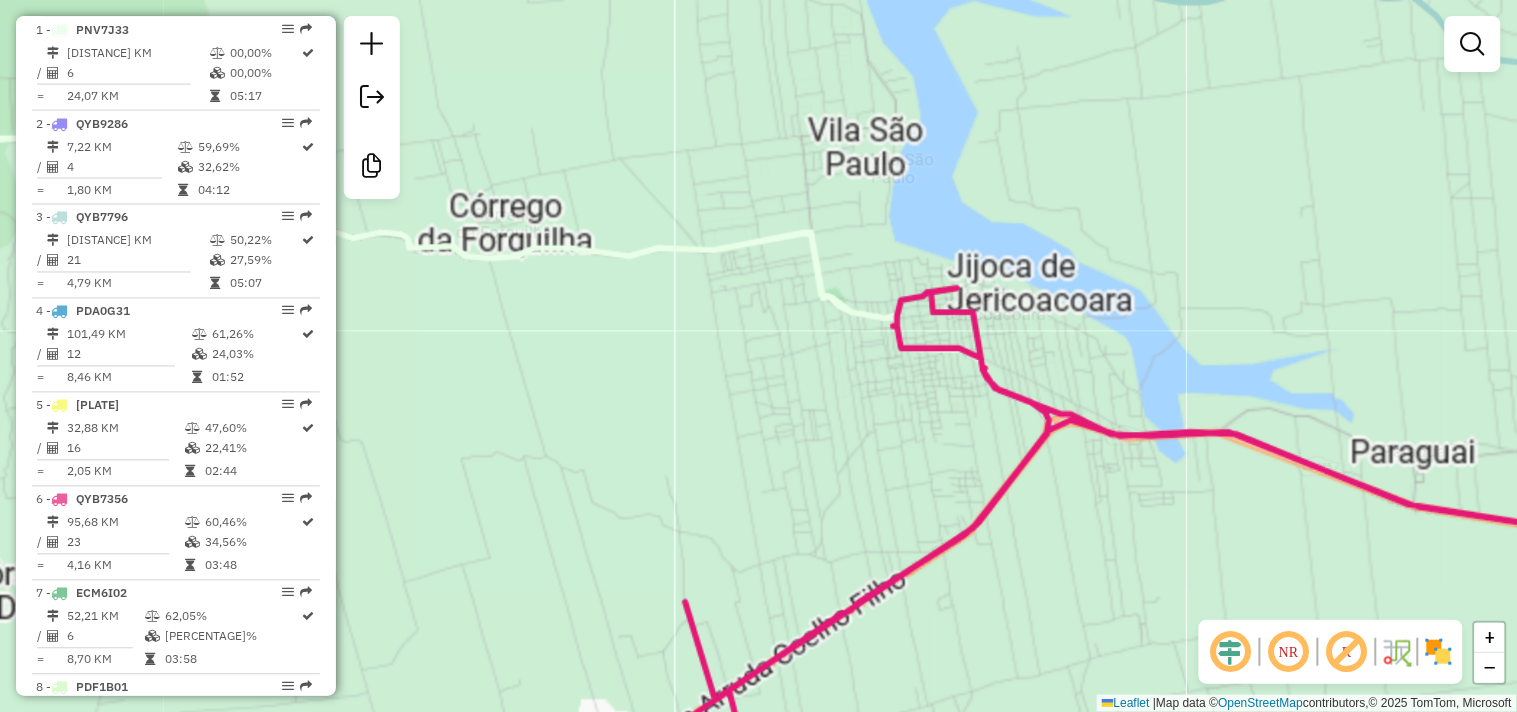 click on "Janela de atendimento Grade de atendimento Capacidade Transportadoras Veículos Cliente Pedidos  Rotas Selecione os dias de semana para filtrar as janelas de atendimento  Seg   Ter   Qua   Qui   Sex   Sáb   Dom  Informe o período da janela de atendimento: De: Até:  Filtrar exatamente a janela do cliente  Considerar janela de atendimento padrão  Selecione os dias de semana para filtrar as grades de atendimento  Seg   Ter   Qua   Qui   Sex   Sáb   Dom   Considerar clientes sem dia de atendimento cadastrado  Clientes fora do dia de atendimento selecionado Filtrar as atividades entre os valores definidos abaixo:  Peso mínimo:   Peso máximo:   Cubagem mínima:   Cubagem máxima:   De:   Até:  Filtrar as atividades entre o tempo de atendimento definido abaixo:  De:   Até:   Considerar capacidade total dos clientes não roteirizados Transportadora: Selecione um ou mais itens Tipo de veículo: Selecione um ou mais itens Veículo: Selecione um ou mais itens Motorista: Selecione um ou mais itens Nome: Rótulo:" 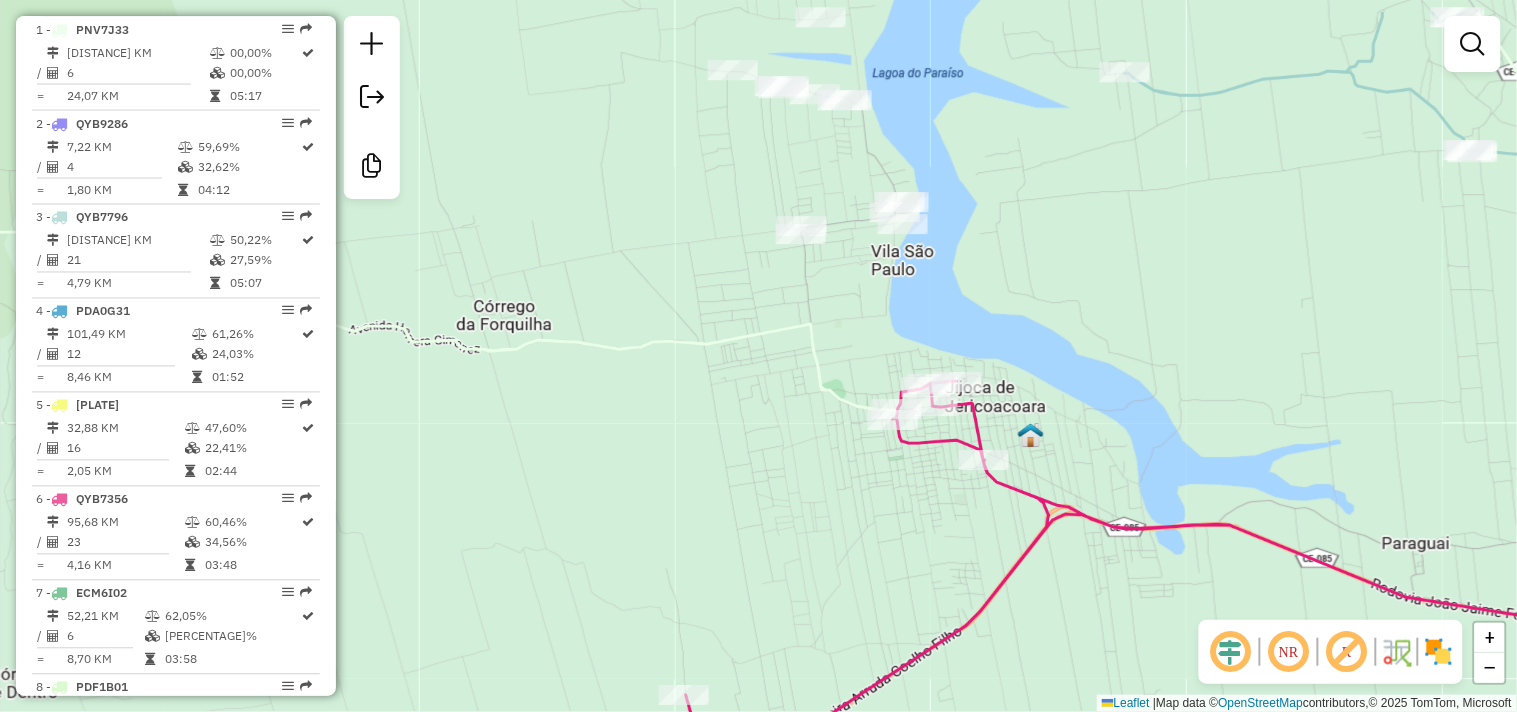 drag, startPoint x: 781, startPoint y: 228, endPoint x: 783, endPoint y: 258, distance: 30.066593 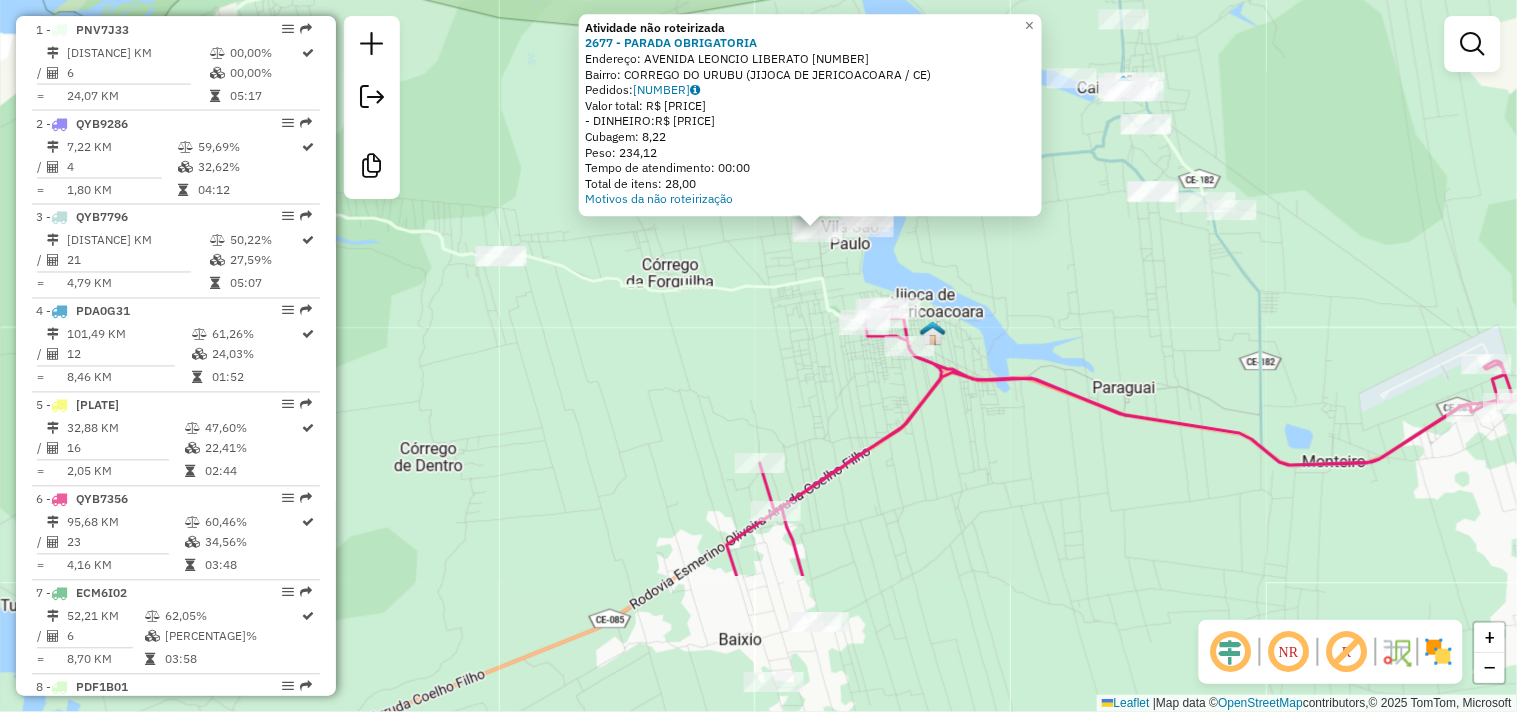 drag, startPoint x: 783, startPoint y: 587, endPoint x: 780, endPoint y: 403, distance: 184.02446 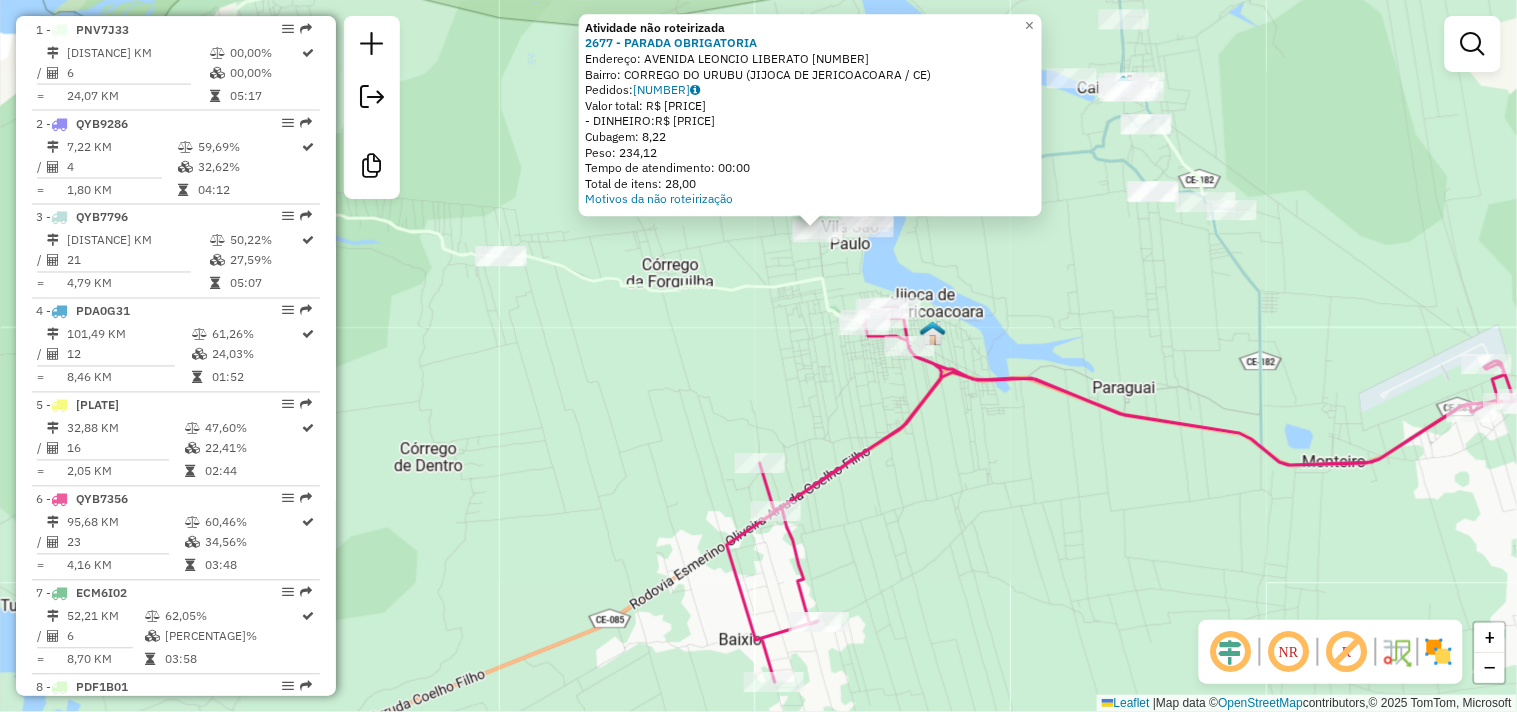 click on "Atividade não roteirizada [NUMBER] - [NAME]  Endereço:  [STREET]   Bairro: [BAIRRO] ([CITY] / CE)   Pedidos:  [NUMBER]   Valor total: R$ [PRICE]   - DINHEIRO:  R$ [PRICE]   Cubagem: [CUBAGE]   Peso: [WEIGHT]   Tempo de atendimento: [TIME]   Total de itens: [ITEMS]  Motivos da não roteirização × Limpar filtros Janela de atendimento Grade de atendimento Capacidade Transportadoras Veículos Cliente Pedidos  Rotas Selecione os dias de semana para filtrar as janelas de atendimento  Seg   Ter   Qua   Qui   Sex   Sáb   Dom  Informe o período da janela de atendimento: De: Até:  Filtrar exatamente a janela do cliente  Considerar janela de atendimento padrão  Selecione os dias de semana para filtrar as grades de atendimento  Seg   Ter   Qua   Qui   Sex   Sáb   Dom   Considerar clientes sem dia de atendimento cadastrado  Clientes fora do dia de atendimento selecionado Filtrar as atividades entre os valores definidos abaixo:  Peso mínimo:   Peso máximo:   De:  De:" 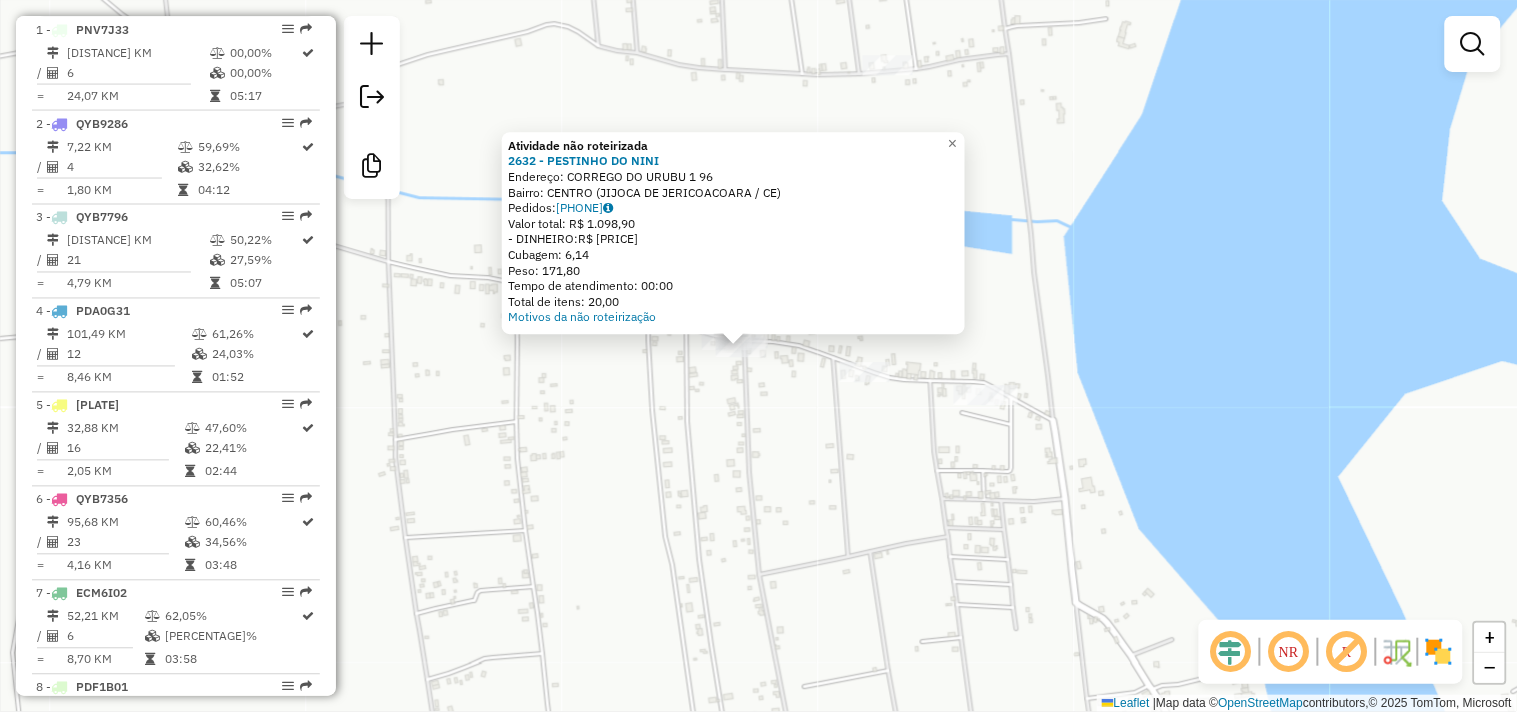 drag, startPoint x: 787, startPoint y: 513, endPoint x: 752, endPoint y: 281, distance: 234.62523 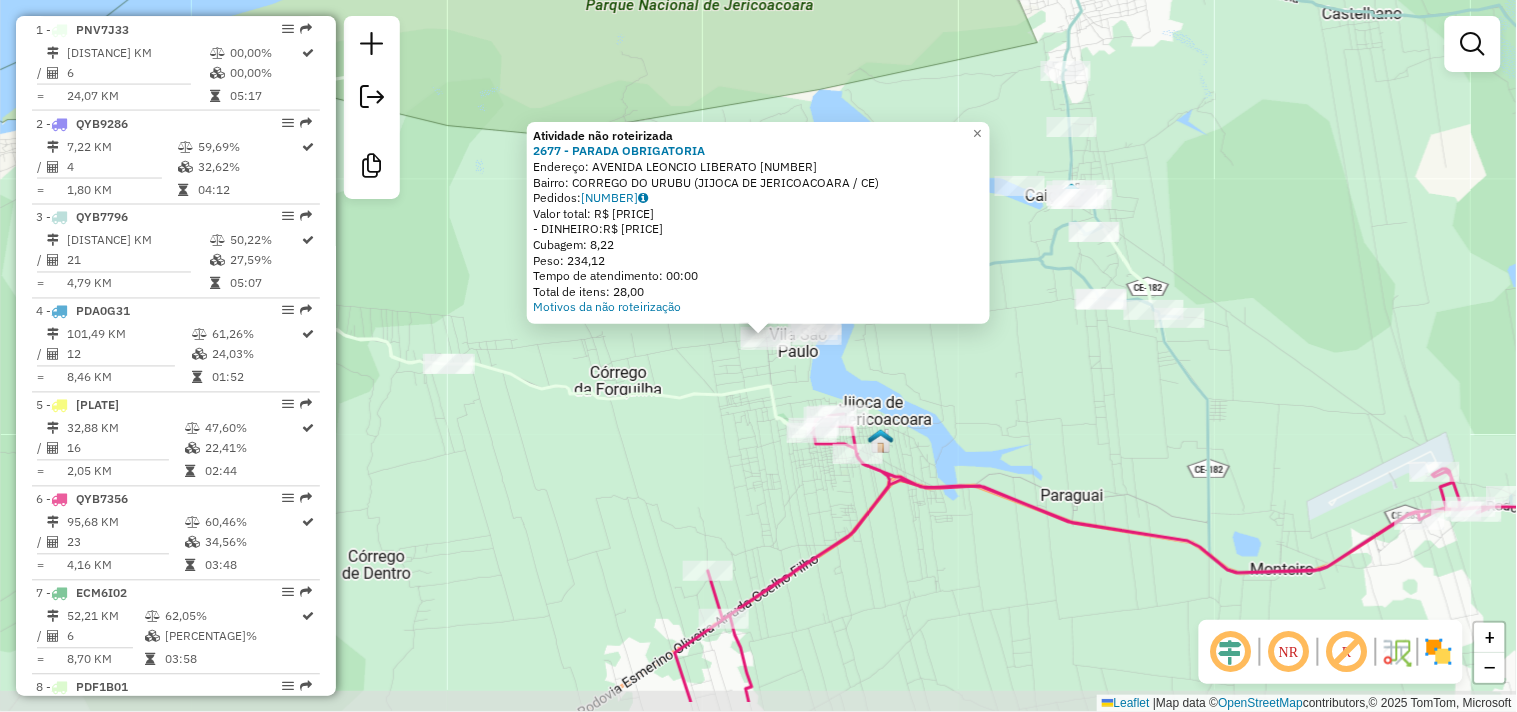 drag, startPoint x: 735, startPoint y: 537, endPoint x: 737, endPoint y: 442, distance: 95.02105 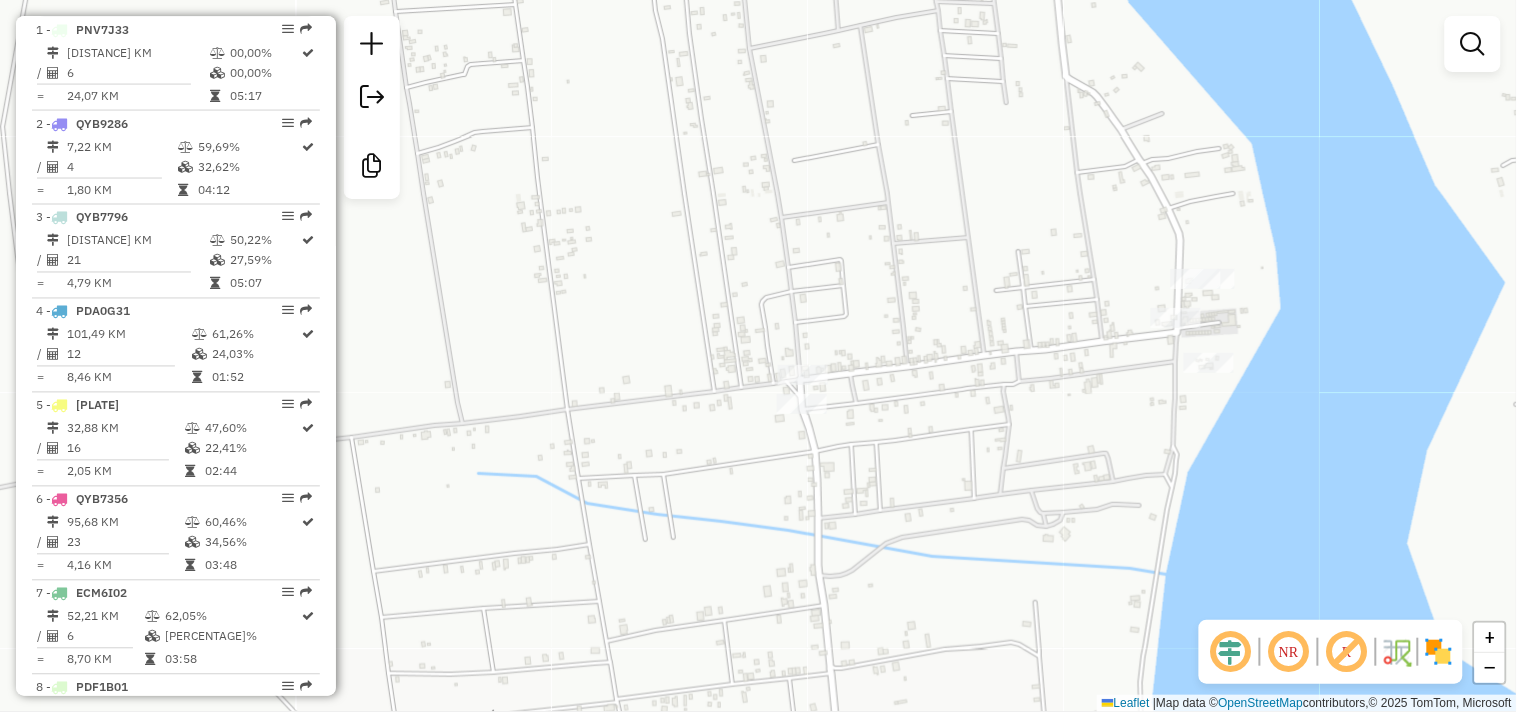 click on "Janela de atendimento Grade de atendimento Capacidade Transportadoras Veículos Cliente Pedidos  Rotas Selecione os dias de semana para filtrar as janelas de atendimento  Seg   Ter   Qua   Qui   Sex   Sáb   Dom  Informe o período da janela de atendimento: De: Até:  Filtrar exatamente a janela do cliente  Considerar janela de atendimento padrão  Selecione os dias de semana para filtrar as grades de atendimento  Seg   Ter   Qua   Qui   Sex   Sáb   Dom   Considerar clientes sem dia de atendimento cadastrado  Clientes fora do dia de atendimento selecionado Filtrar as atividades entre os valores definidos abaixo:  Peso mínimo:   Peso máximo:   Cubagem mínima:   Cubagem máxima:   De:   Até:  Filtrar as atividades entre o tempo de atendimento definido abaixo:  De:   Até:   Considerar capacidade total dos clientes não roteirizados Transportadora: Selecione um ou mais itens Tipo de veículo: Selecione um ou mais itens Veículo: Selecione um ou mais itens Motorista: Selecione um ou mais itens Nome: Rótulo:" 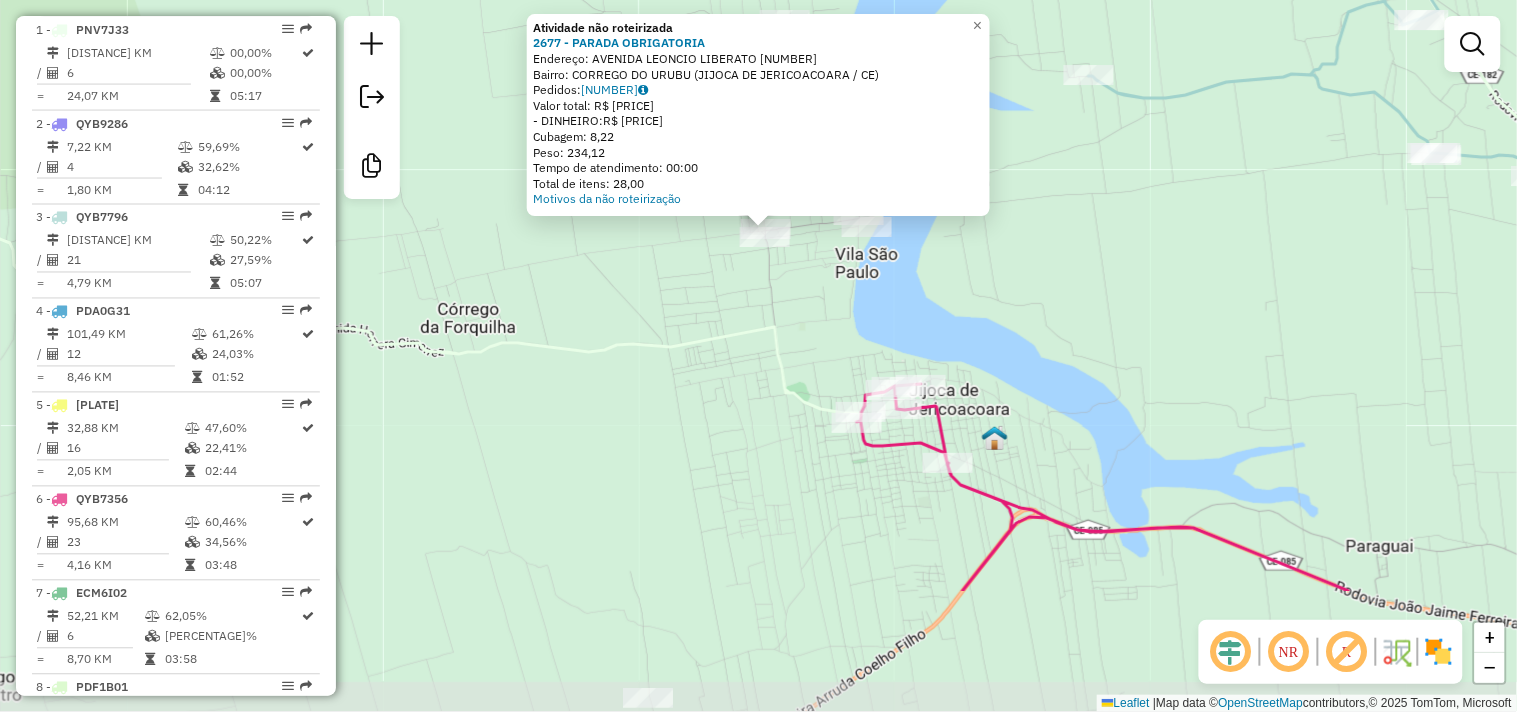 drag, startPoint x: 667, startPoint y: 520, endPoint x: 567, endPoint y: 328, distance: 216.48094 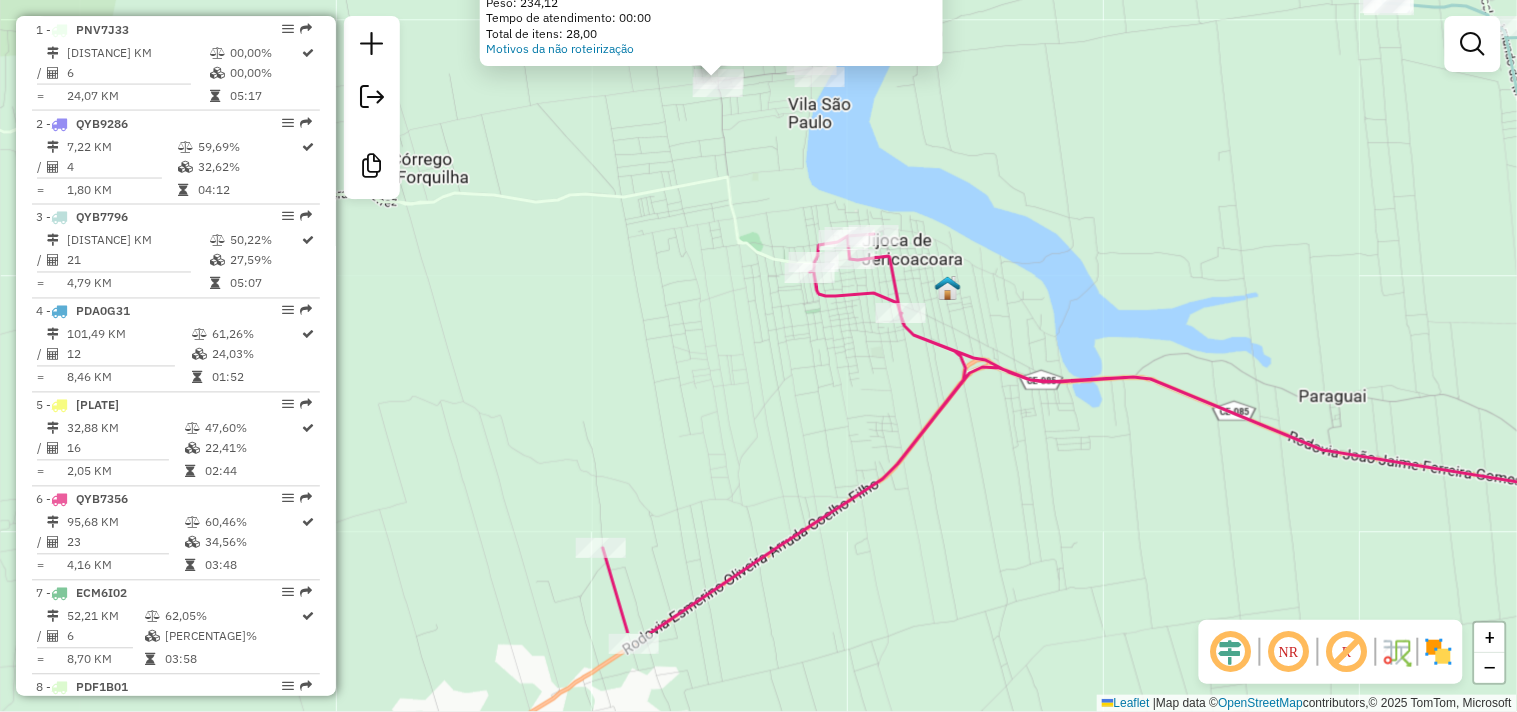 drag, startPoint x: 778, startPoint y: 494, endPoint x: 731, endPoint y: 347, distance: 154.33081 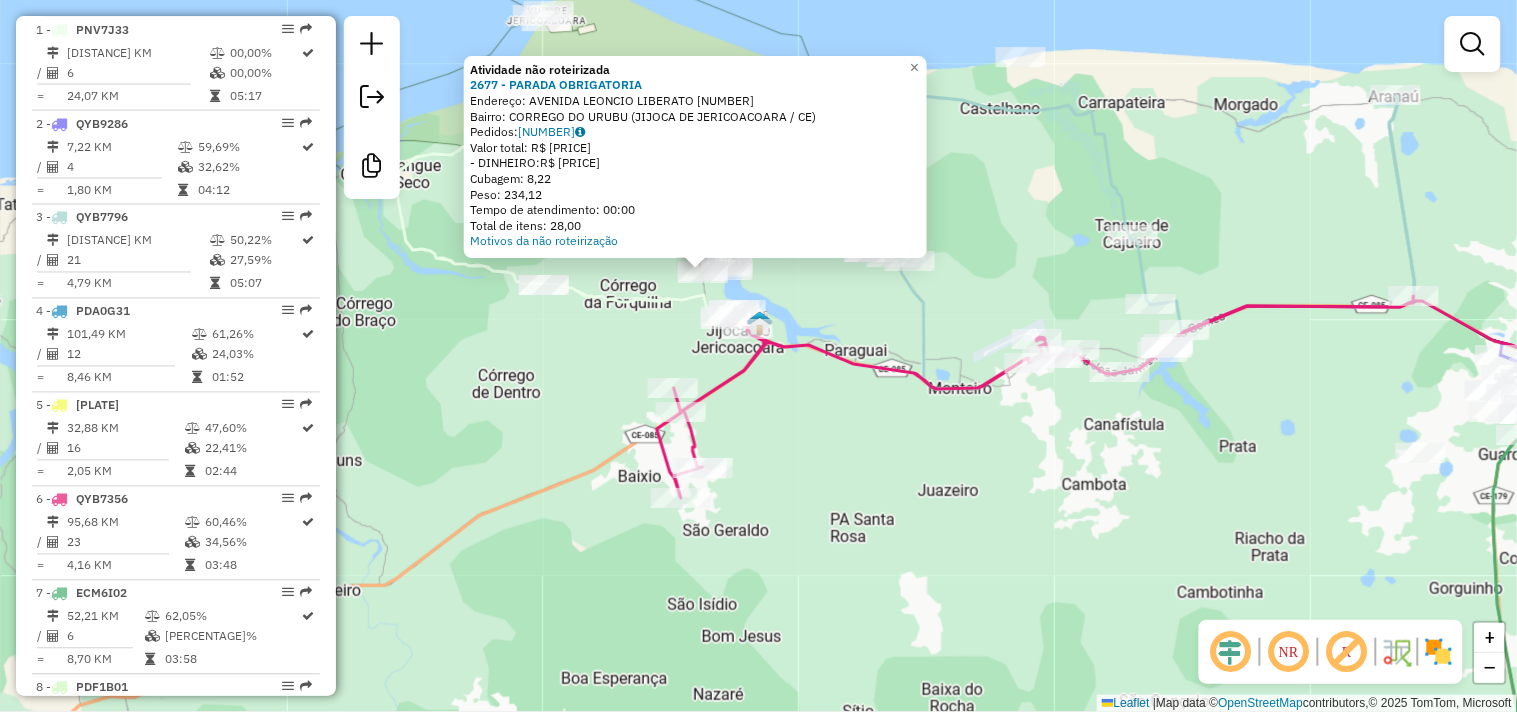 drag, startPoint x: 710, startPoint y: 353, endPoint x: 684, endPoint y: 343, distance: 27.856777 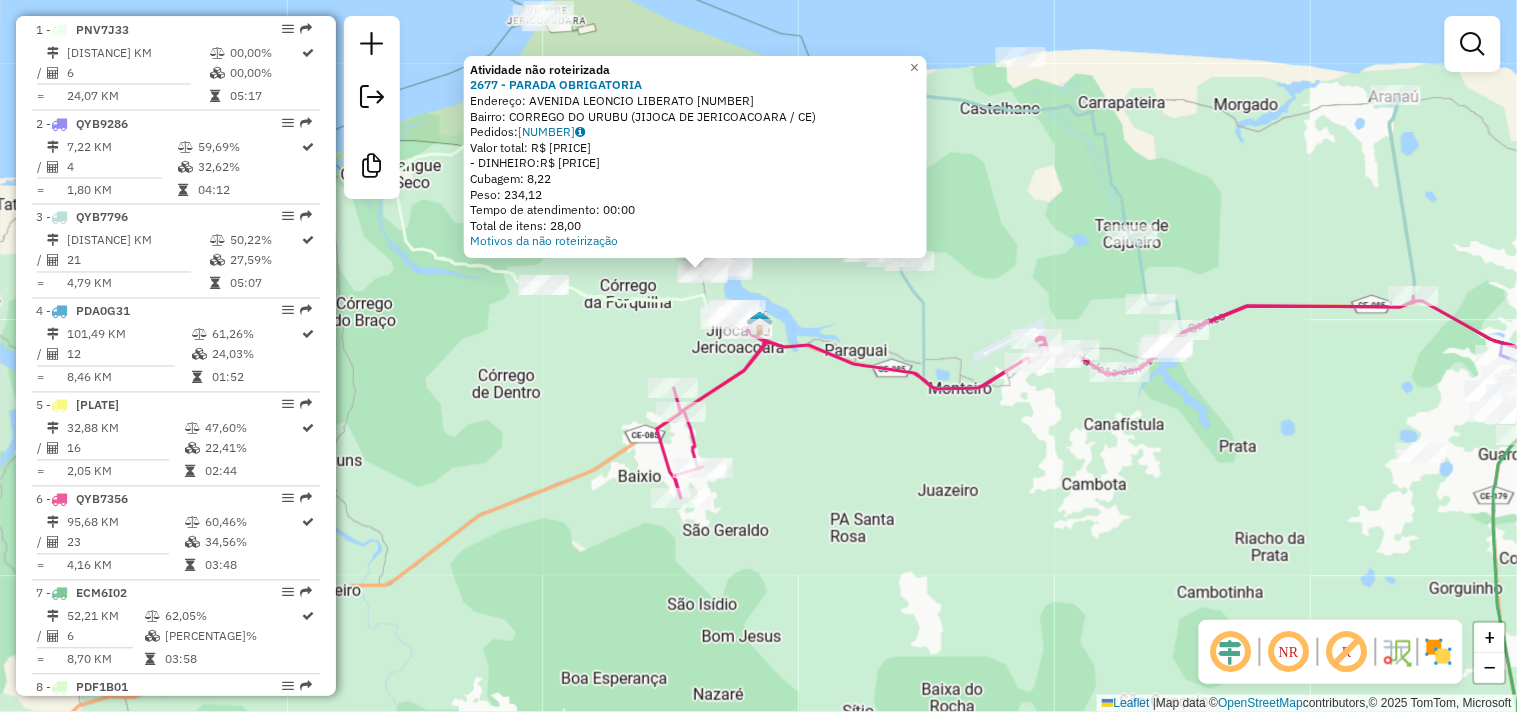click on "Atividade não roteirizada [NUMBER] - [NAME]  Endereço:  [STREET]   Bairro: [BAIRRO] ([CITY] / CE)   Pedidos:  [NUMBER]   Valor total: R$ [PRICE]   - DINHEIRO:  R$ [PRICE]   Cubagem: [CUBAGE]   Peso: [WEIGHT]   Tempo de atendimento: [TIME]   Total de itens: [ITEMS]  Motivos da não roteirização × Limpar filtros Janela de atendimento Grade de atendimento Capacidade Transportadoras Veículos Cliente Pedidos  Rotas Selecione os dias de semana para filtrar as janelas de atendimento  Seg   Ter   Qua   Qui   Sex   Sáb   Dom  Informe o período da janela de atendimento: De: Até:  Filtrar exatamente a janela do cliente  Considerar janela de atendimento padrão  Selecione os dias de semana para filtrar as grades de atendimento  Seg   Ter   Qua   Qui   Sex   Sáb   Dom   Considerar clientes sem dia de atendimento cadastrado  Clientes fora do dia de atendimento selecionado Filtrar as atividades entre os valores definidos abaixo:  Peso mínimo:   Peso máximo:   De:  De:" 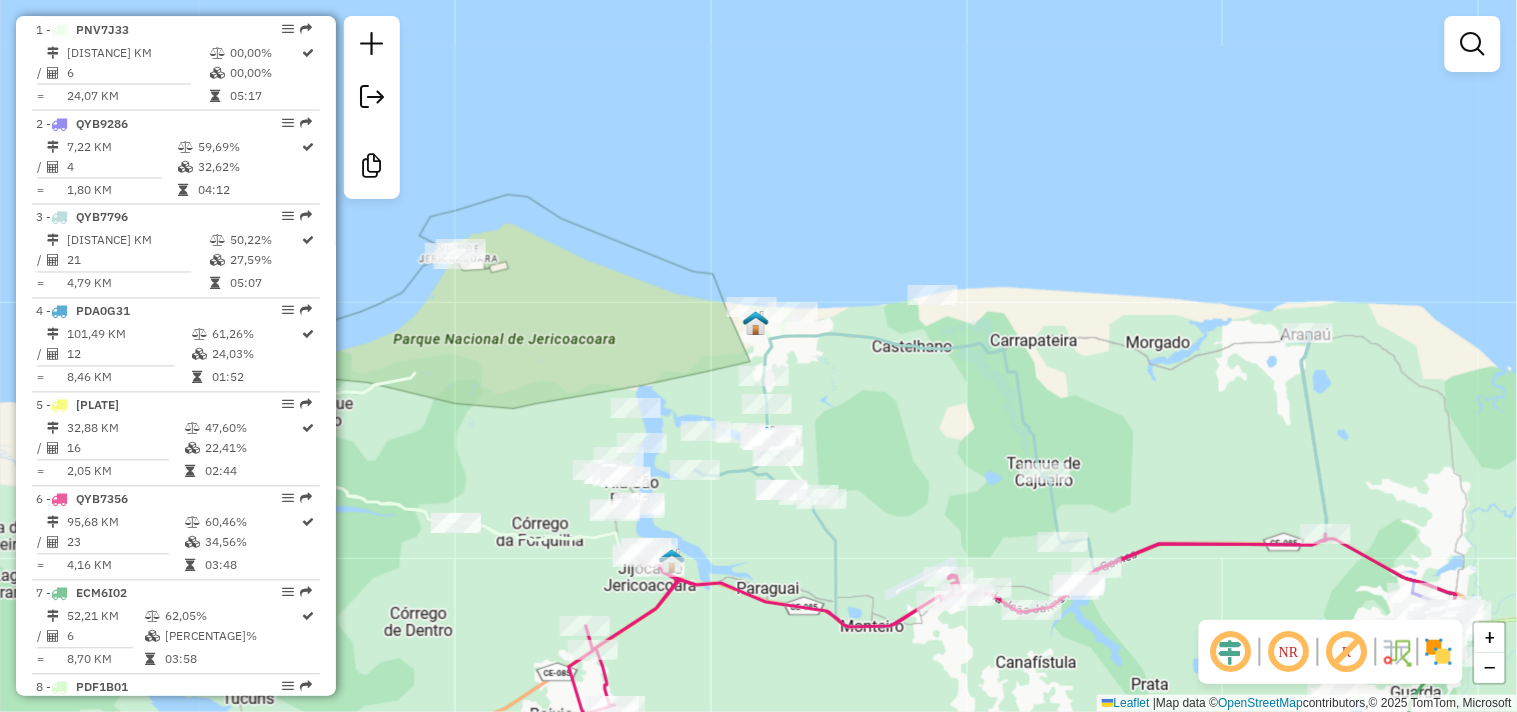 drag, startPoint x: 944, startPoint y: 441, endPoint x: 860, endPoint y: 321, distance: 146.47867 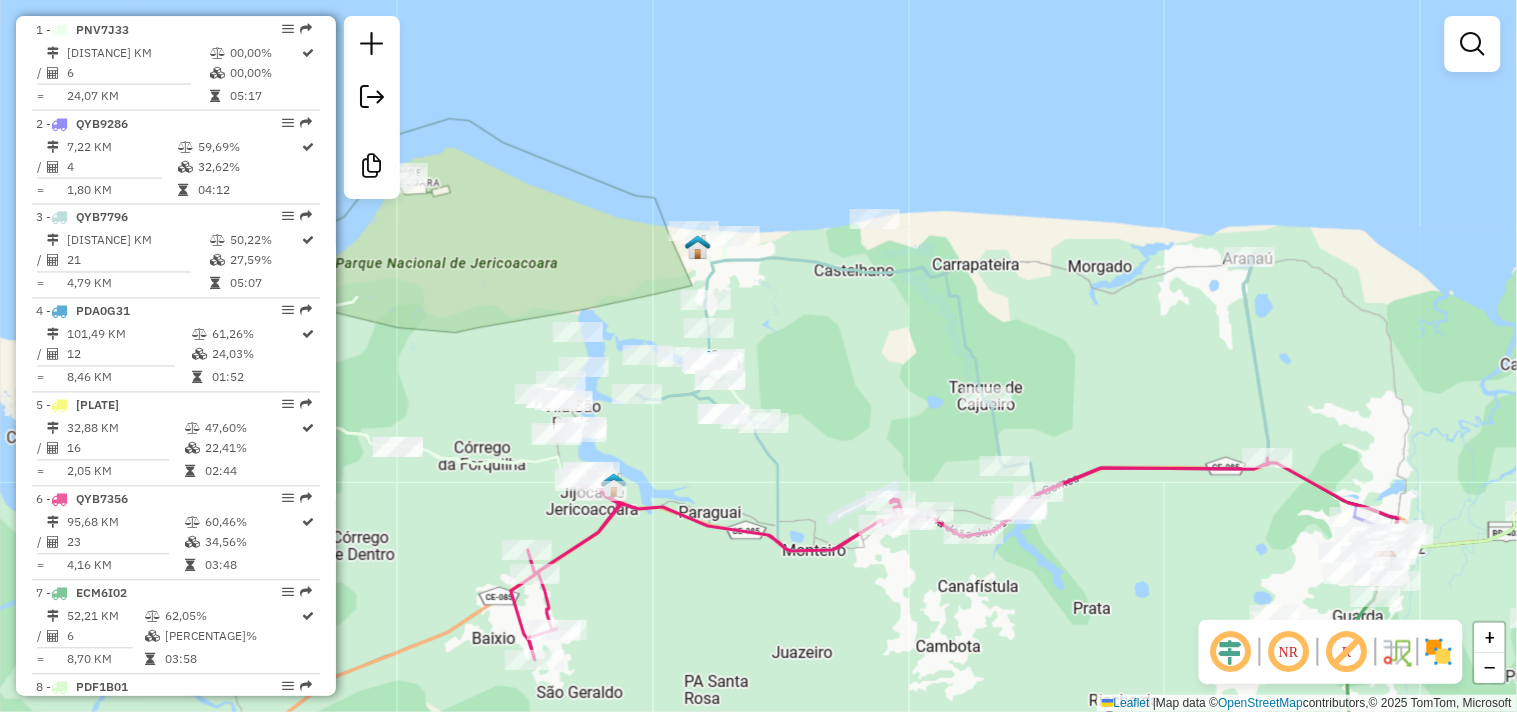 drag, startPoint x: 860, startPoint y: 321, endPoint x: 838, endPoint y: 288, distance: 39.661064 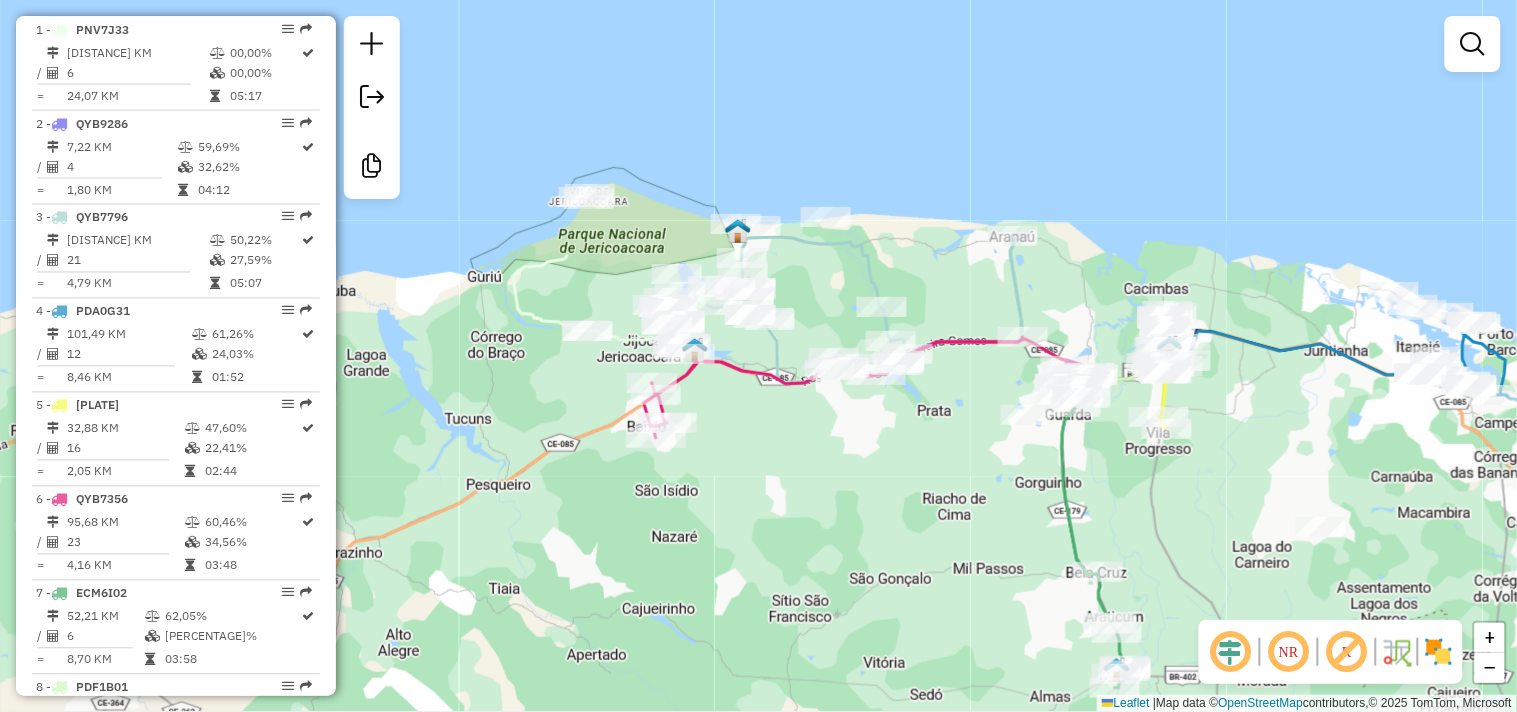 drag, startPoint x: 917, startPoint y: 530, endPoint x: 788, endPoint y: 408, distance: 177.55281 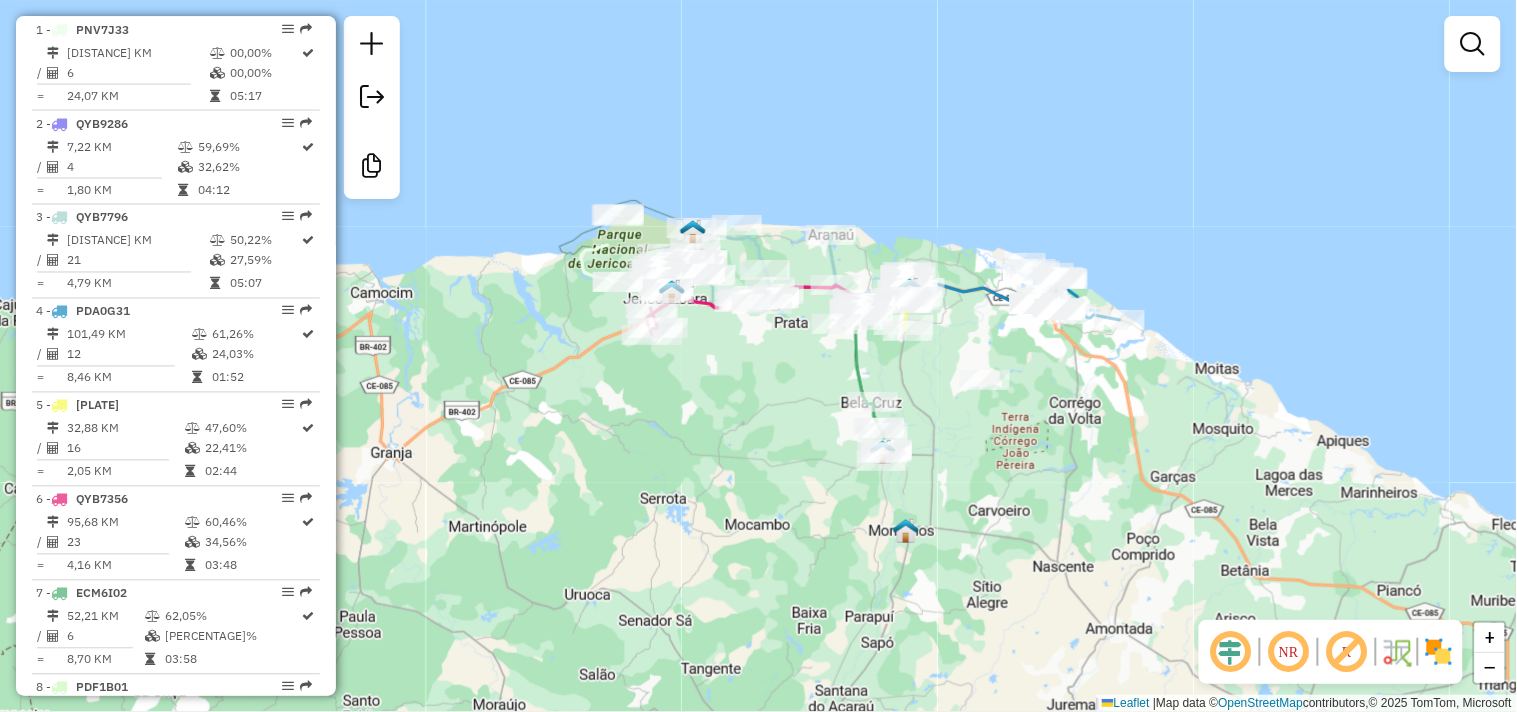 click 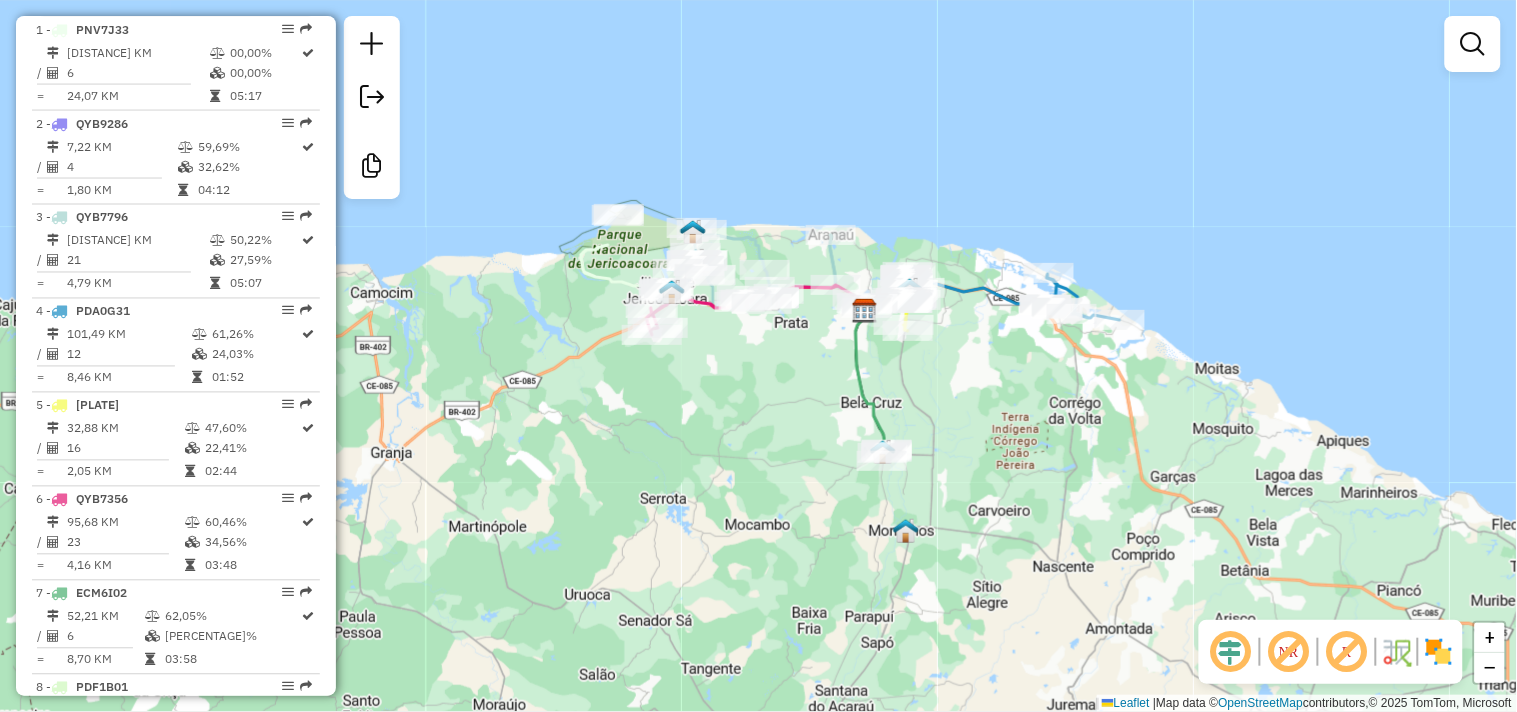 click 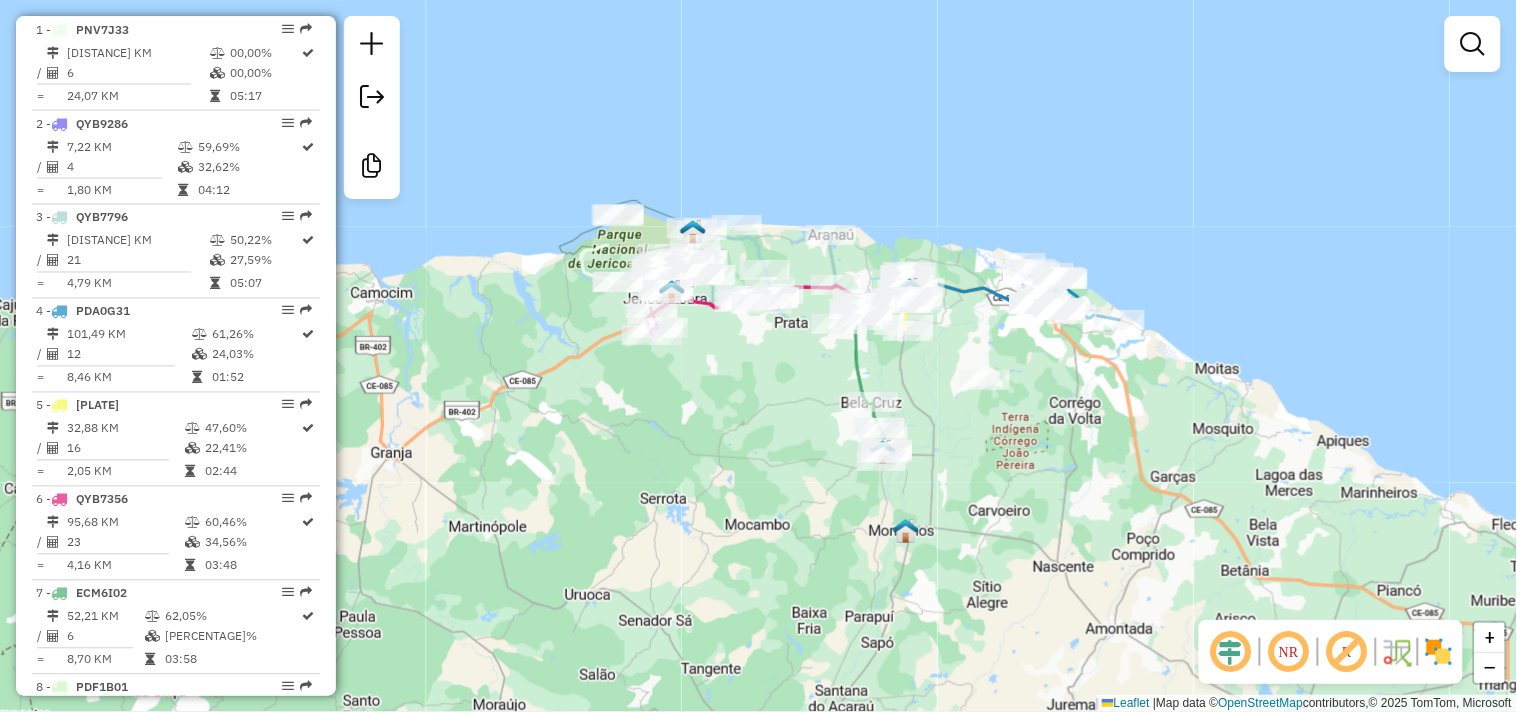 click 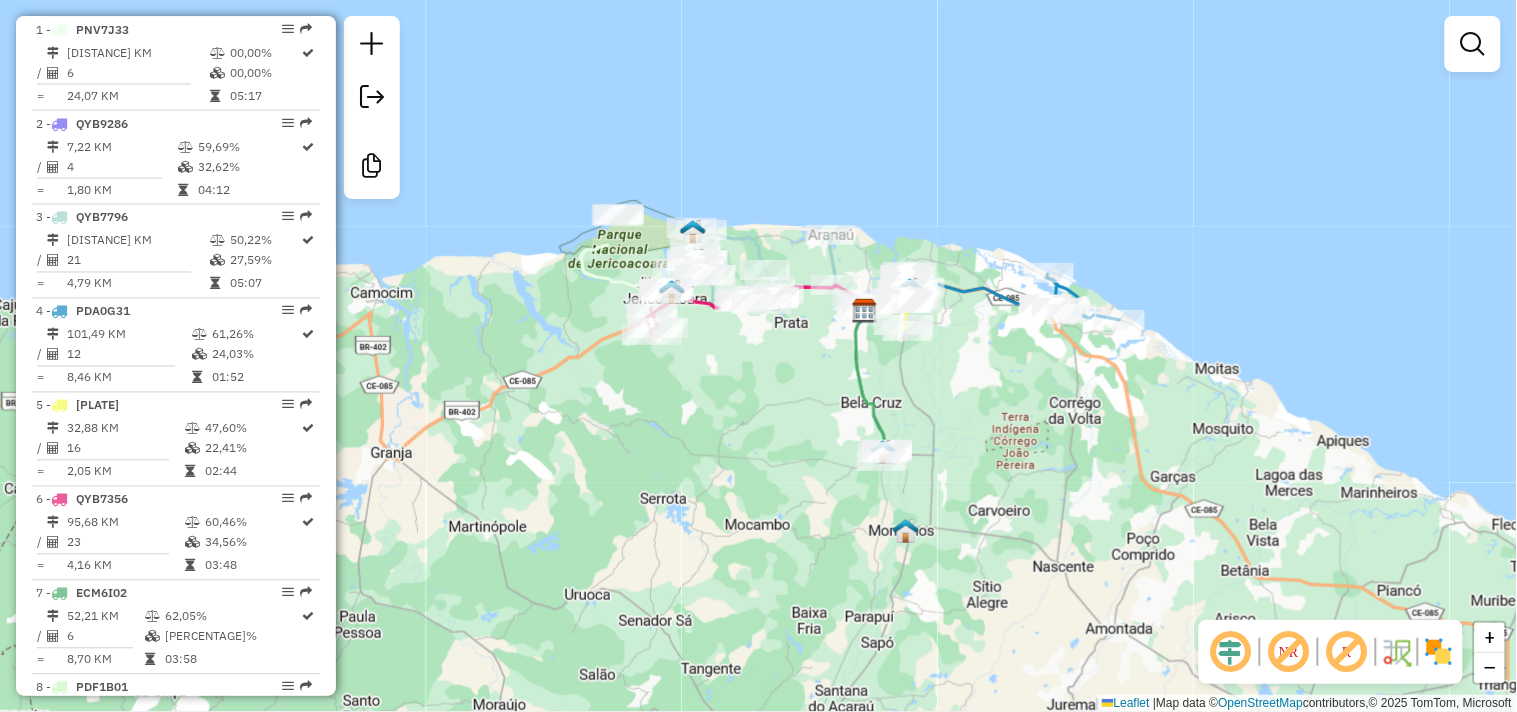 click 